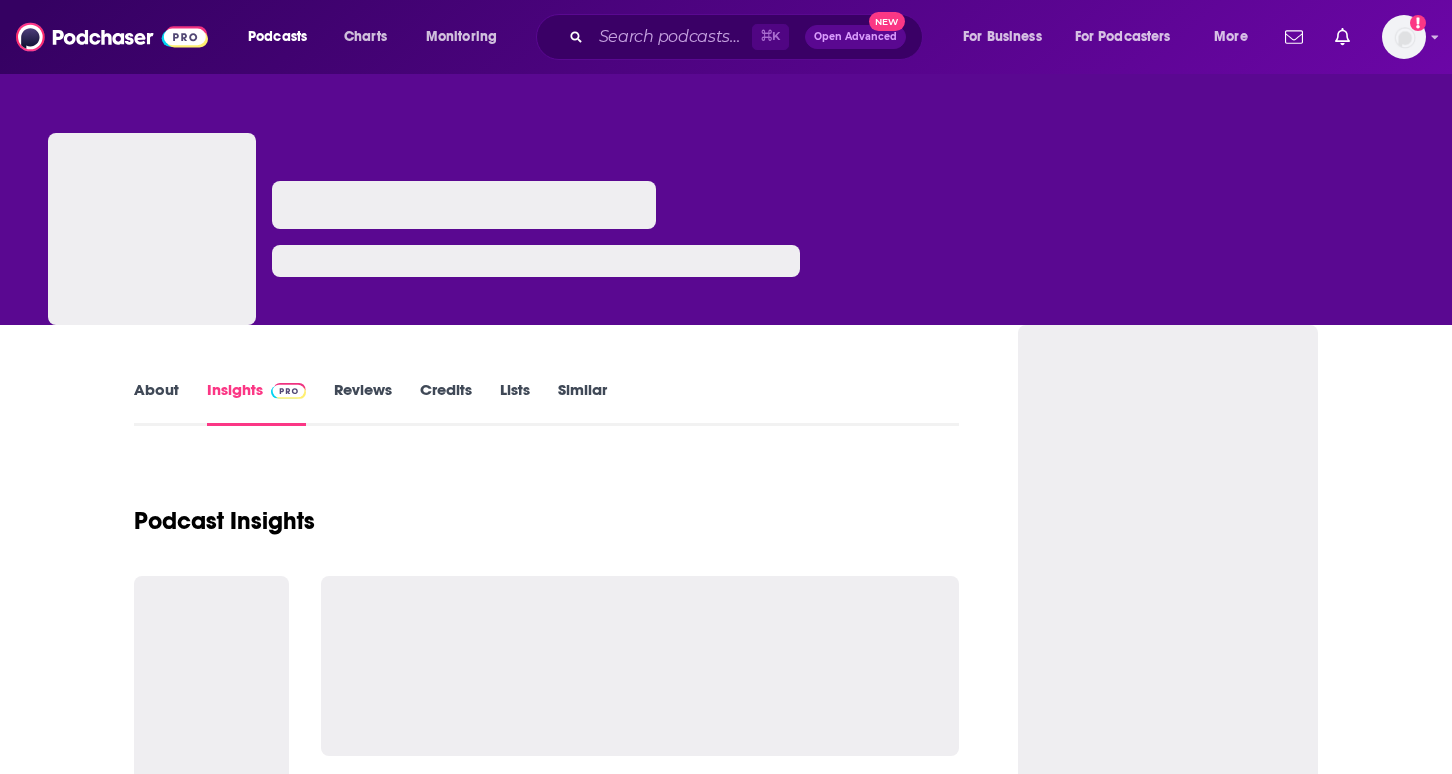 scroll, scrollTop: 0, scrollLeft: 0, axis: both 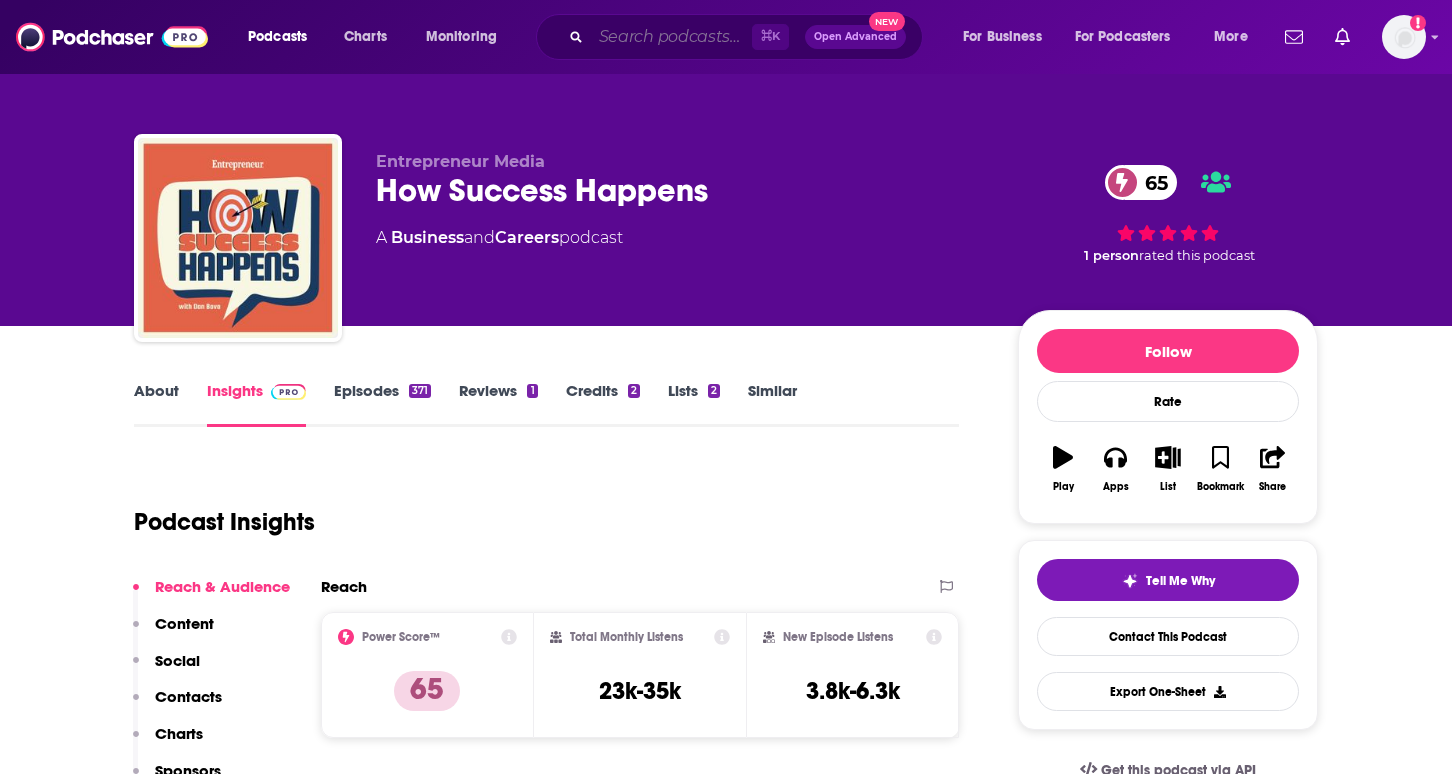 click at bounding box center [671, 37] 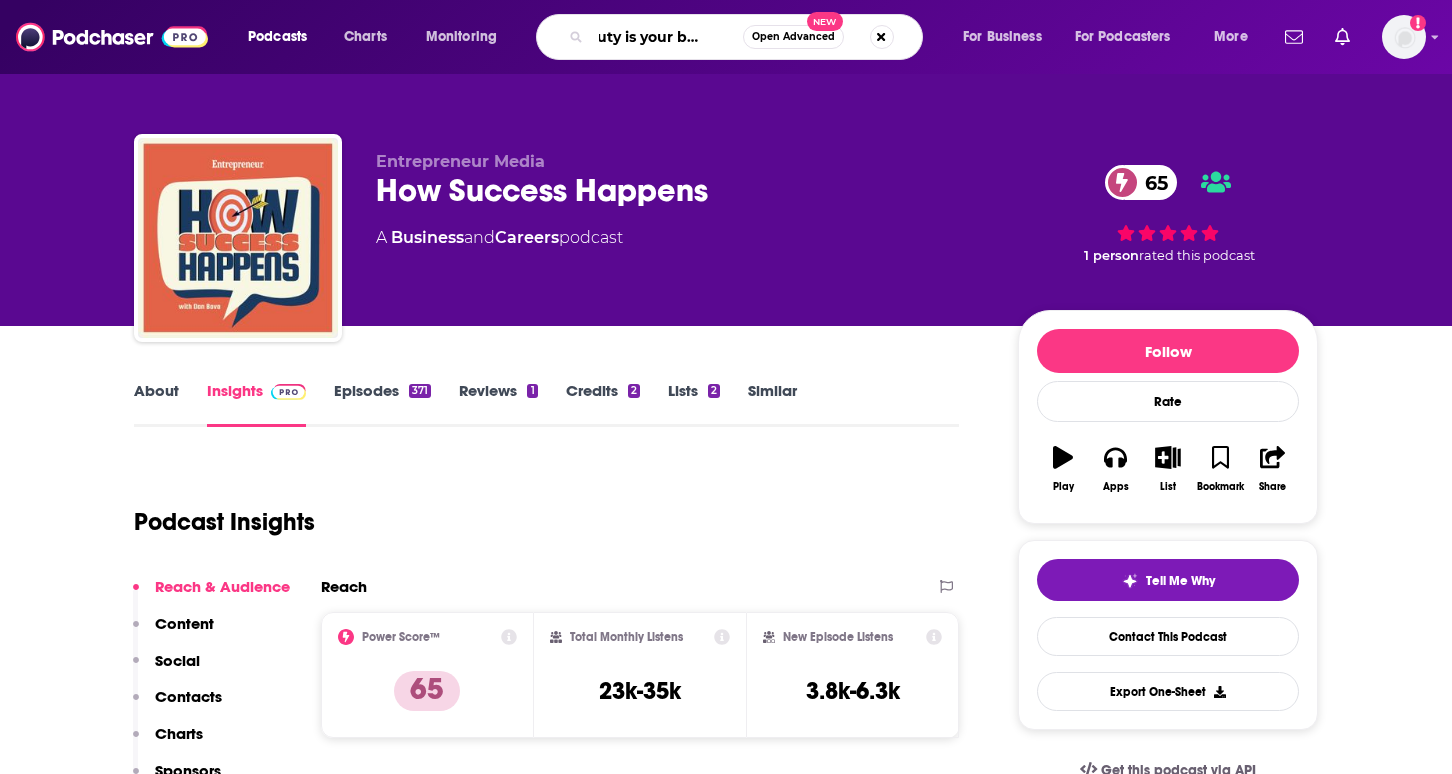 type on "beauty is your business" 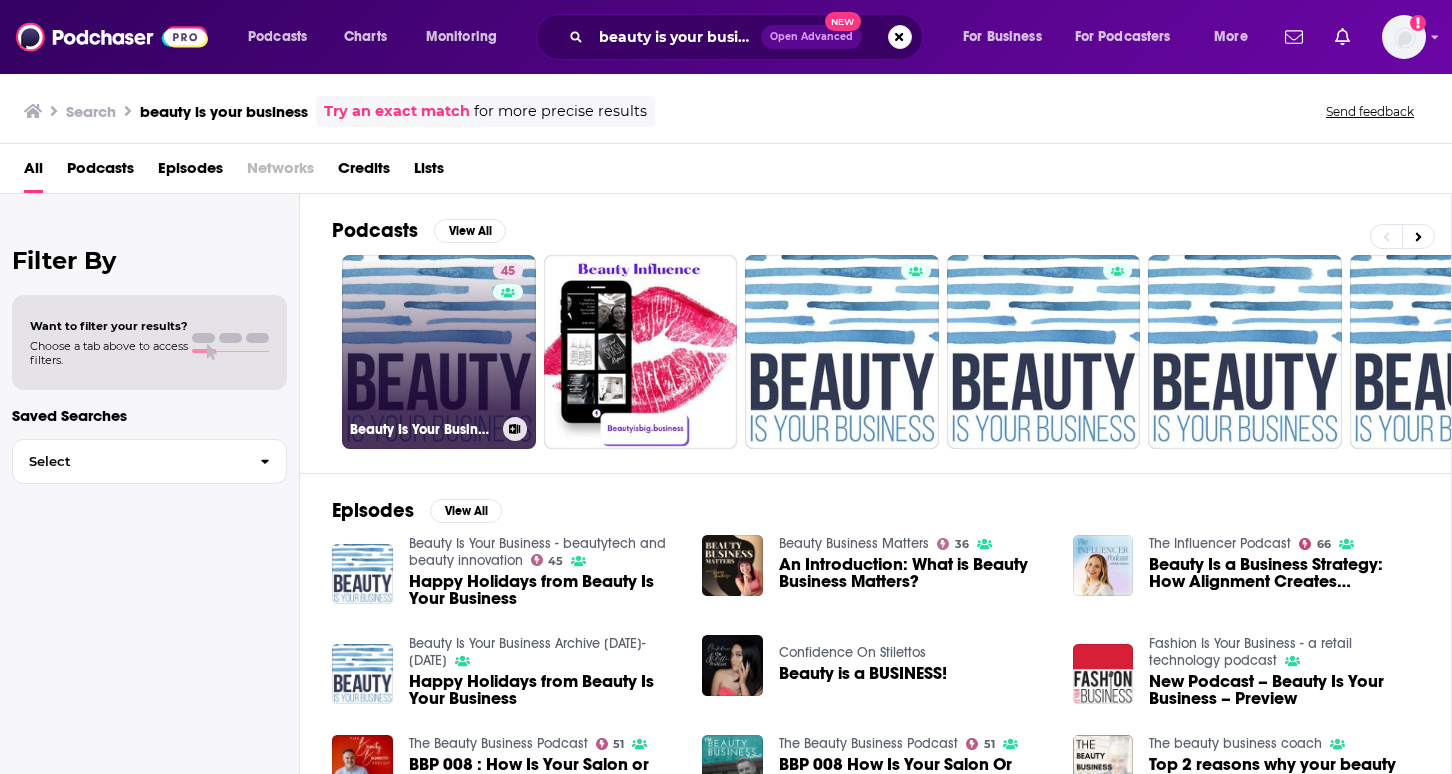 click on "Beauty Is Your Business - beautytech and beauty innovation" at bounding box center (439, 429) 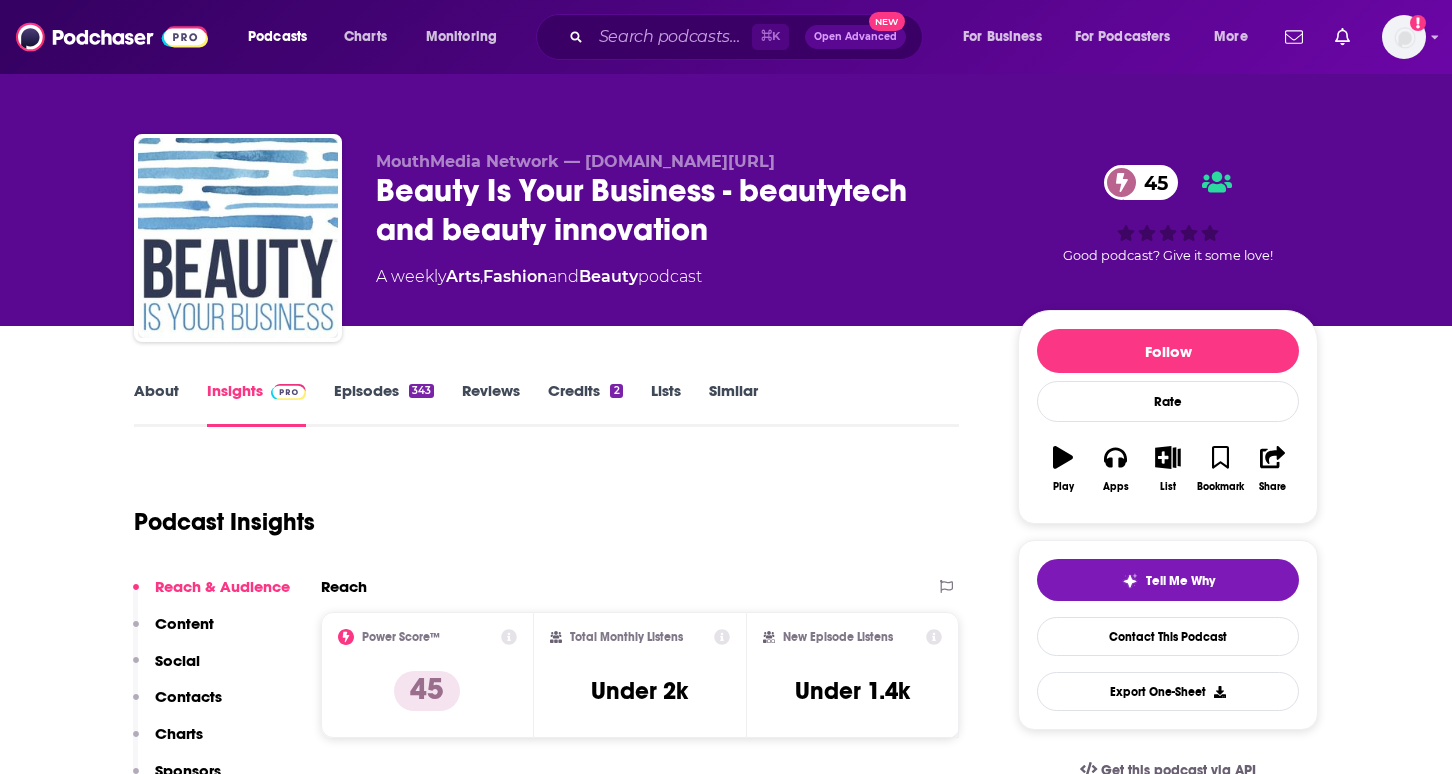 click on "Episodes 343" at bounding box center [384, 404] 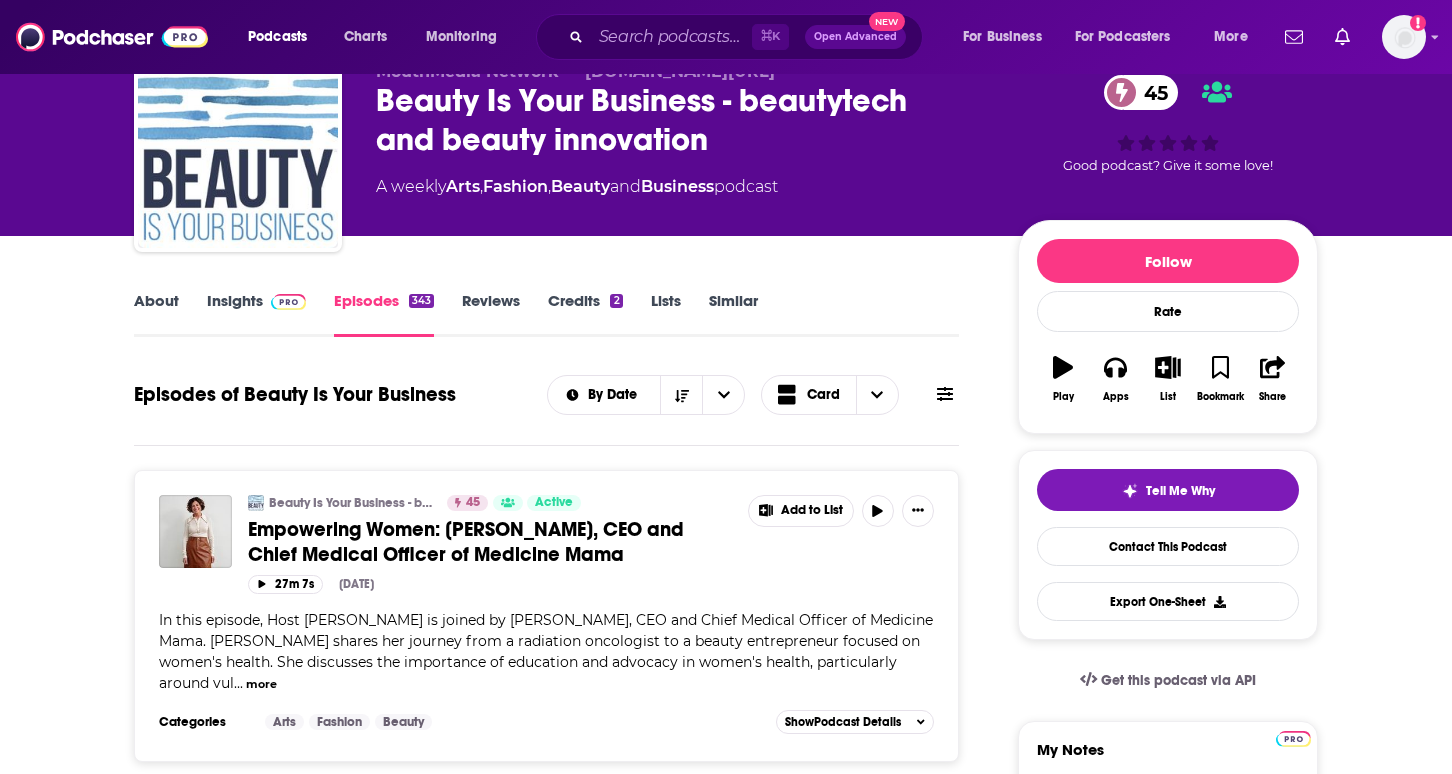 scroll, scrollTop: 0, scrollLeft: 0, axis: both 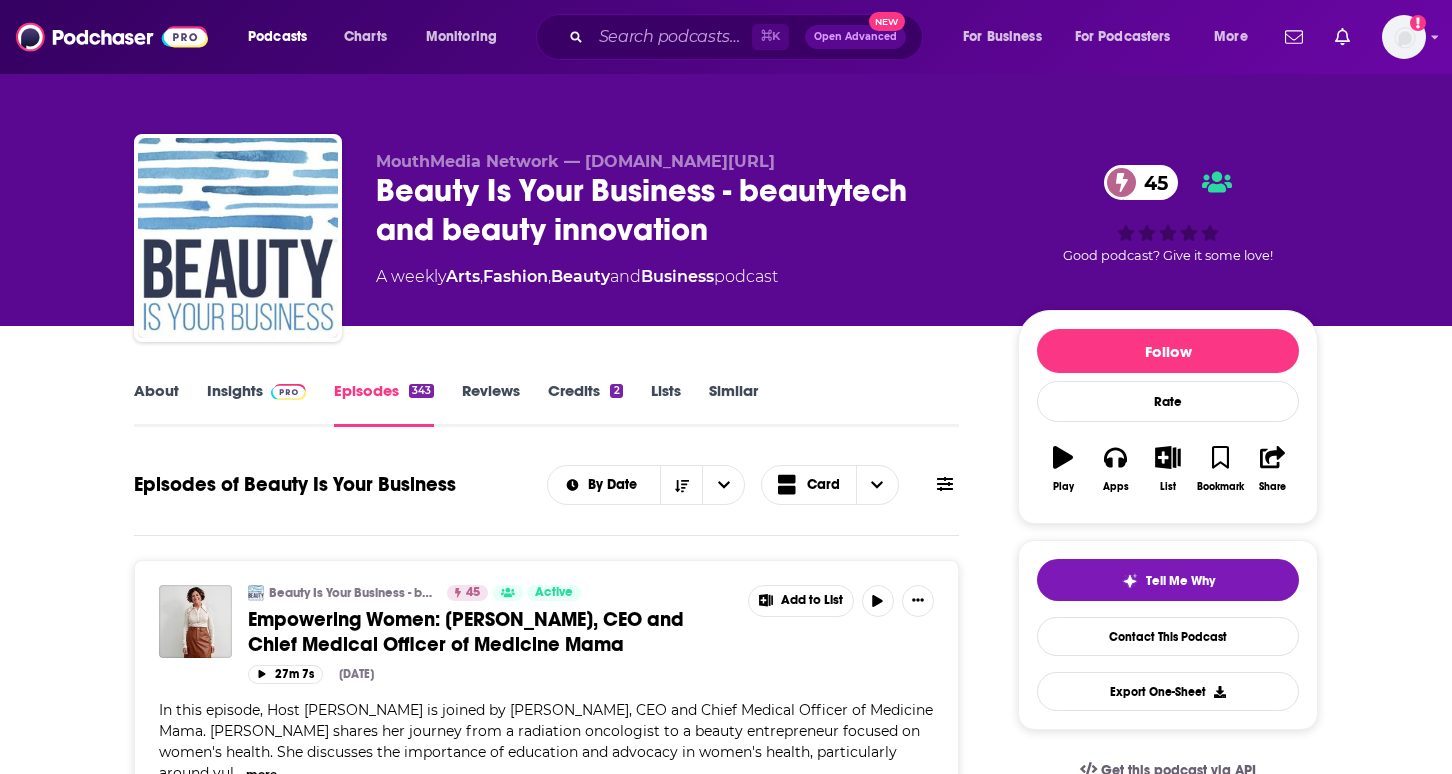 click on "Insights" at bounding box center [256, 404] 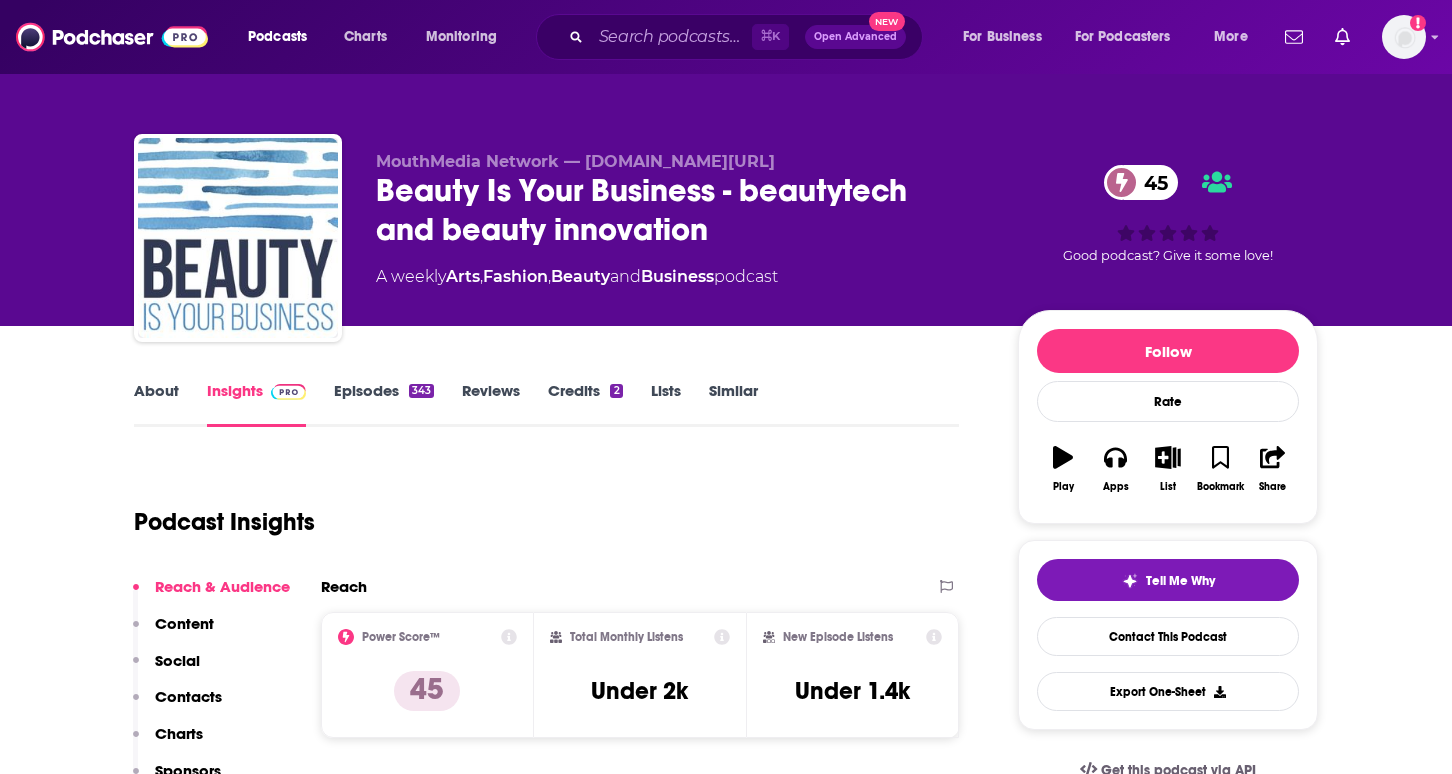 click on "About" at bounding box center (156, 404) 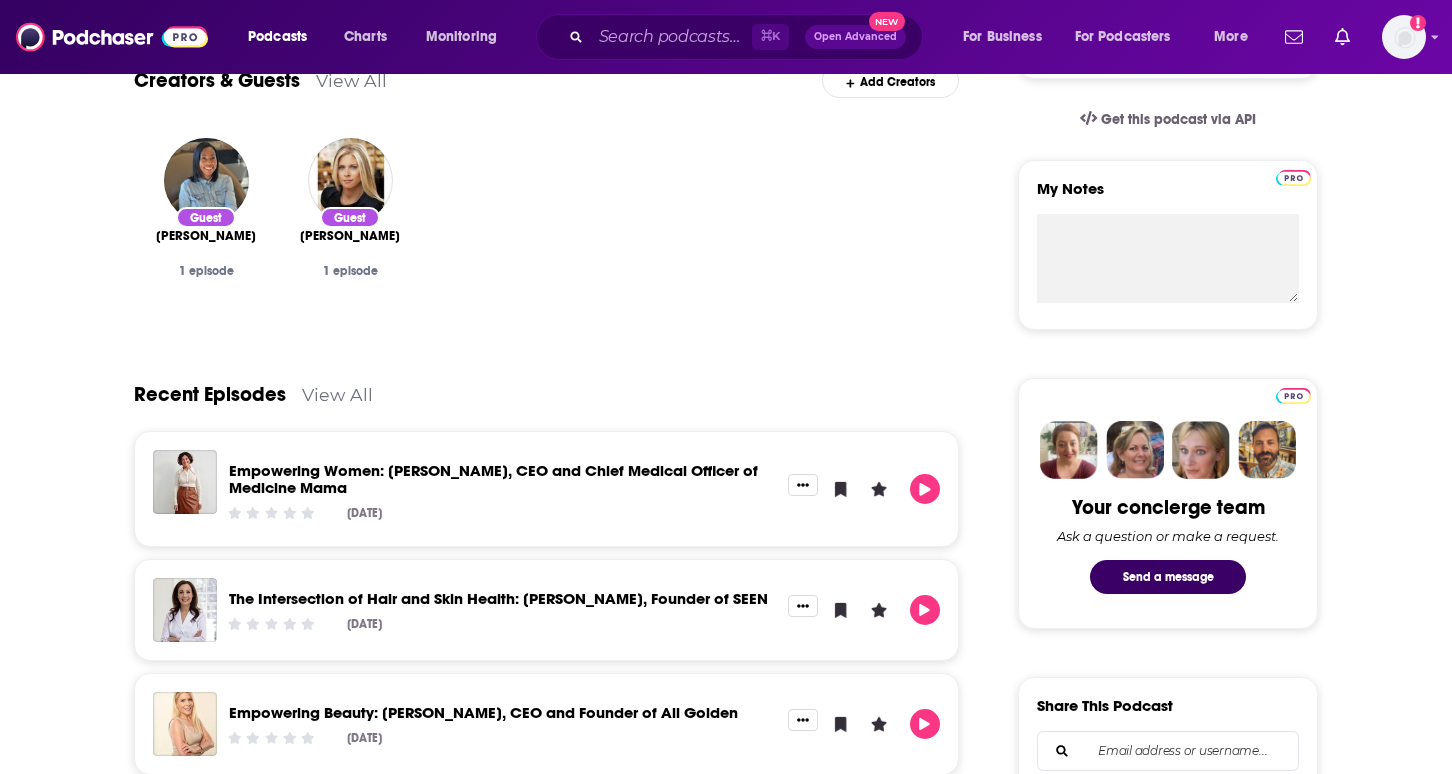 scroll, scrollTop: 198, scrollLeft: 0, axis: vertical 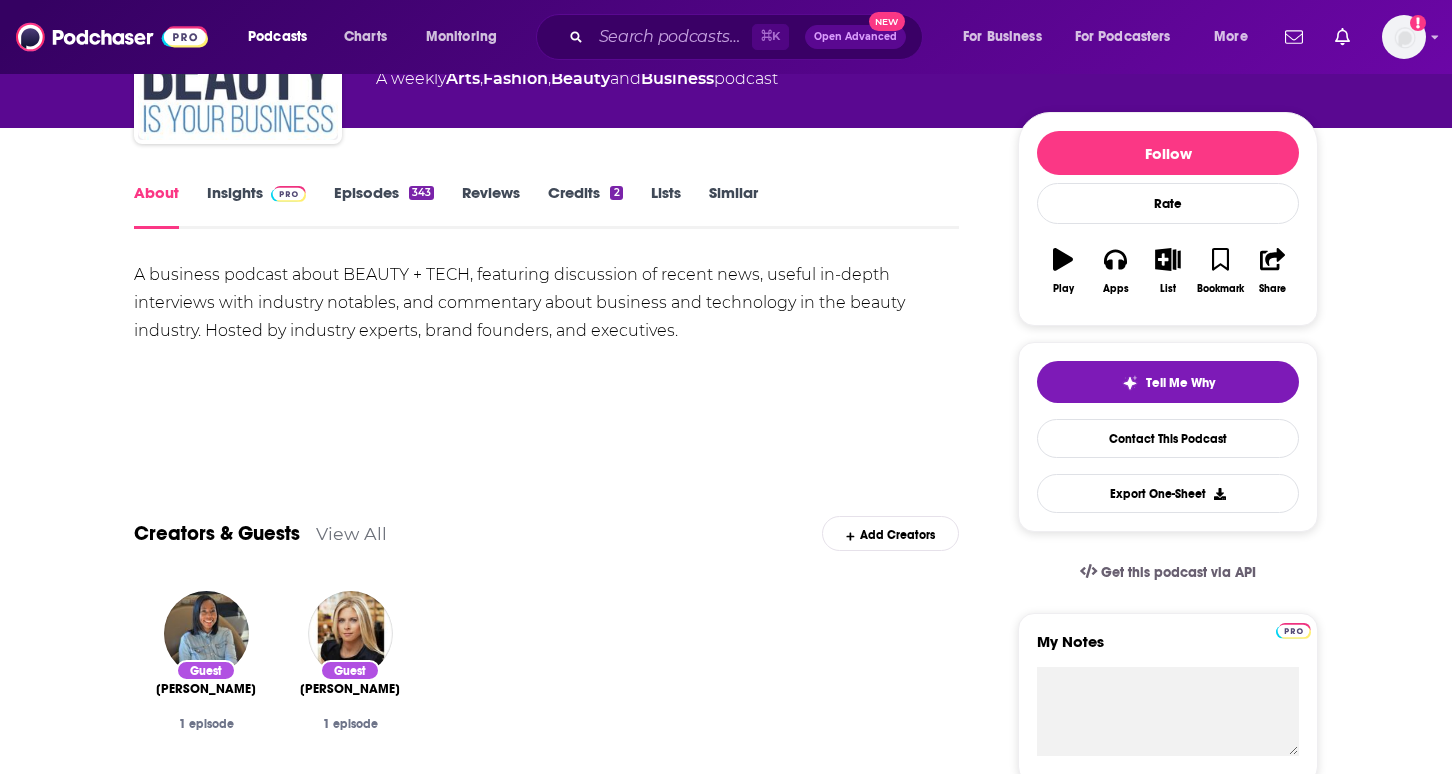 click at bounding box center (288, 194) 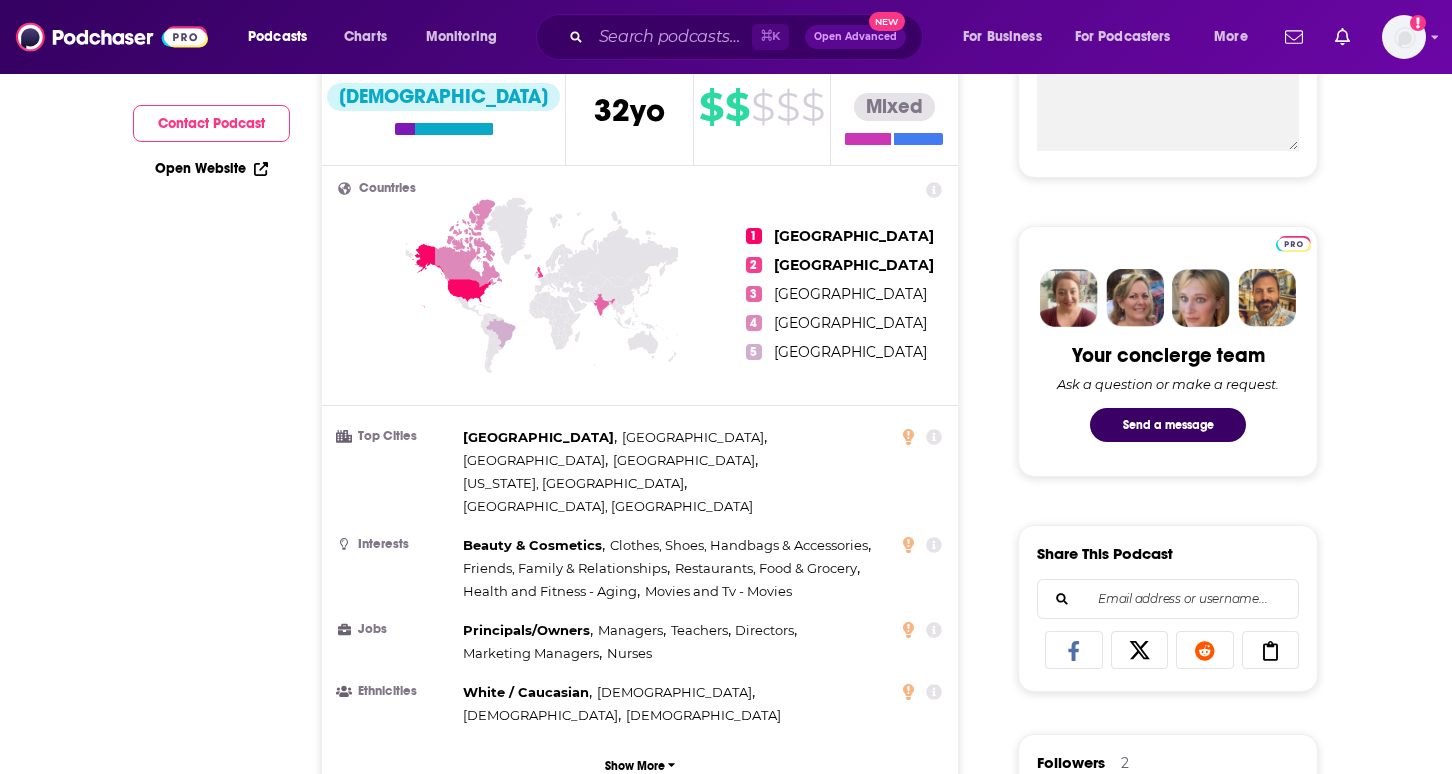 scroll, scrollTop: 0, scrollLeft: 0, axis: both 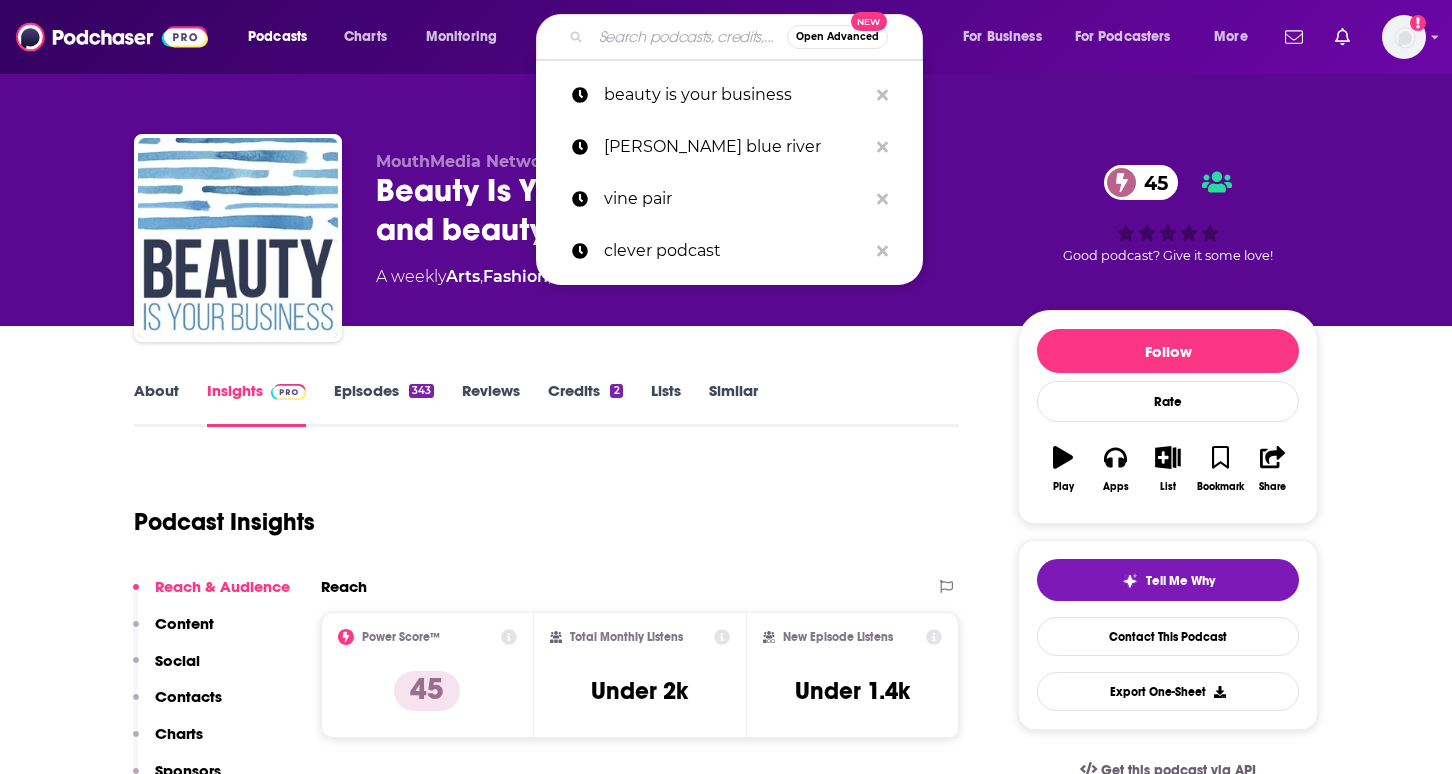 click at bounding box center (689, 37) 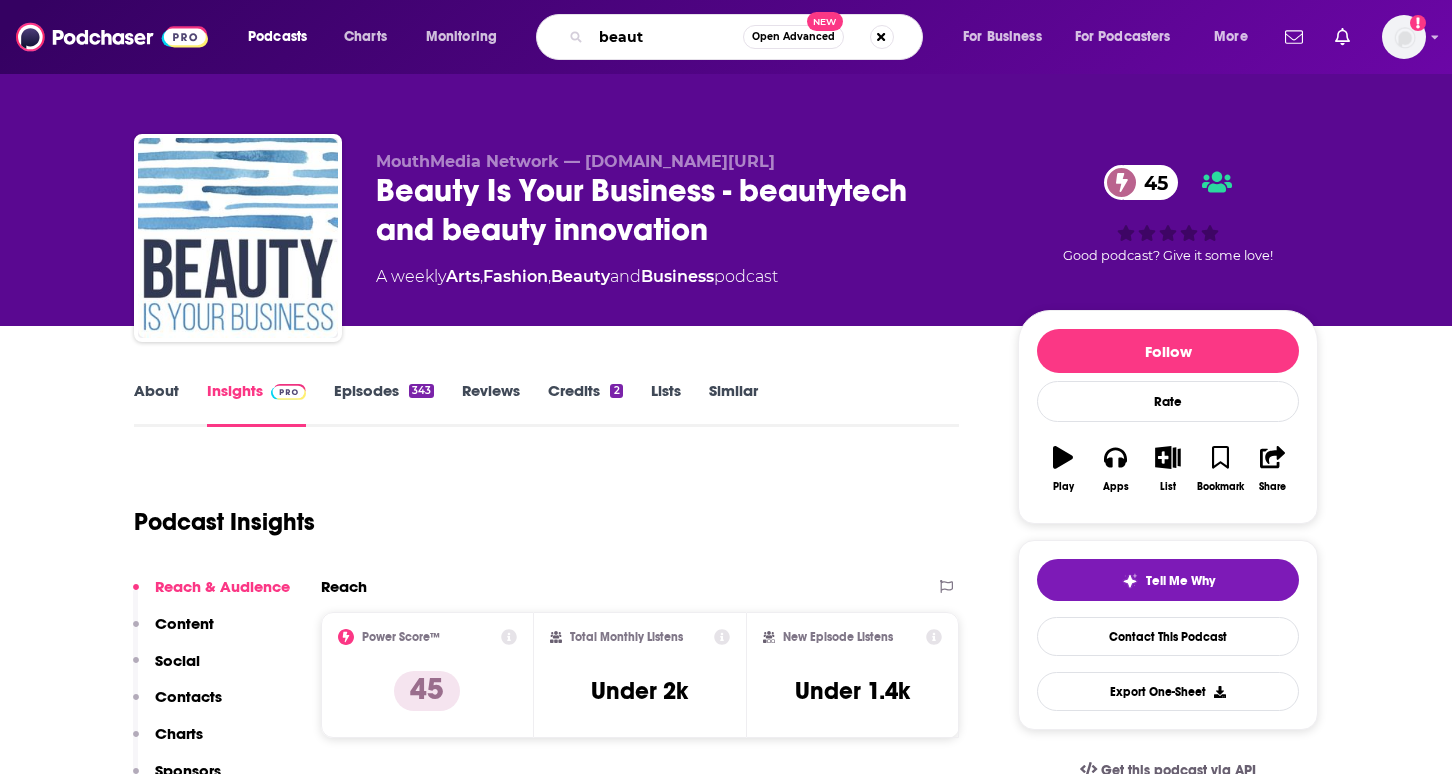 type on "beauty" 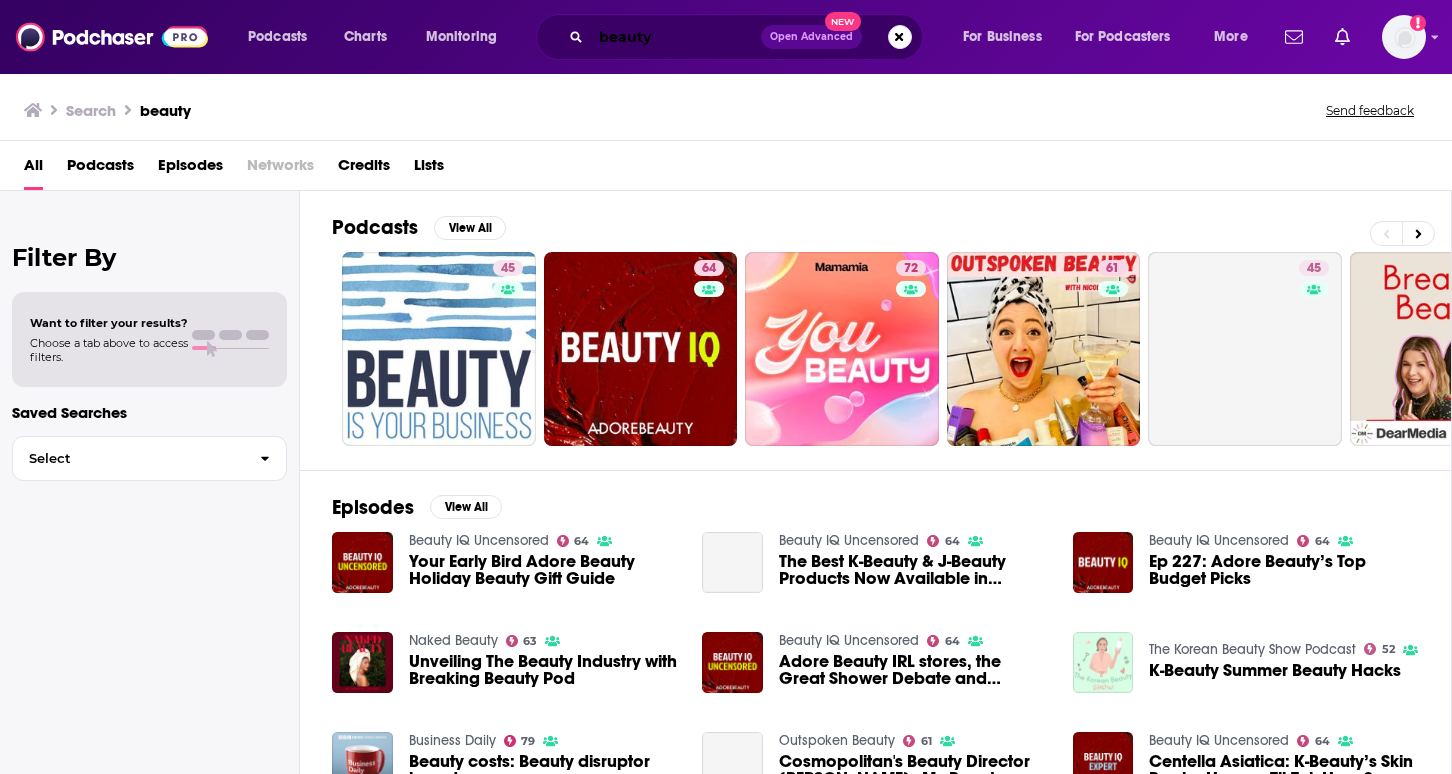 click on "beauty" at bounding box center (676, 37) 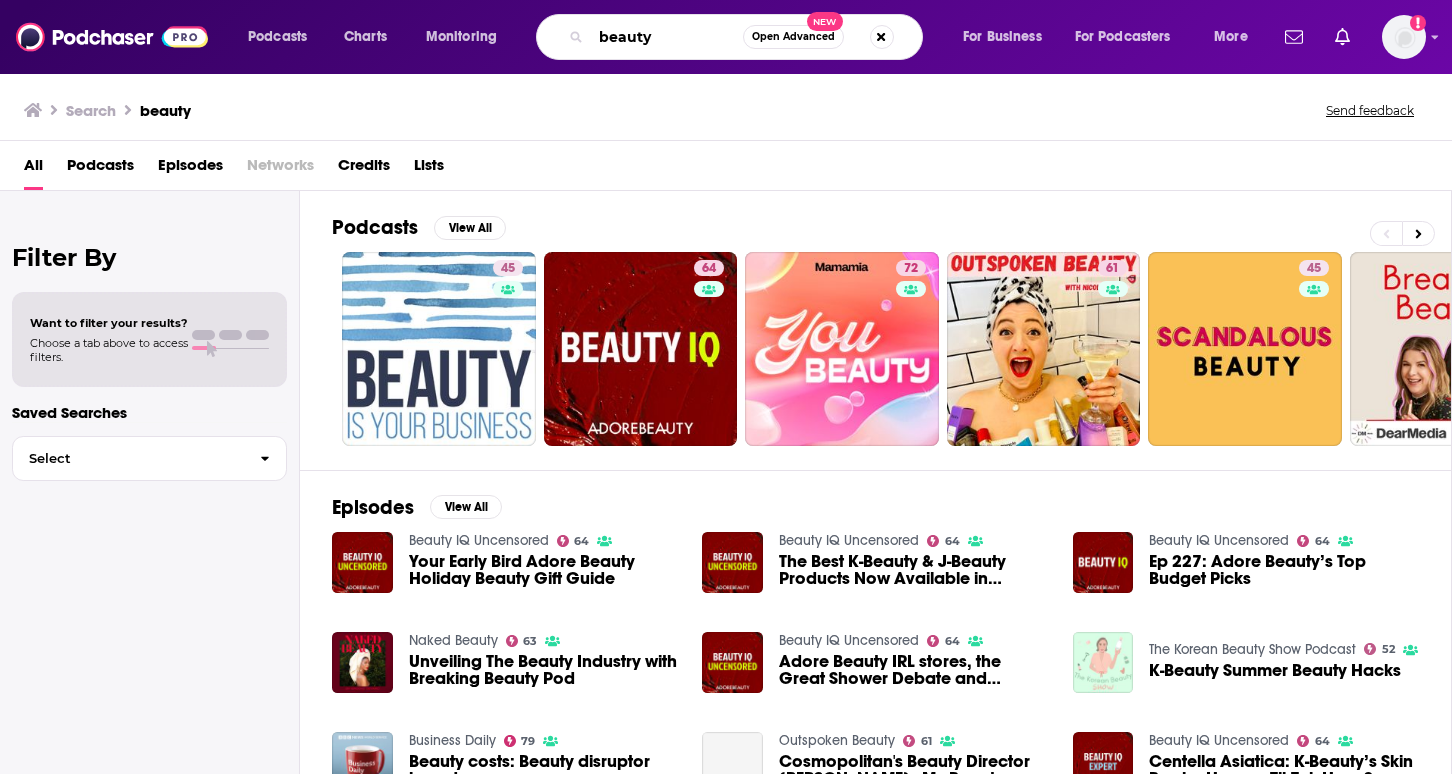 click on "beauty" at bounding box center (667, 37) 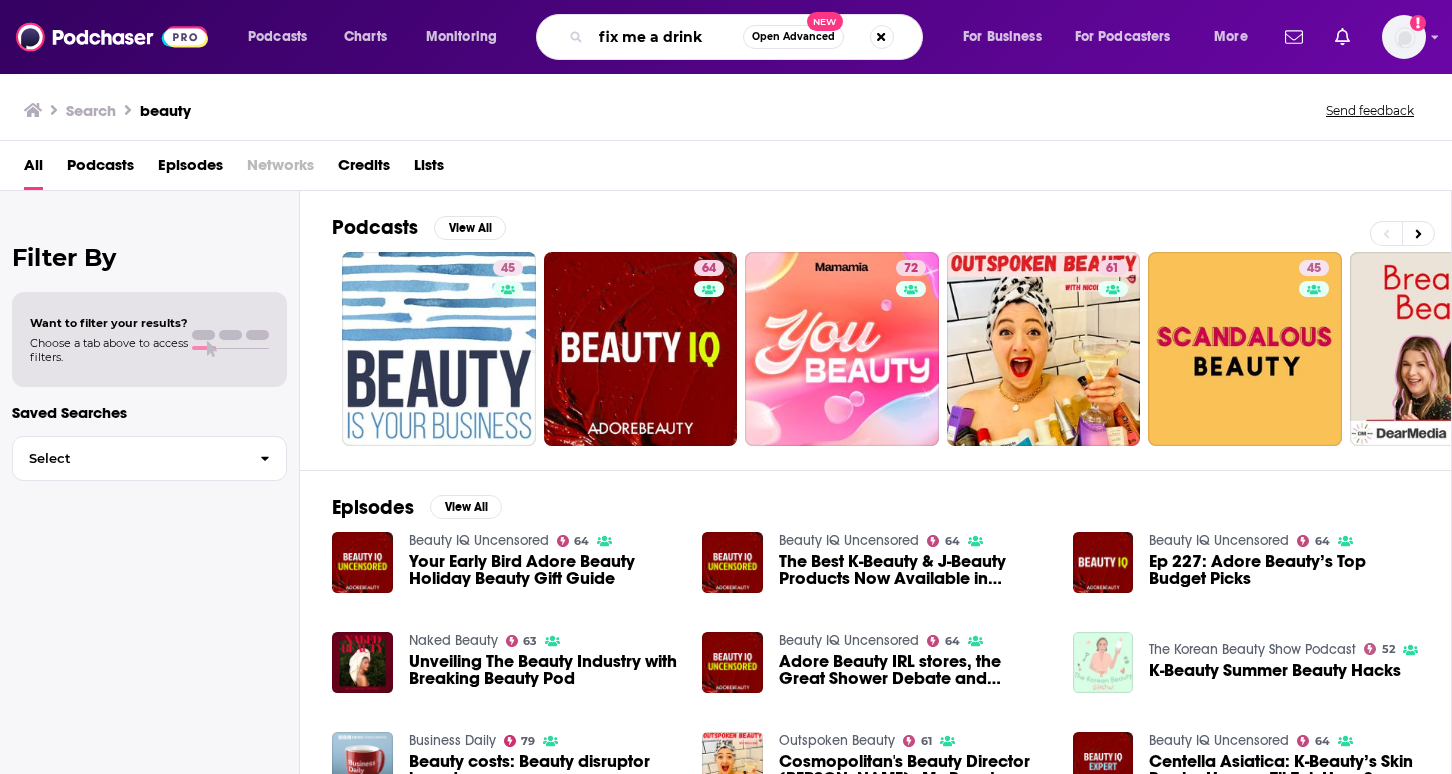 type on "fix me a drink" 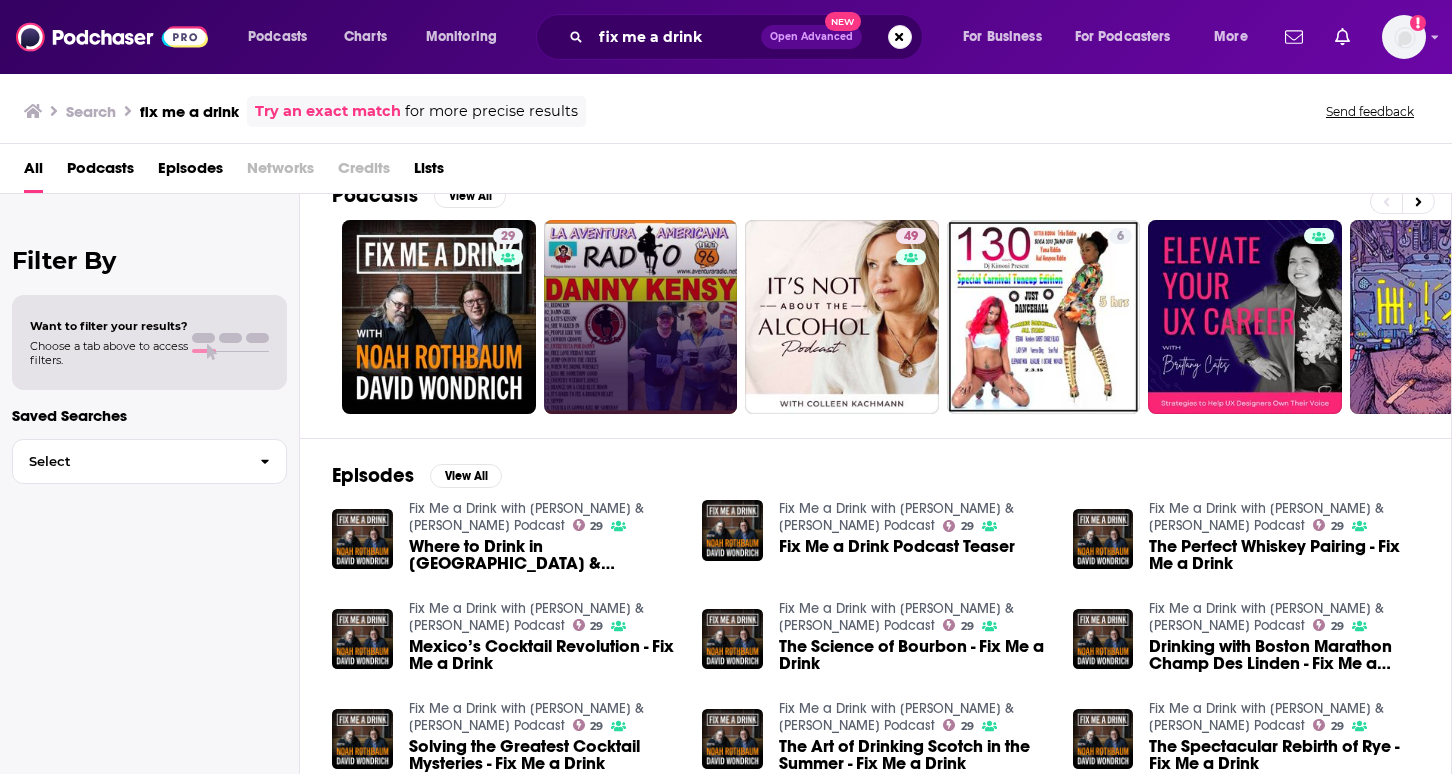 scroll, scrollTop: 31, scrollLeft: 0, axis: vertical 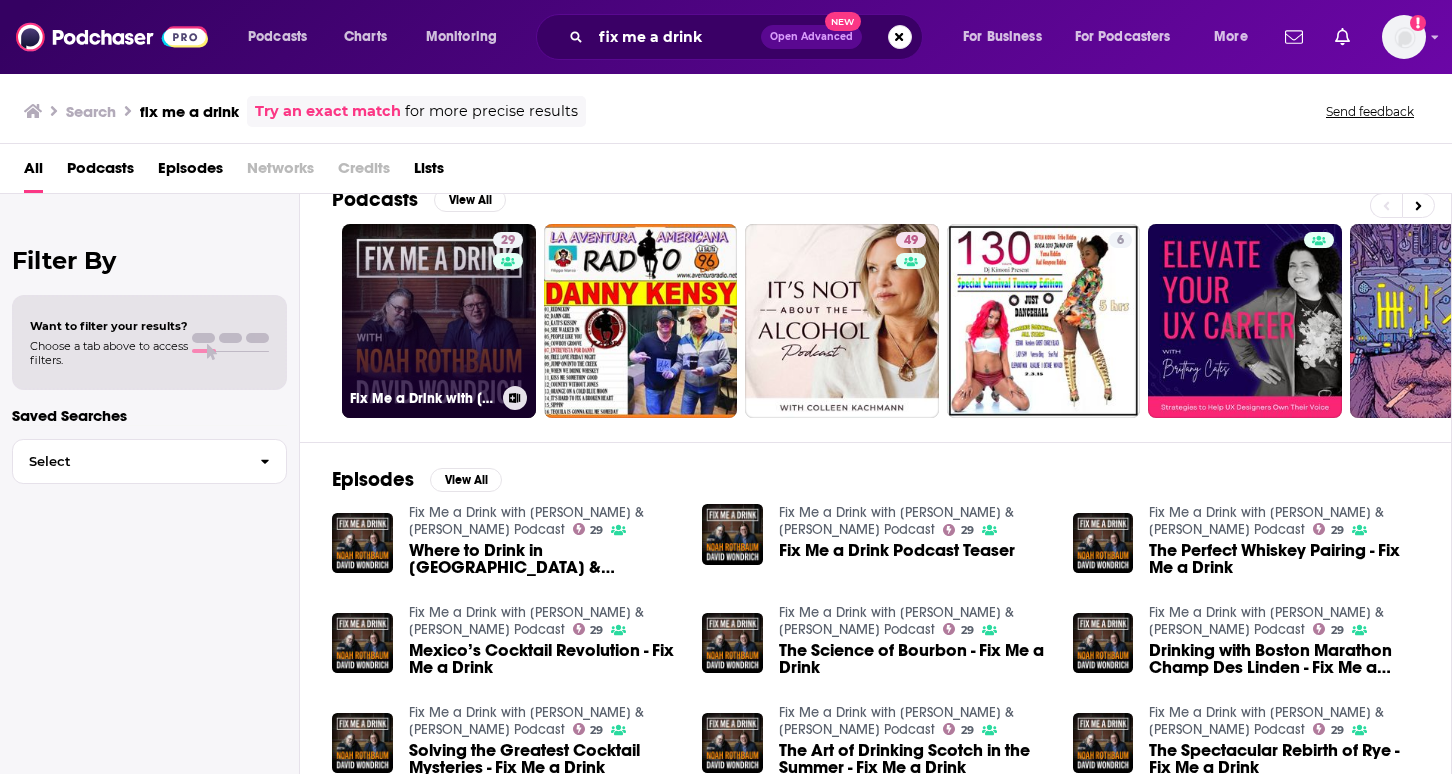 click on "29 Fix Me a Drink with [PERSON_NAME] & [PERSON_NAME] Podcast" at bounding box center (439, 321) 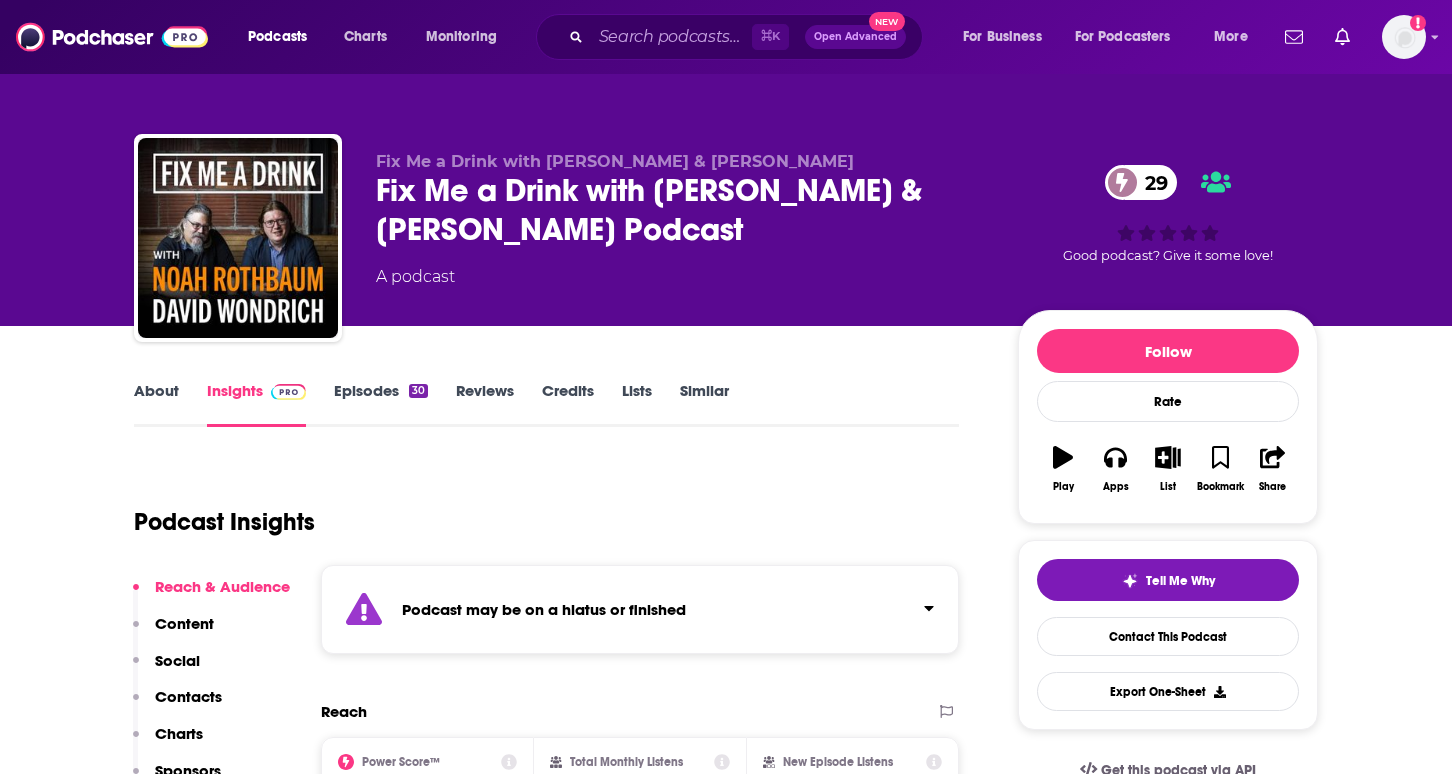 click on "Episodes 30" at bounding box center [381, 404] 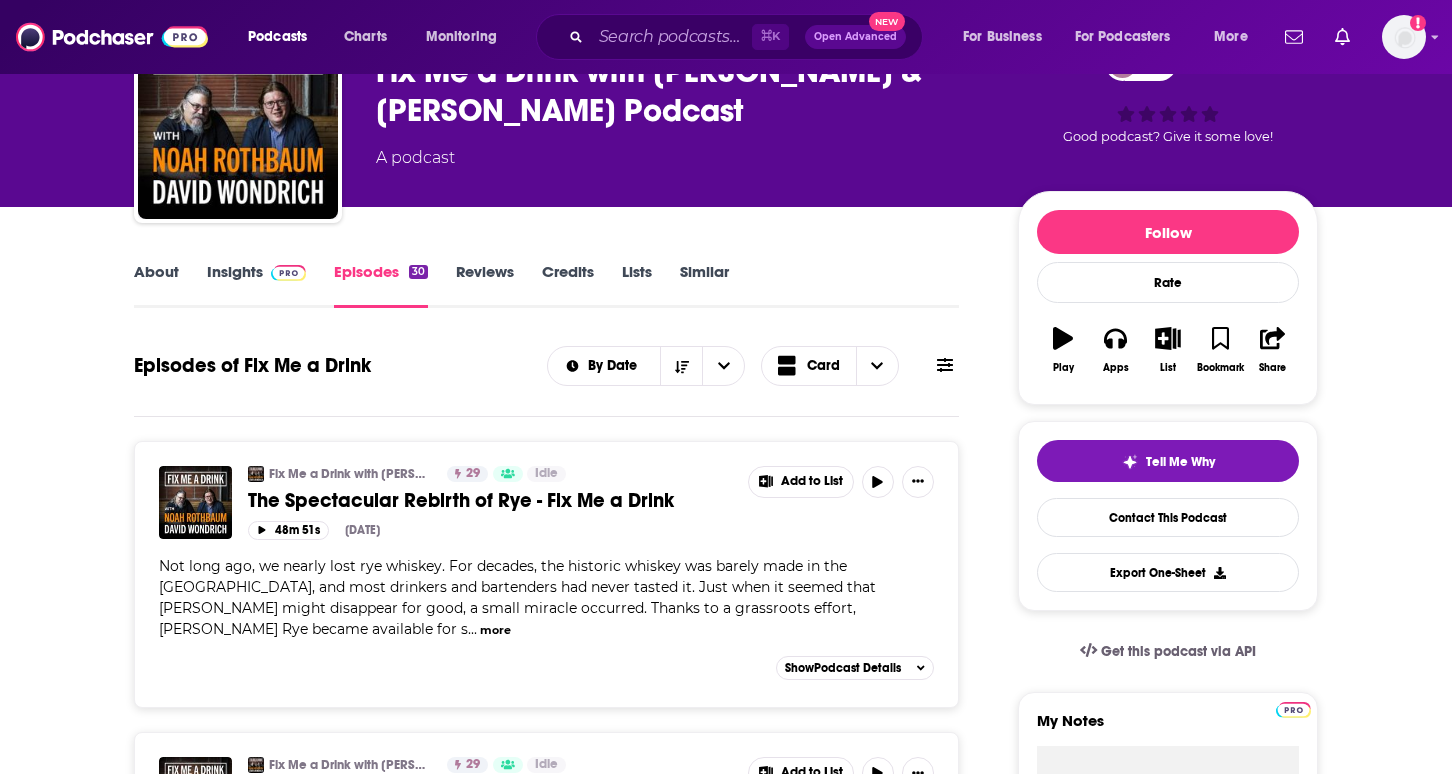 scroll, scrollTop: 132, scrollLeft: 0, axis: vertical 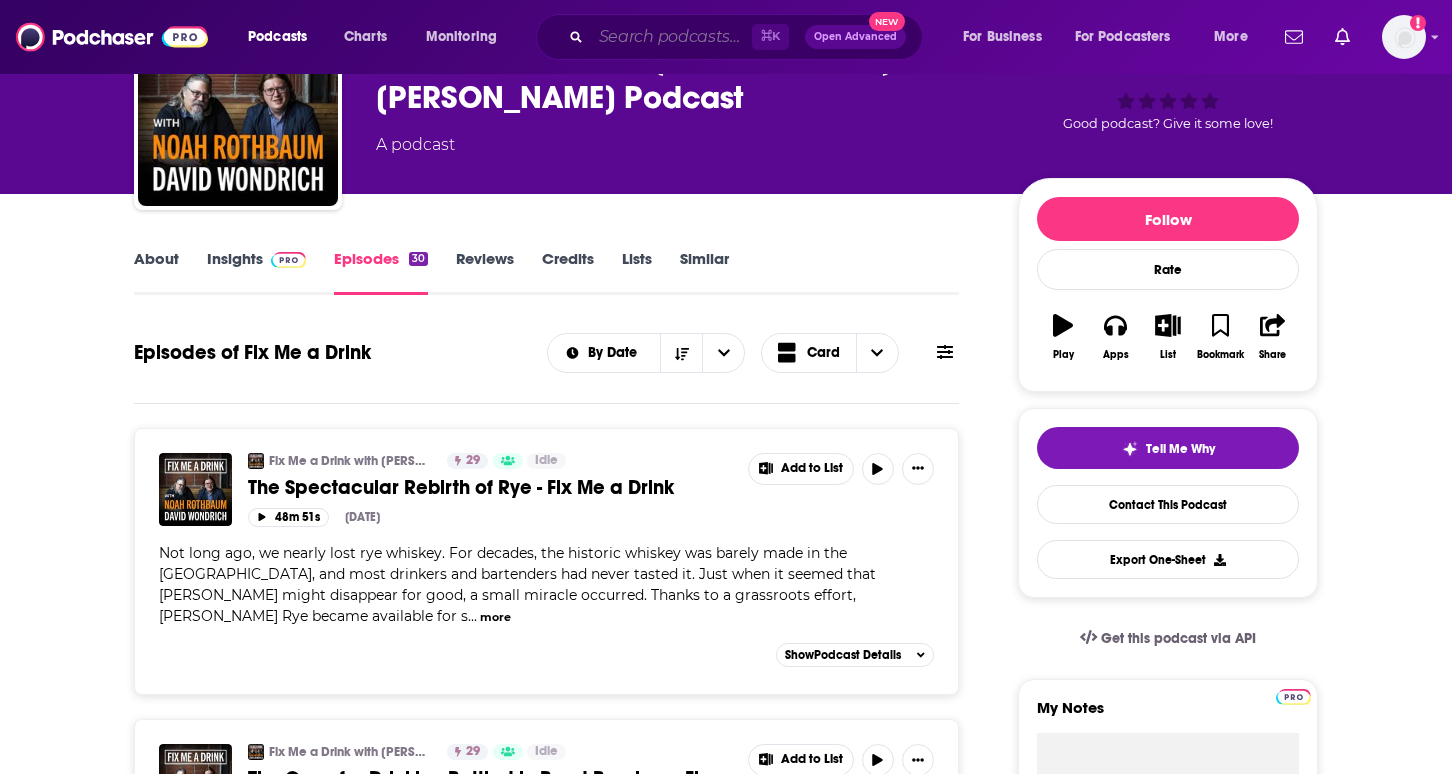 click at bounding box center [671, 37] 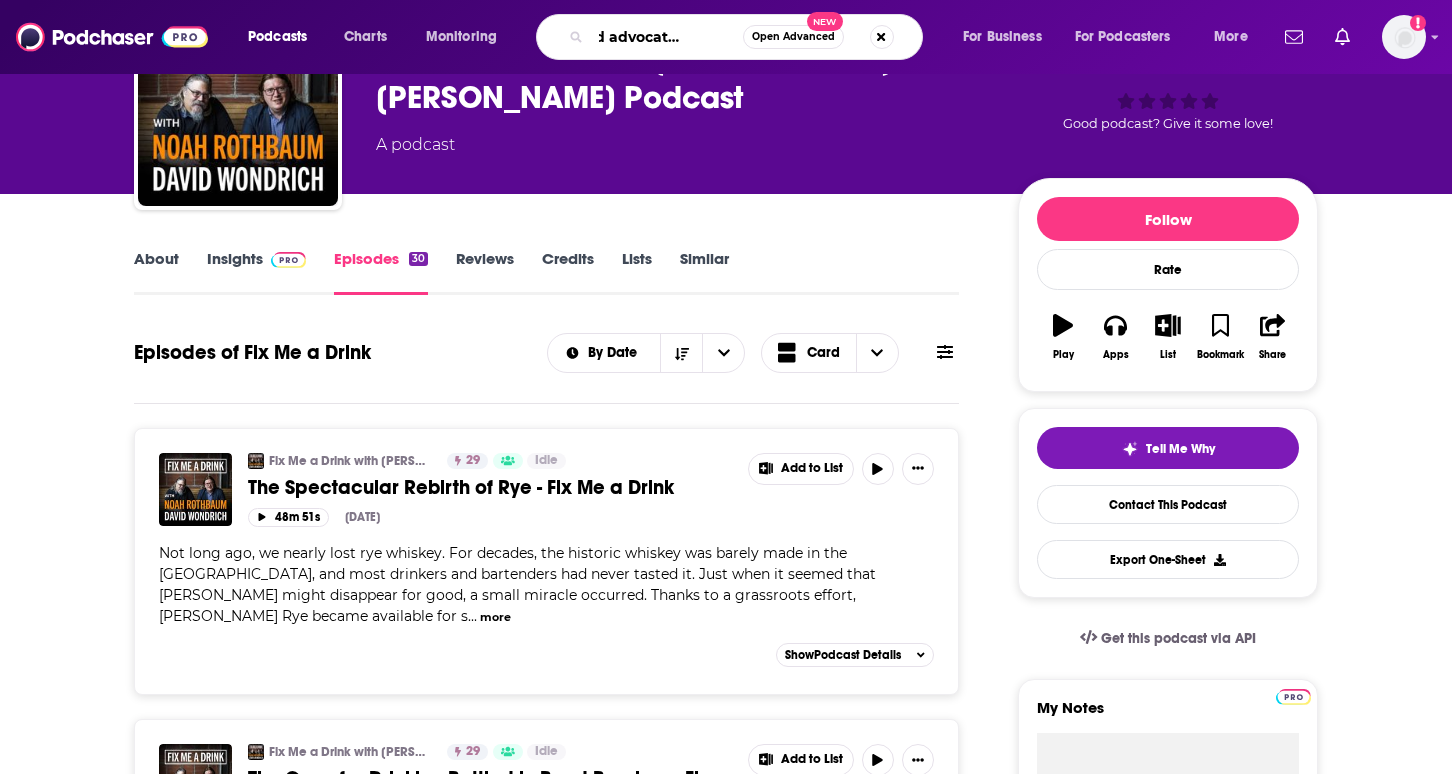 type on "spirited advocate podcast" 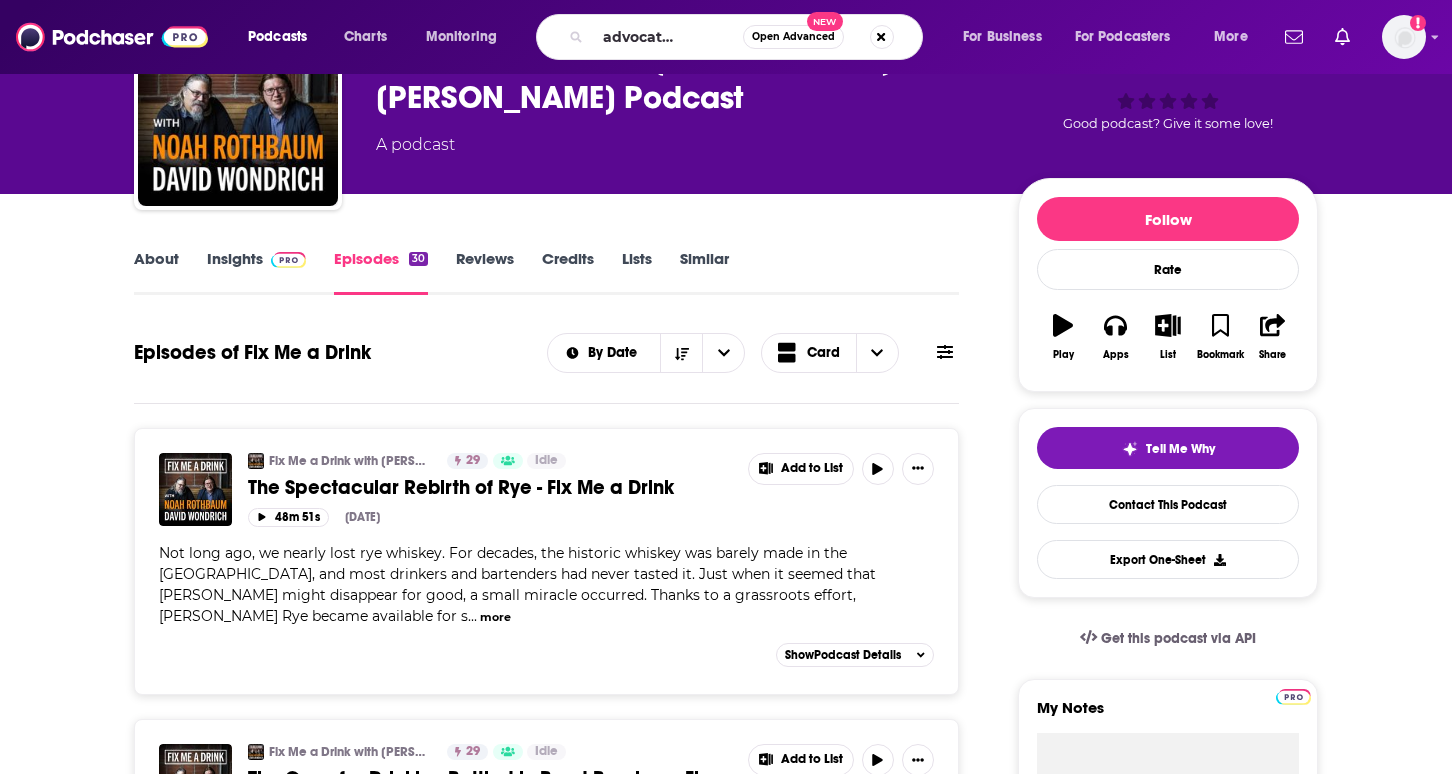scroll, scrollTop: 0, scrollLeft: 0, axis: both 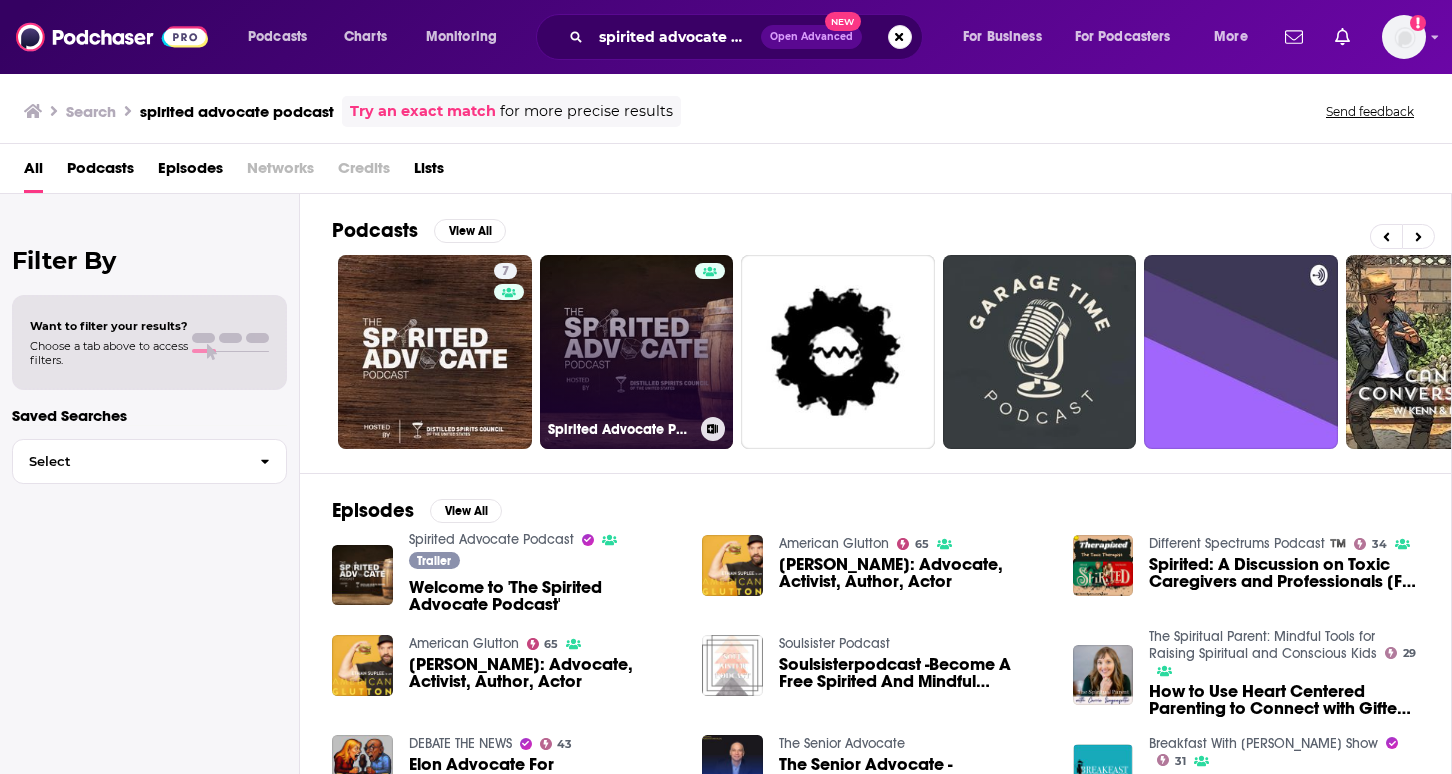 click on "Spirited Advocate Podcast" at bounding box center (637, 352) 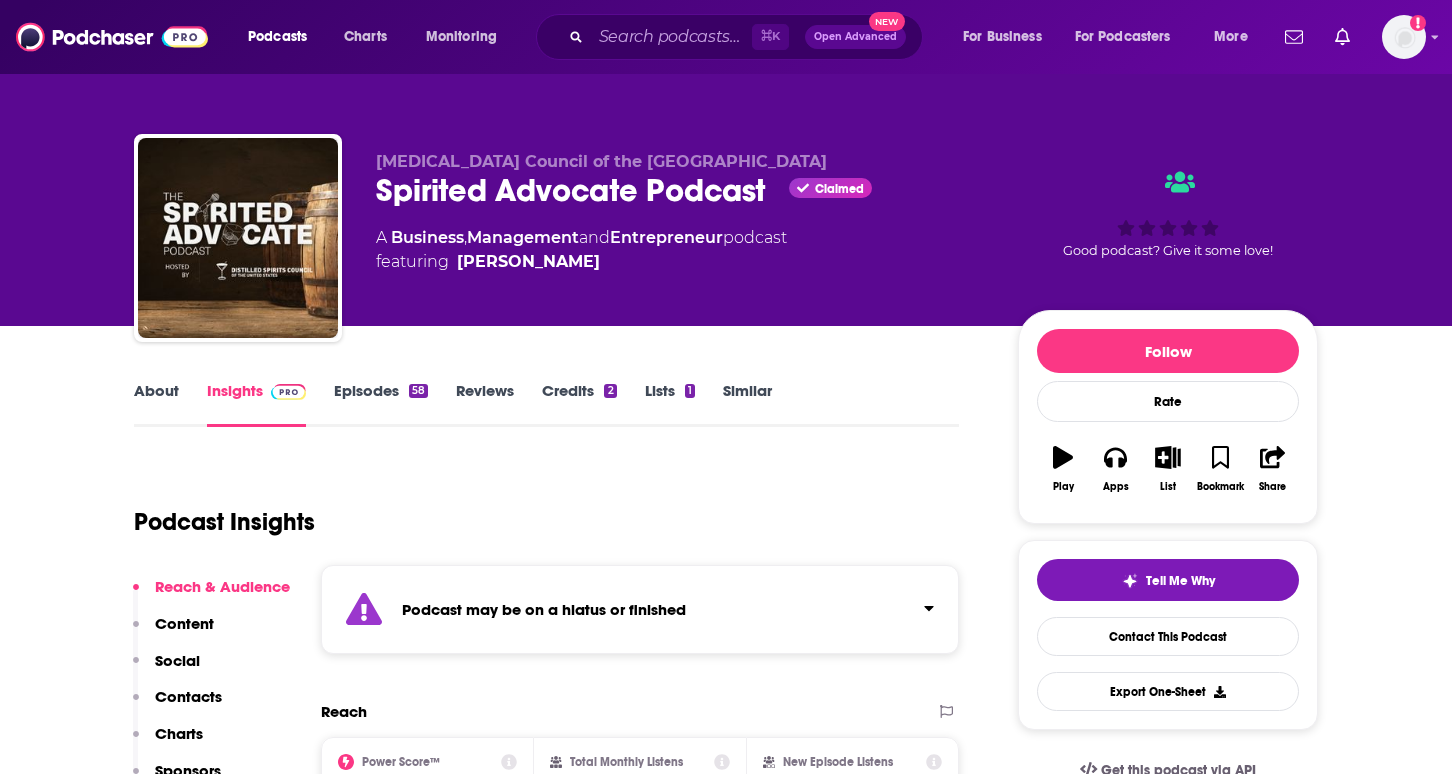 click on "Episodes 58" at bounding box center (381, 404) 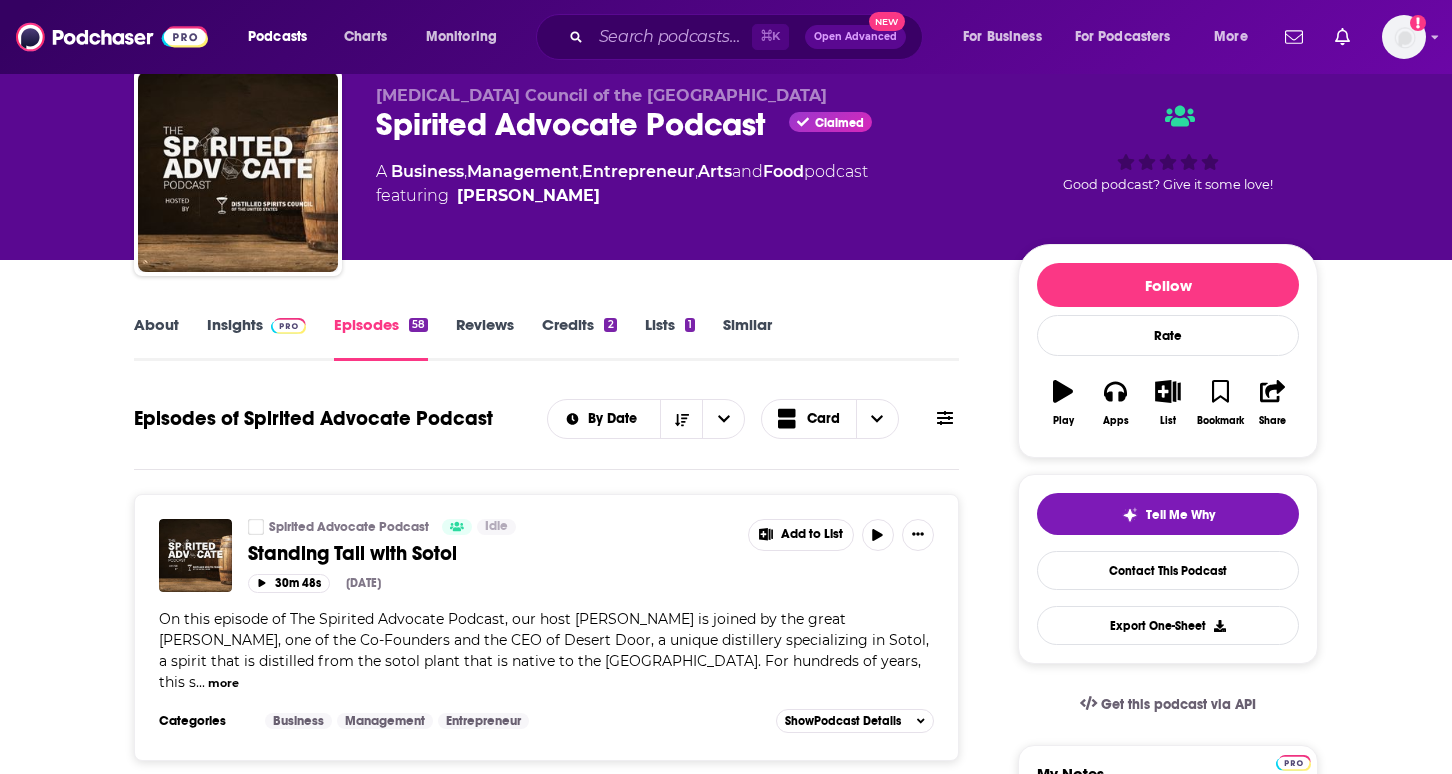 scroll, scrollTop: 69, scrollLeft: 0, axis: vertical 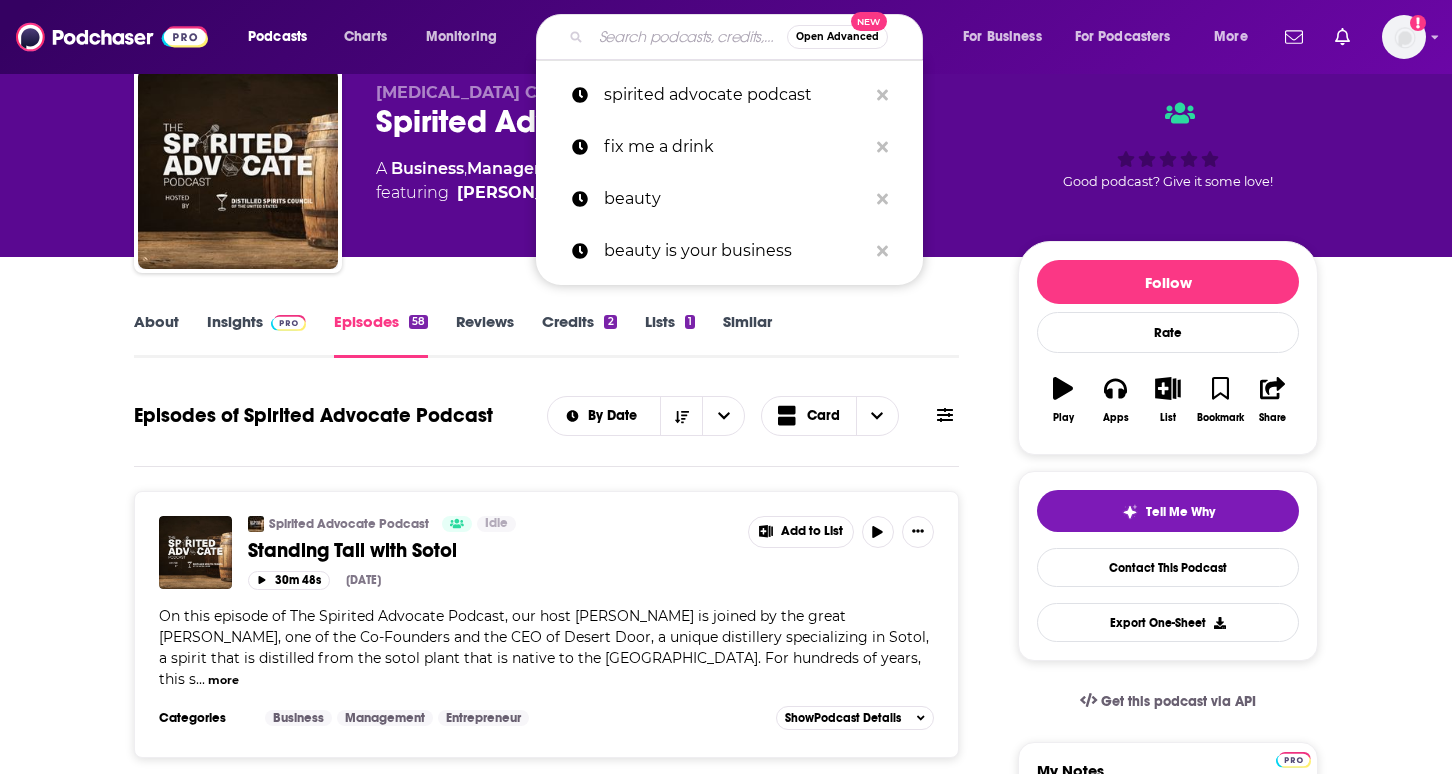 click at bounding box center [689, 37] 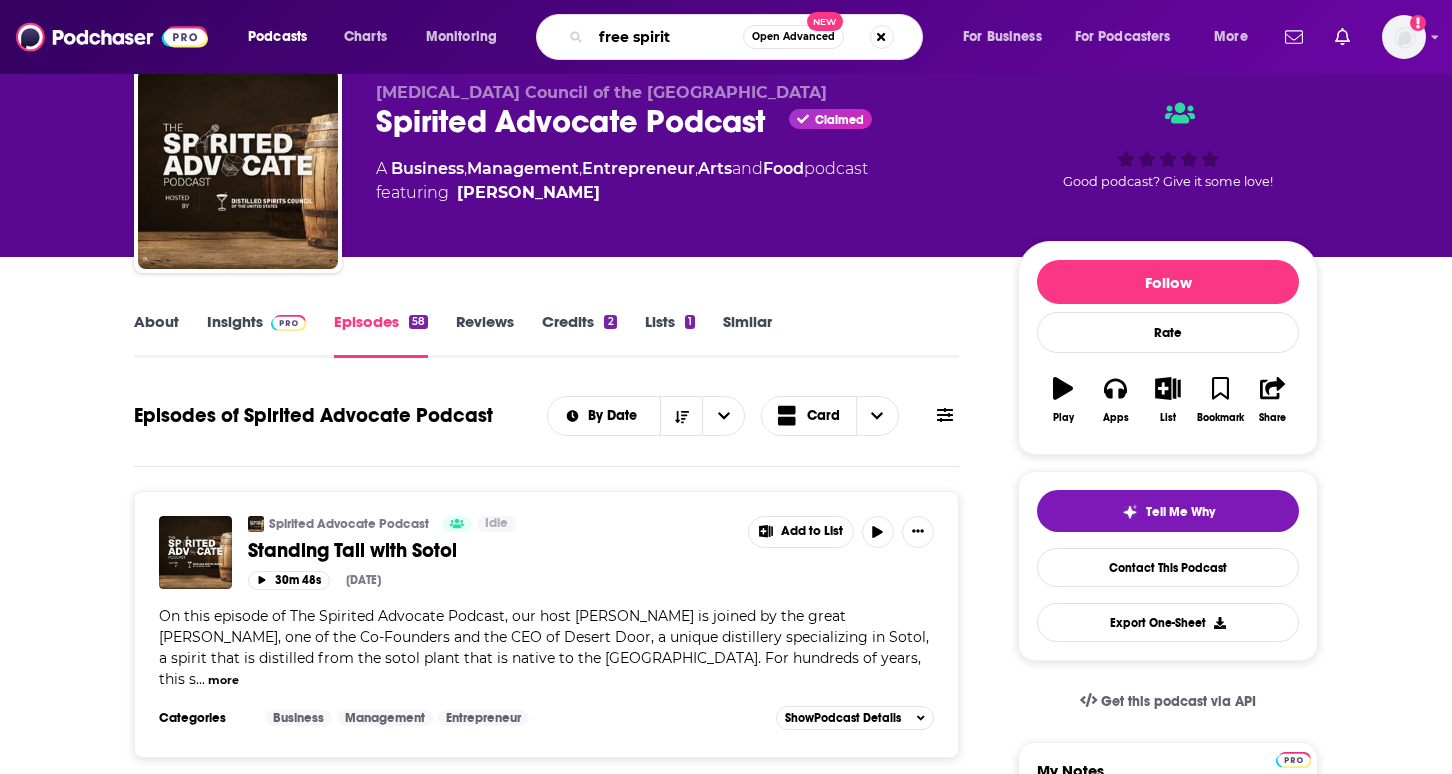type on "free spirits" 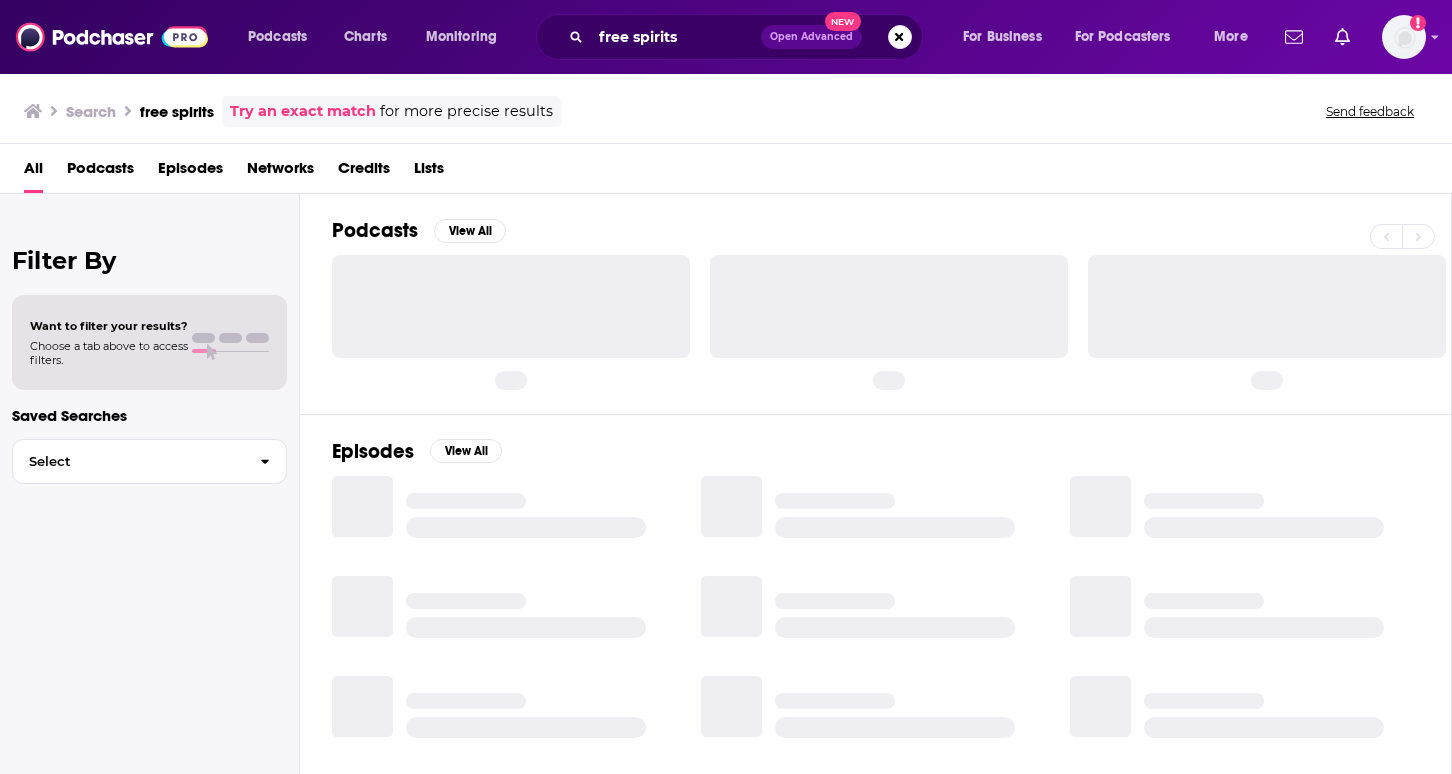 scroll, scrollTop: 0, scrollLeft: 0, axis: both 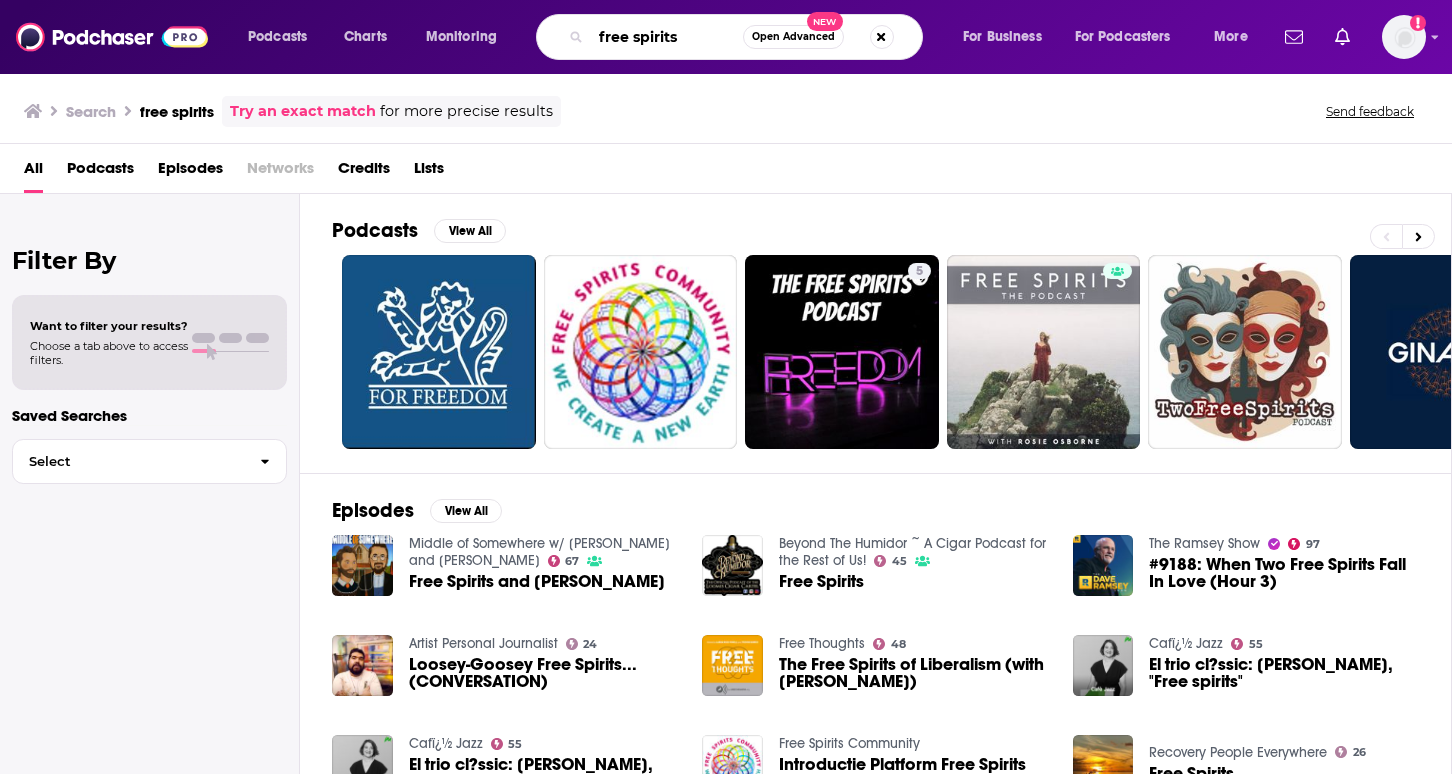 click on "free spirits" at bounding box center (667, 37) 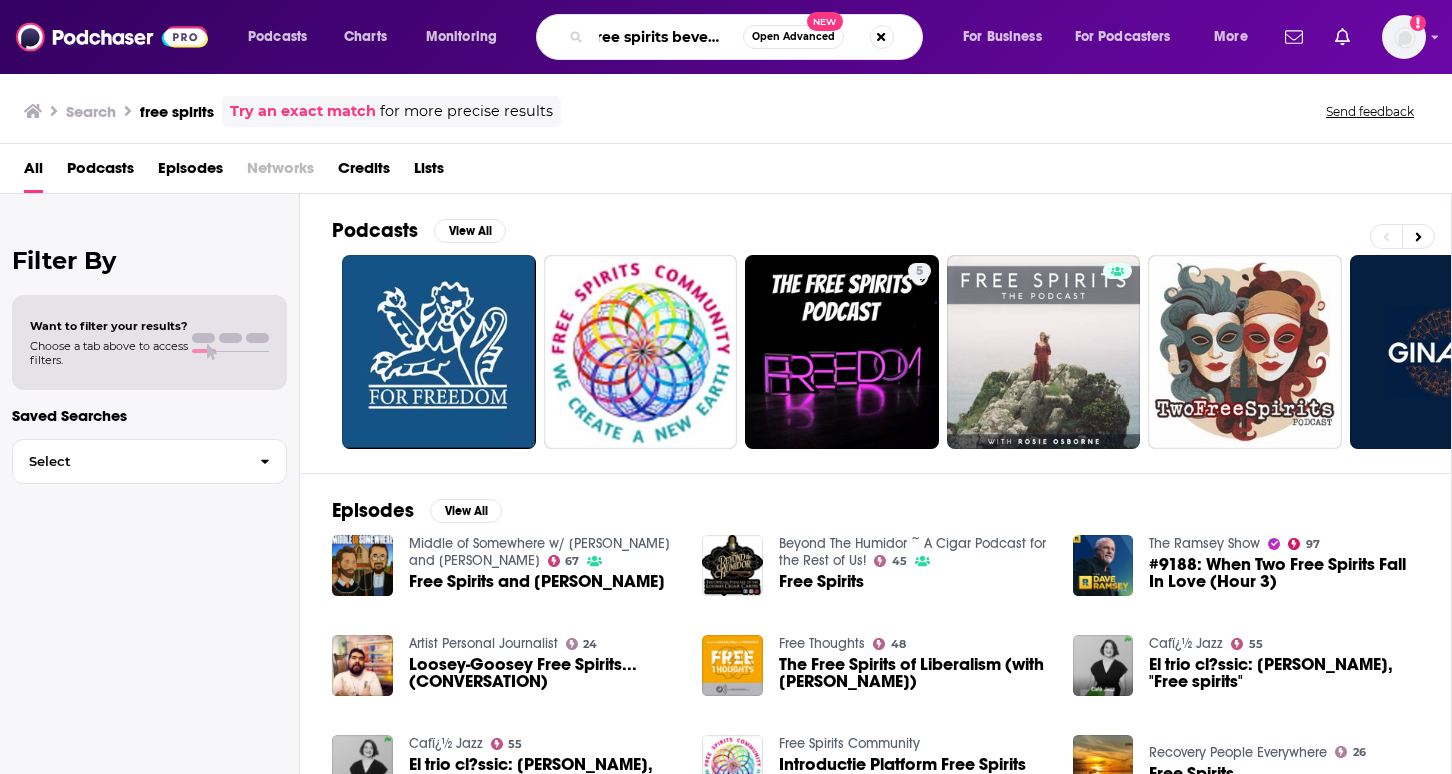 scroll, scrollTop: 0, scrollLeft: 17, axis: horizontal 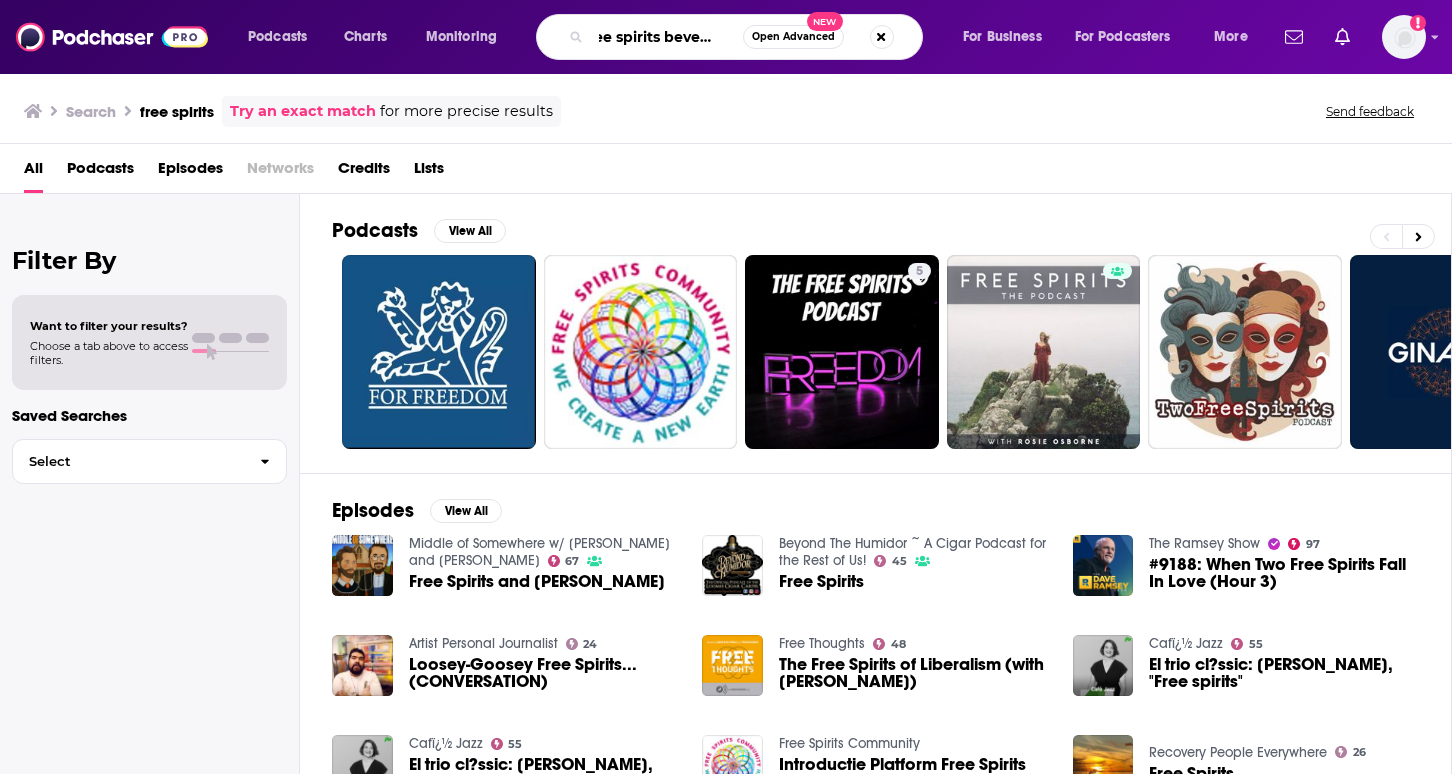 type on "free spirits beverage" 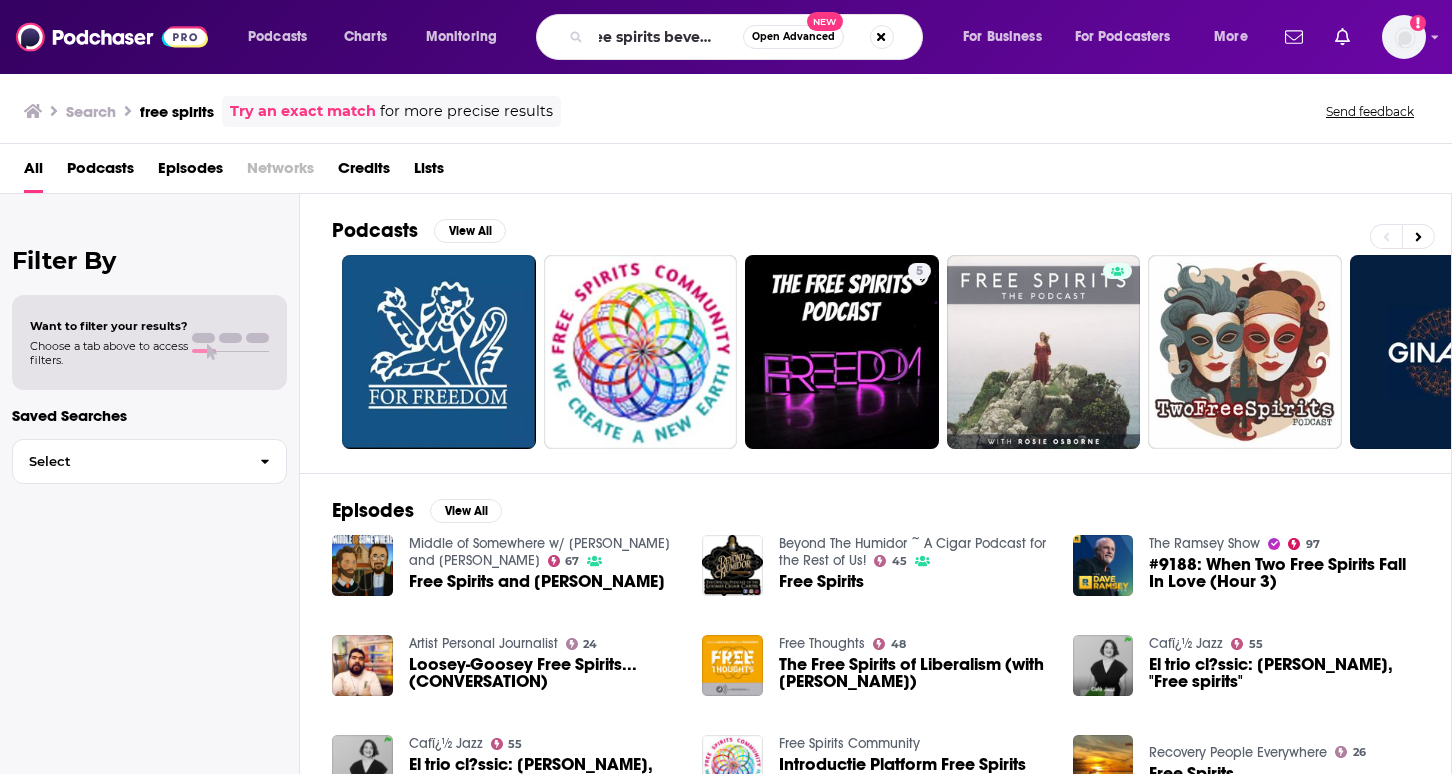 scroll, scrollTop: 0, scrollLeft: 0, axis: both 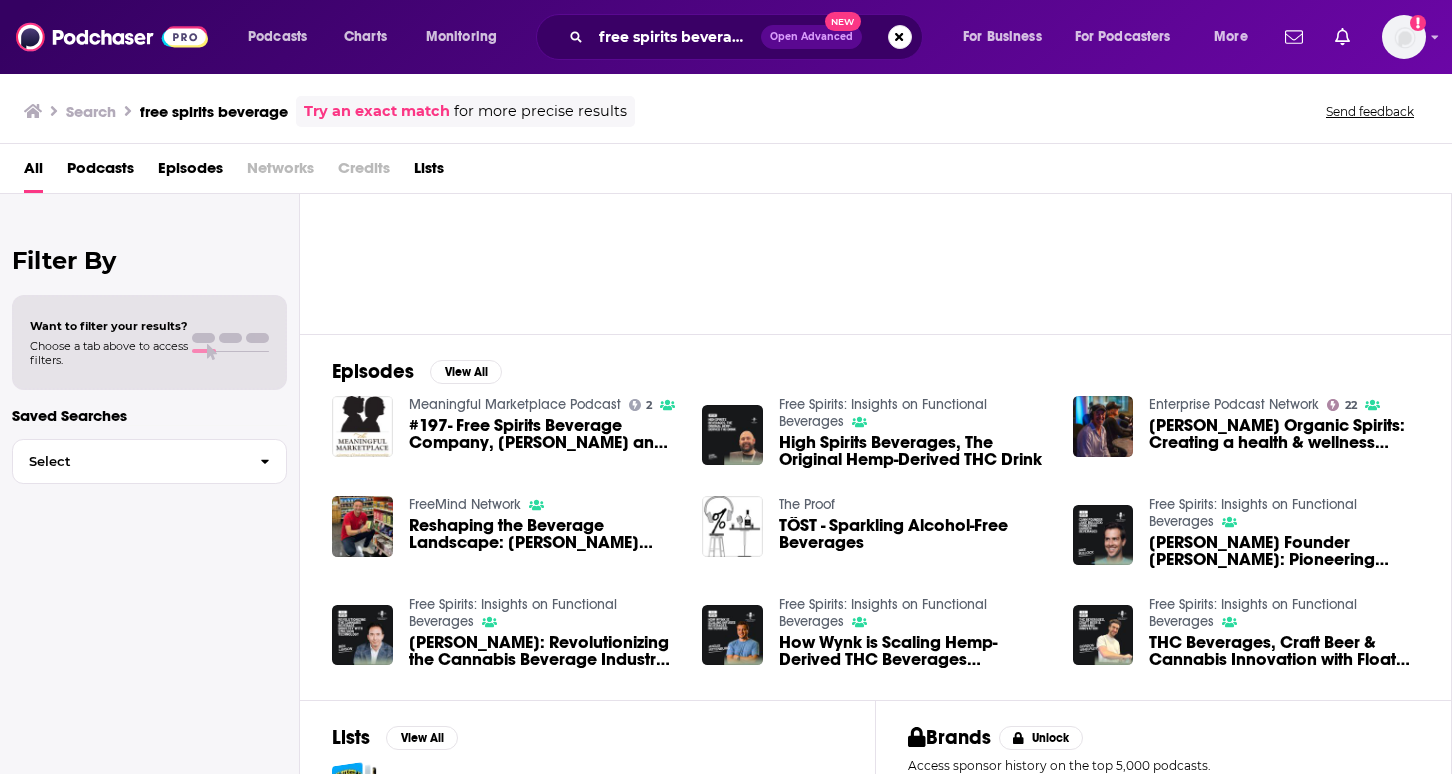 click on "Free Spirits: Insights on Functional Beverages" at bounding box center [513, 613] 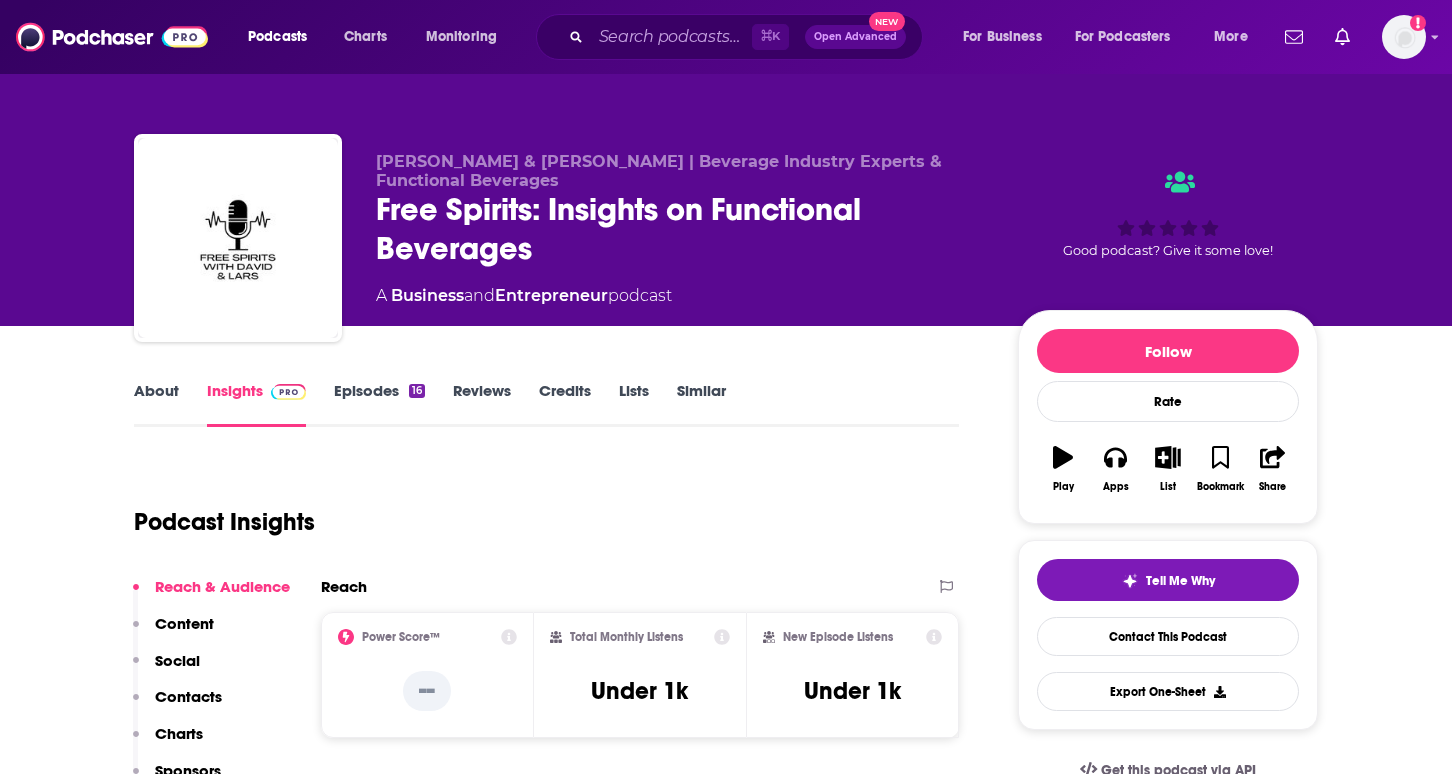 click on "Episodes 16" at bounding box center (379, 404) 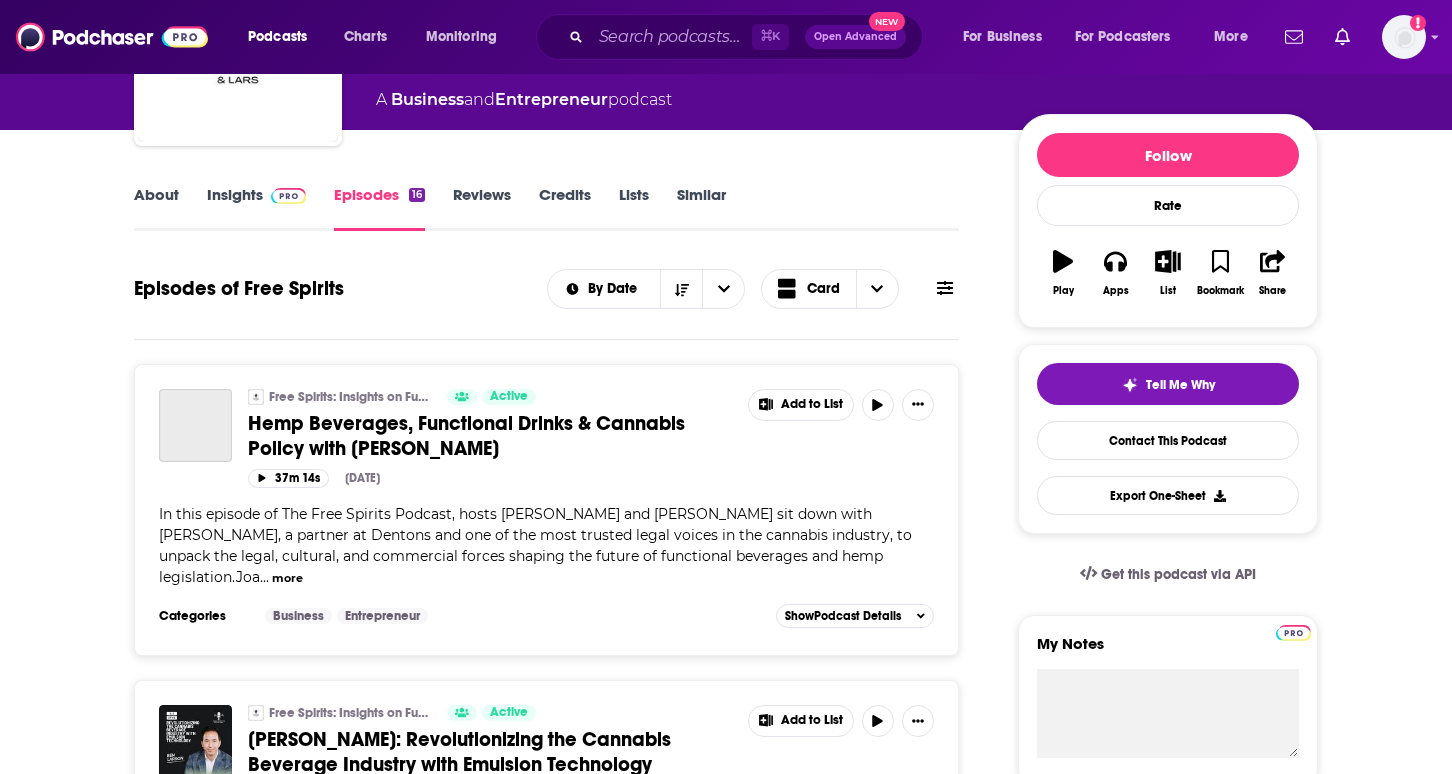 scroll, scrollTop: 204, scrollLeft: 0, axis: vertical 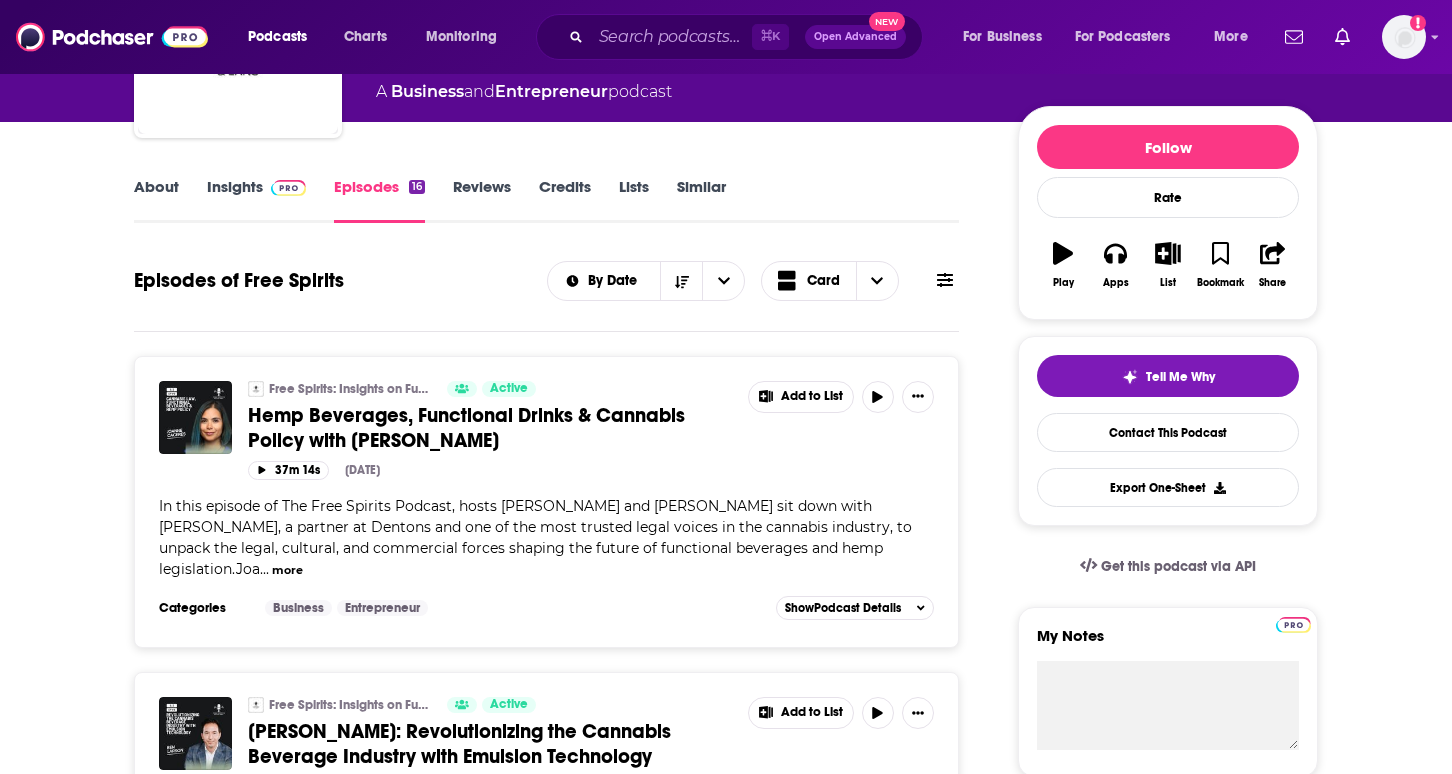 click on "Insights" at bounding box center (256, 200) 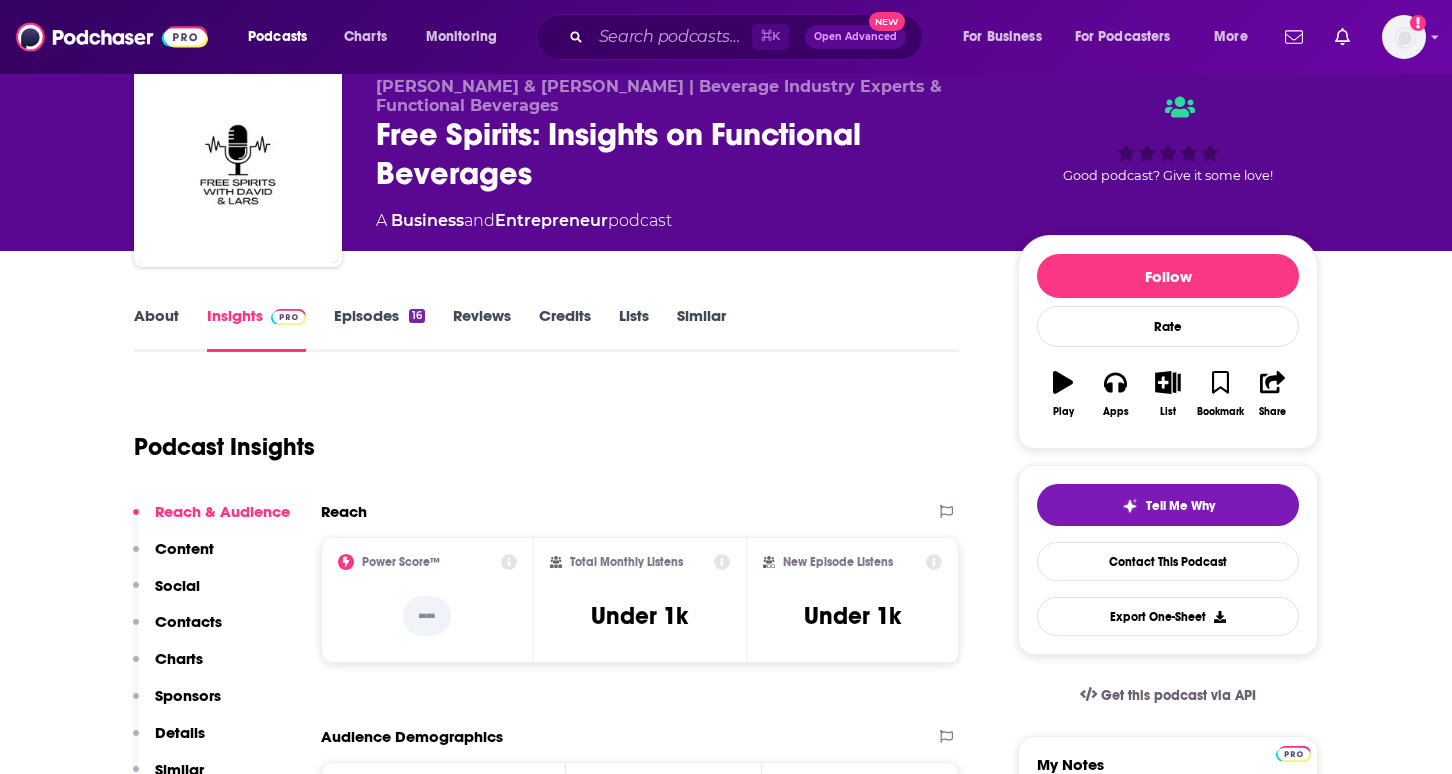 scroll, scrollTop: 0, scrollLeft: 0, axis: both 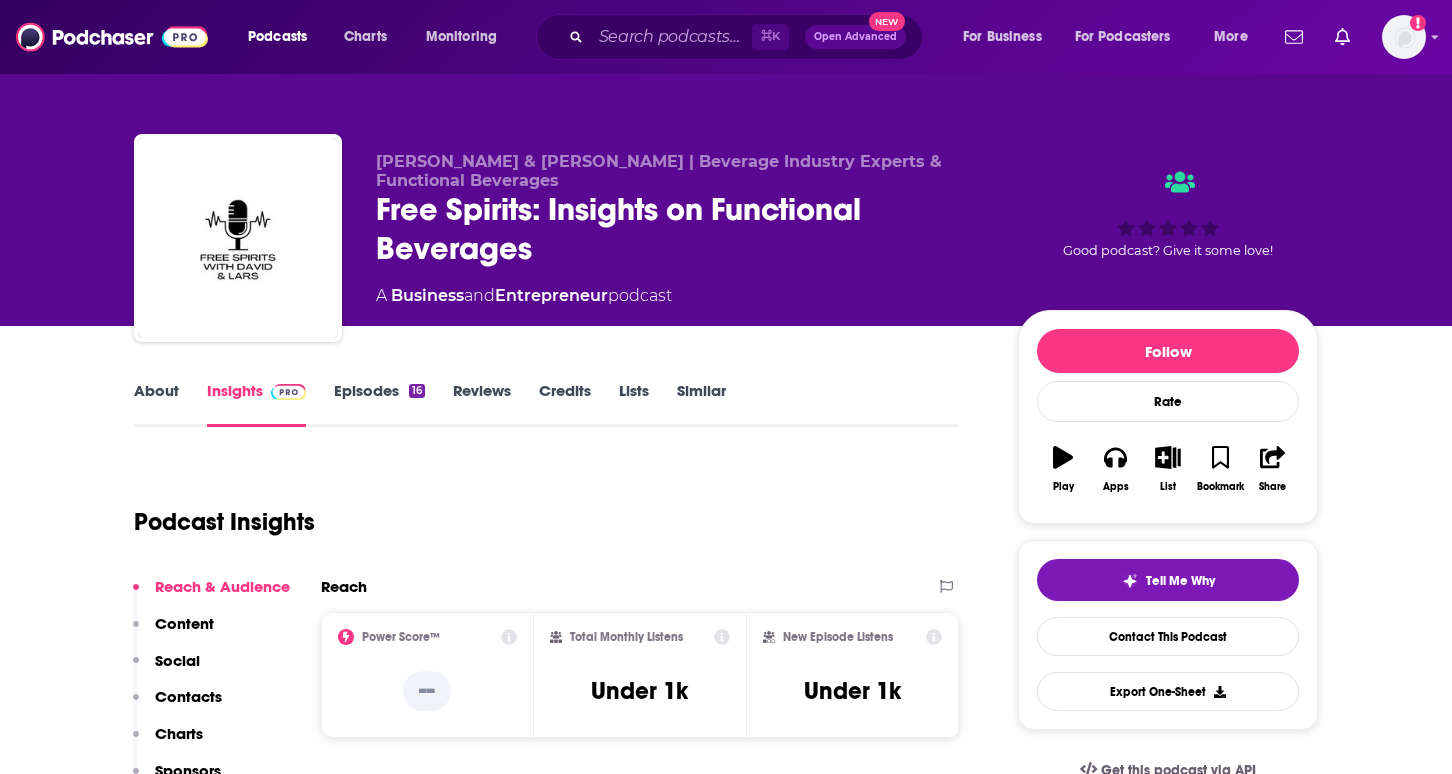 click on "Episodes 16" at bounding box center [379, 404] 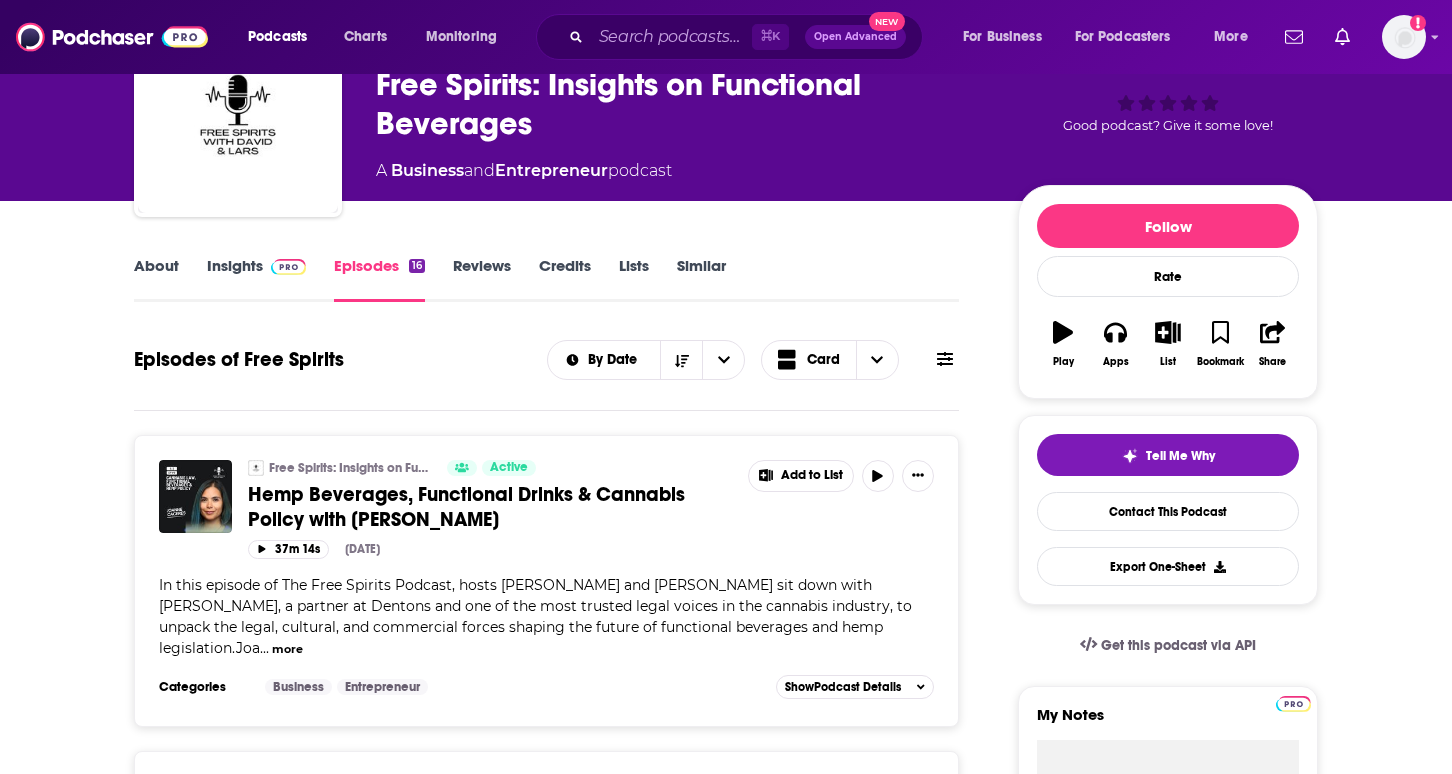 scroll, scrollTop: 123, scrollLeft: 0, axis: vertical 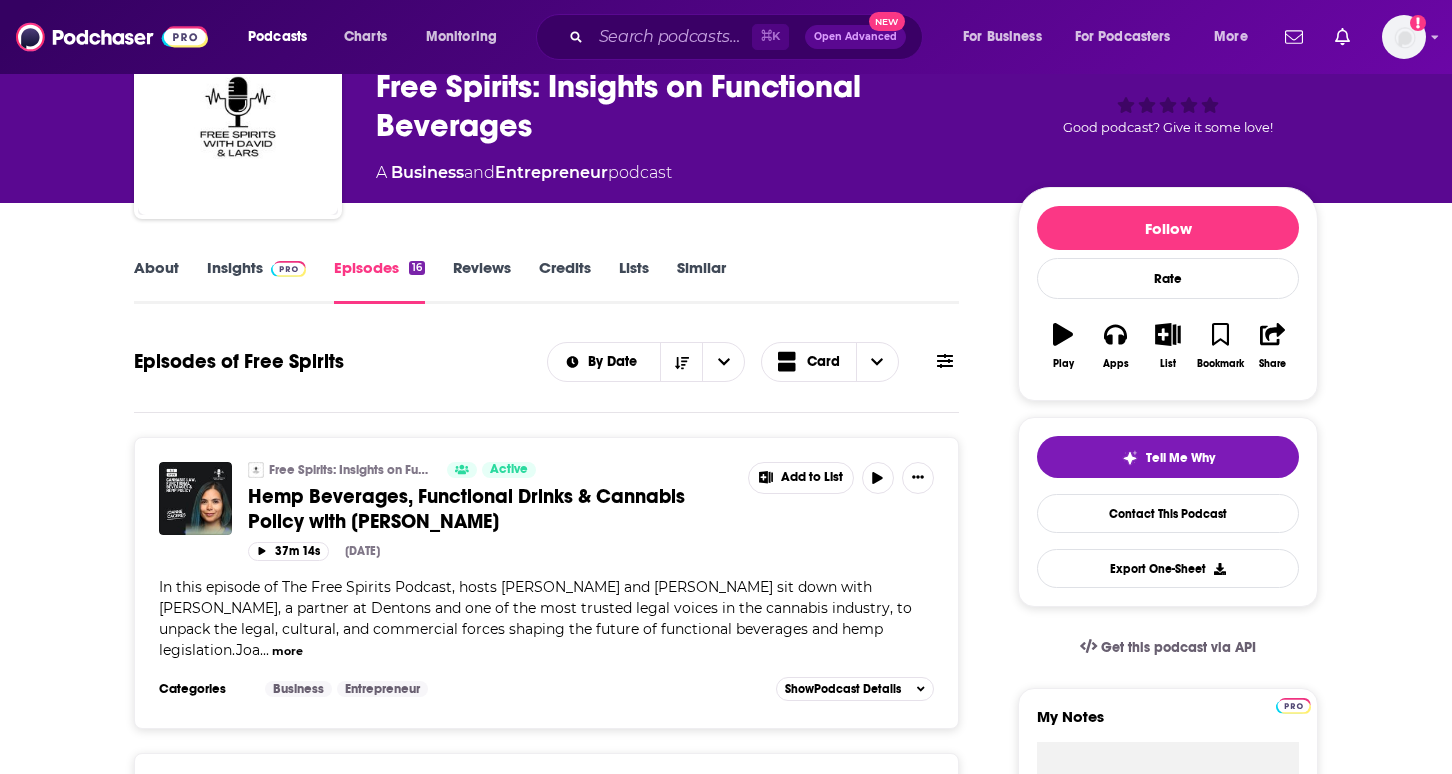 click on "Insights" at bounding box center (256, 281) 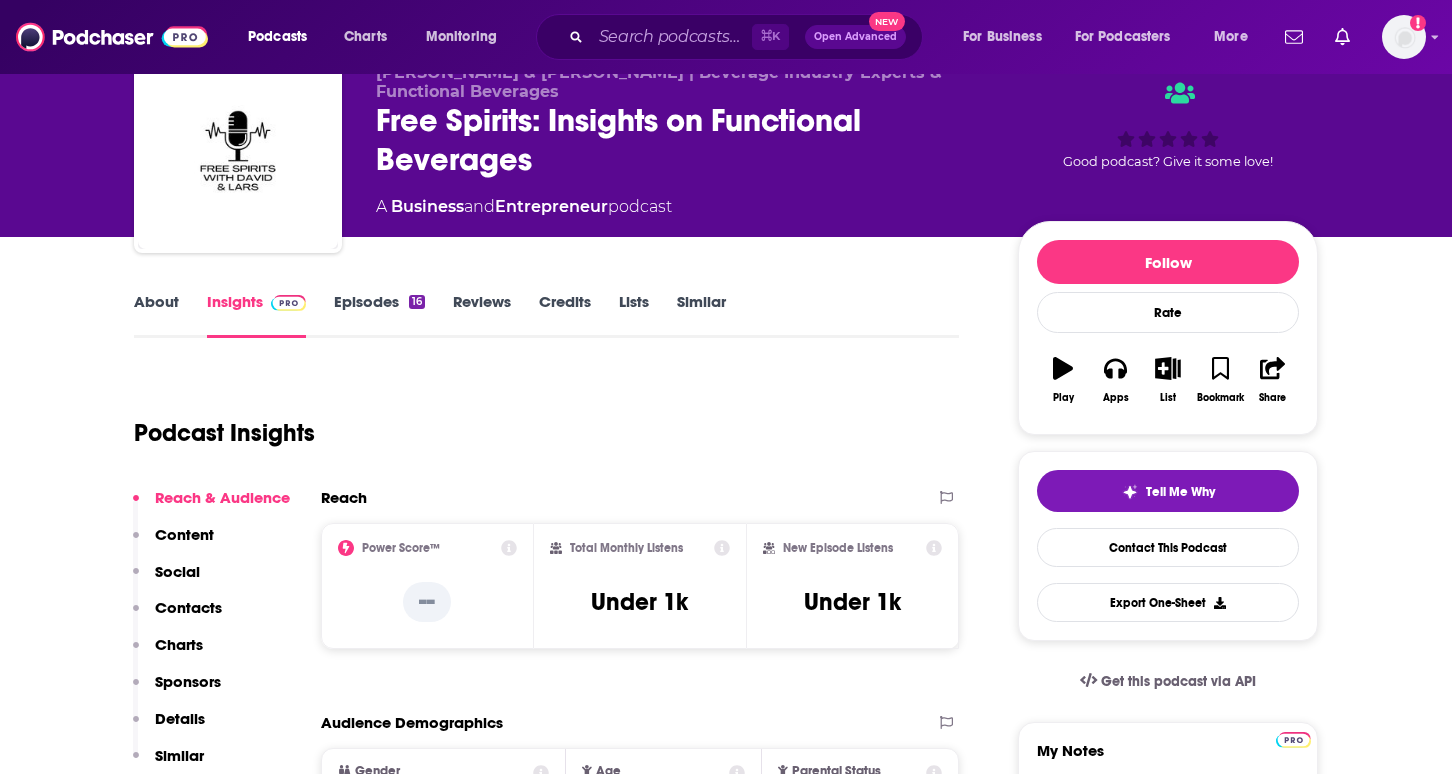 scroll, scrollTop: 113, scrollLeft: 0, axis: vertical 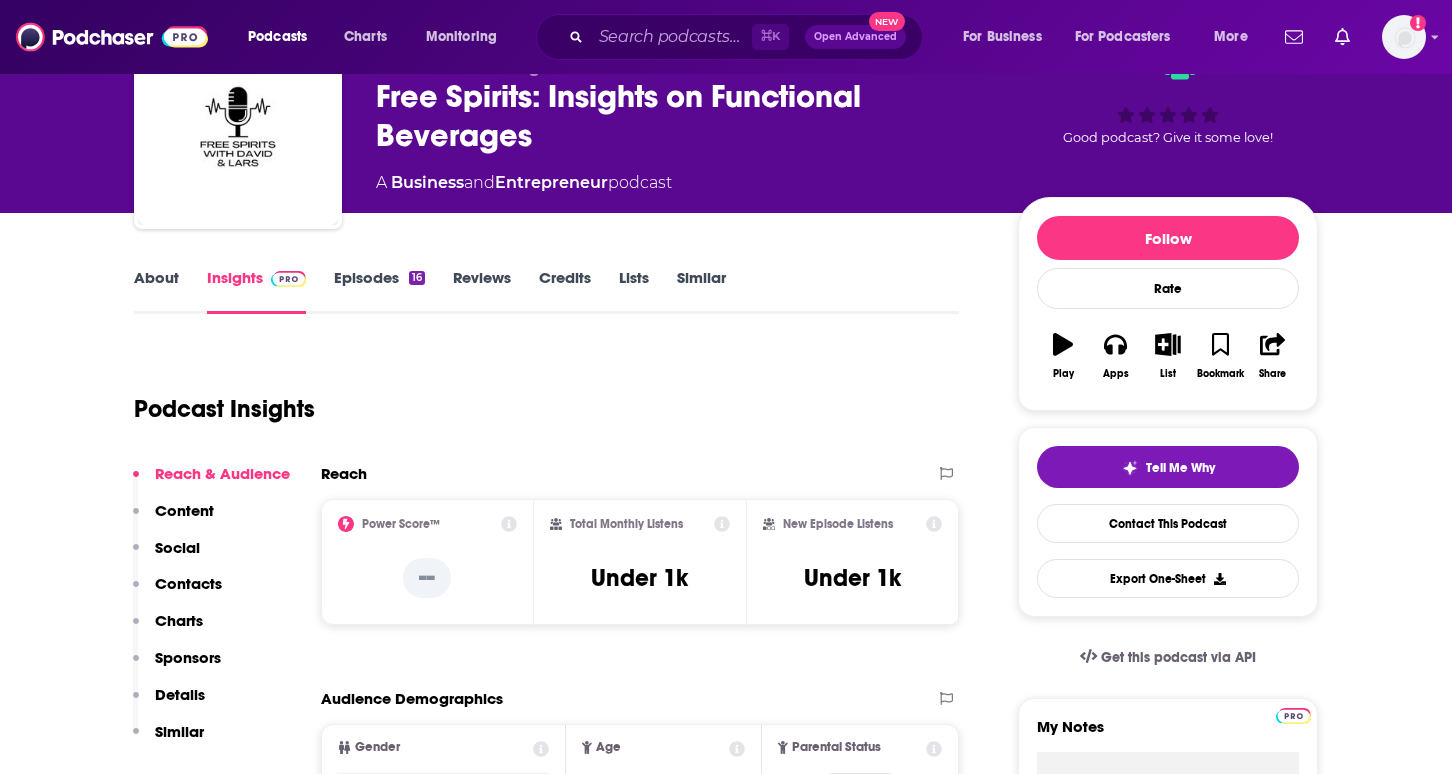 click on "About Insights Episodes 16 Reviews Credits Lists Similar Podcast Insights Reach & Audience Content Social Contacts Charts Sponsors Details Similar Contact Podcast Open Website  Reach Power Score™ -- Total Monthly Listens Under 1k New Episode Listens Under 1k Export One-Sheet Audience Demographics Gender [DEMOGRAPHIC_DATA] Age [DEMOGRAPHIC_DATA] yo Parental Status Mixed Countries 1 [GEOGRAPHIC_DATA] 2 [GEOGRAPHIC_DATA] 3 [GEOGRAPHIC_DATA] 4 [GEOGRAPHIC_DATA] 5 [GEOGRAPHIC_DATA] Education Level Mostly  Higher Education Content Political Skew Not Available Socials This podcast does not have social handles yet. Contacts   RSS   Podcast Email [PERSON_NAME] [PERSON_NAME][EMAIL_ADDRESS][DOMAIN_NAME] [PERSON_NAME][EMAIL_ADDRESS][DOMAIN_NAME] That's all there is! Charts All Charts All Categories All Countries This podcast isn't ranking on any Apple or Spotify charts [DATE]. Recent Sponsors of  Free Spirits: Insights on Functional Beverages Beta Add to We do not have sponsor history for this podcast yet or there are no sponsors. Podcast Details Podcast Status Active Release Period 2 per month Explicit No First Episode 41 minutes 5" at bounding box center (546, 5104) 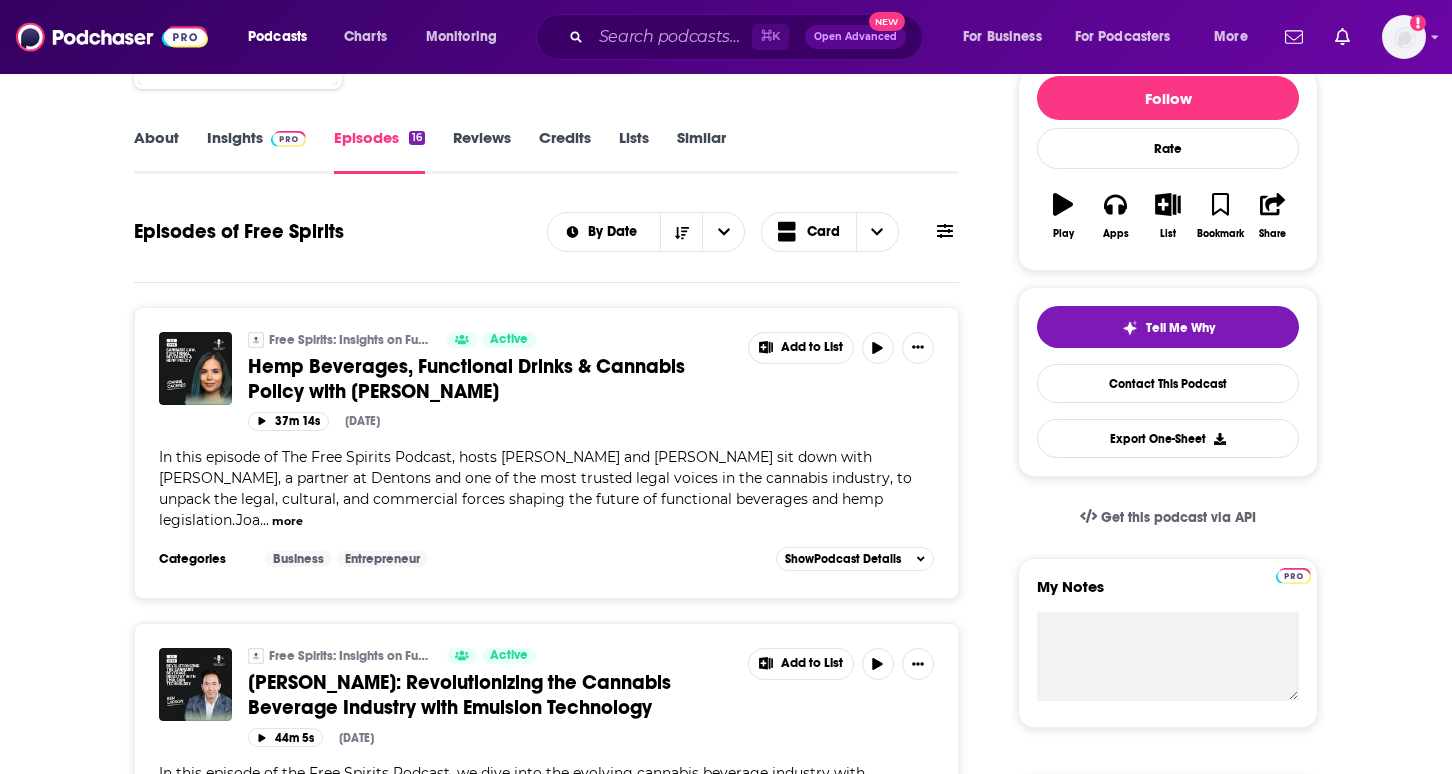 scroll, scrollTop: 0, scrollLeft: 0, axis: both 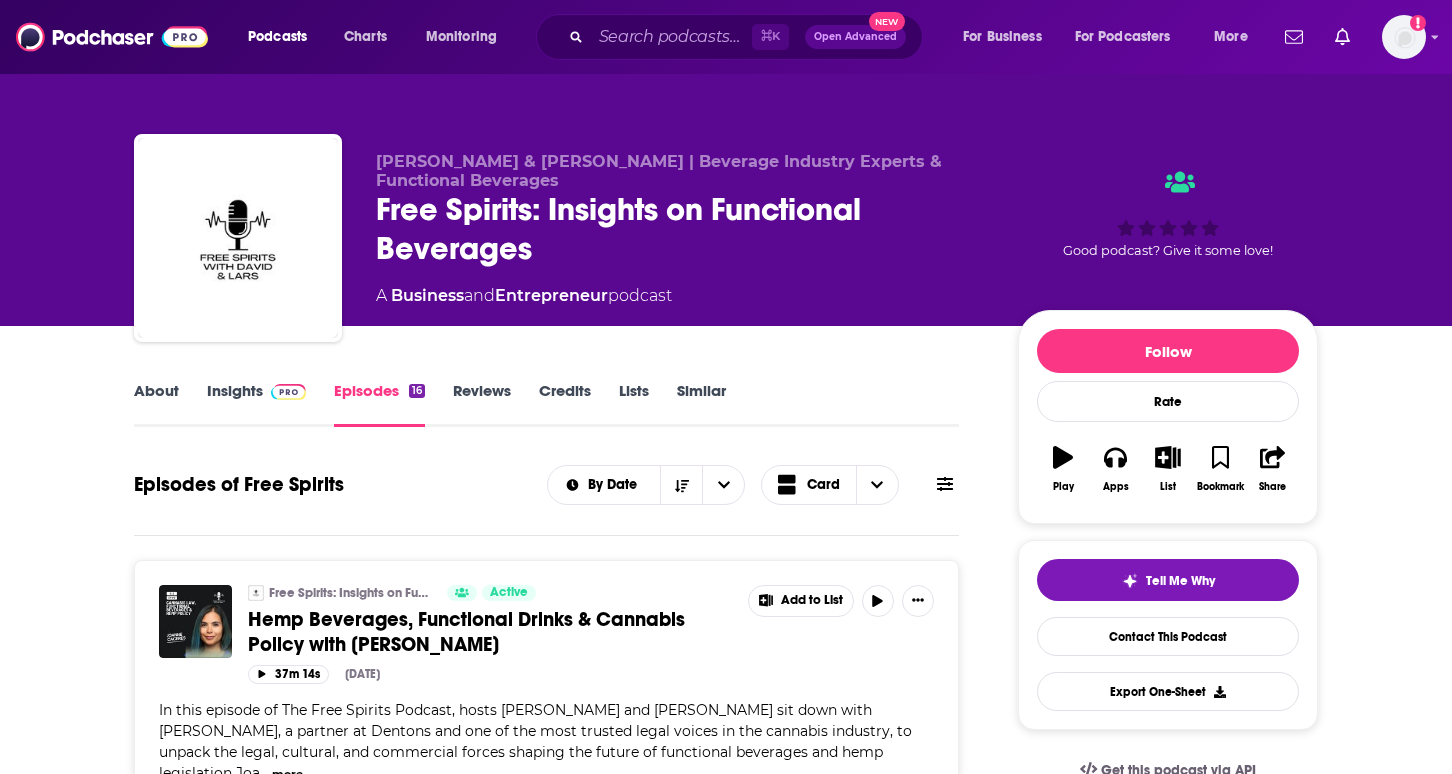 click on "Insights" at bounding box center [256, 404] 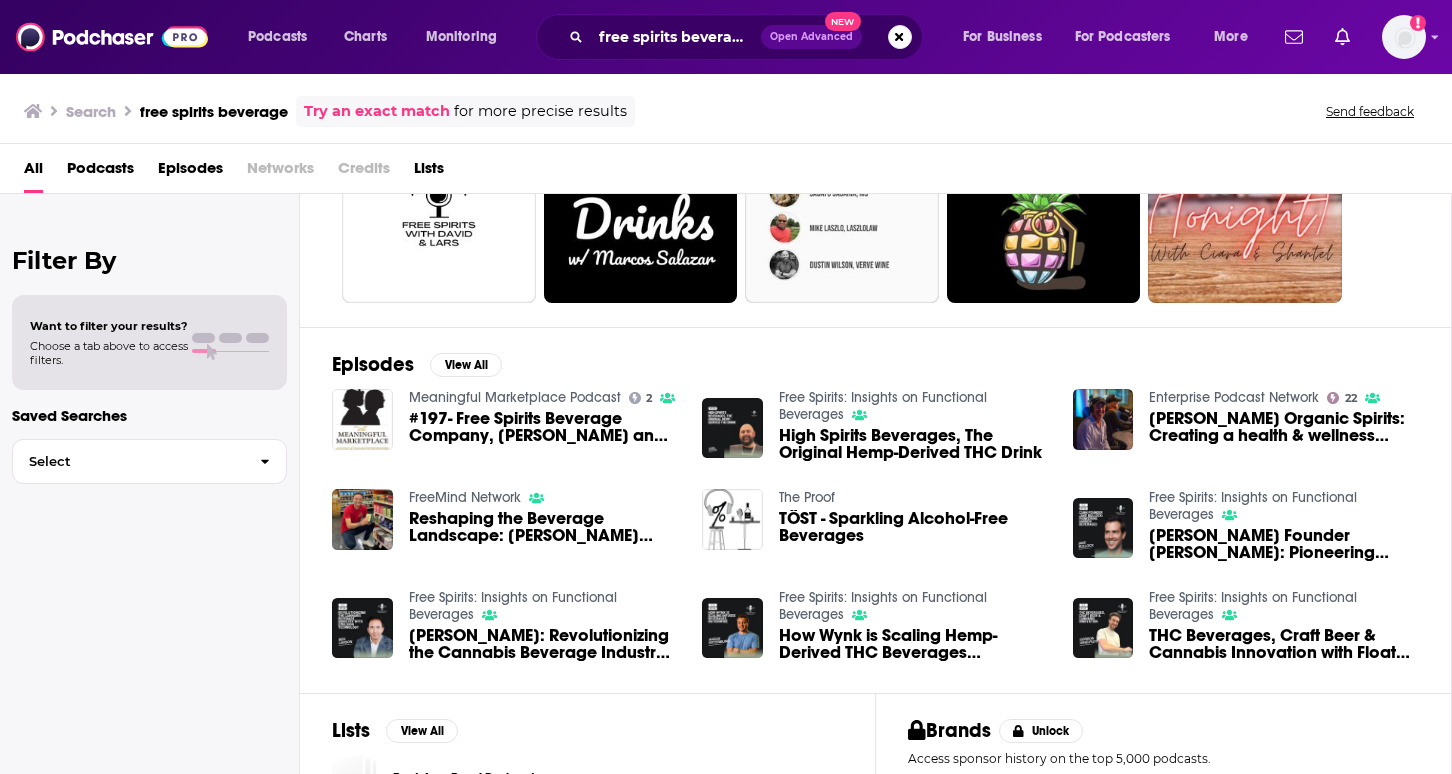 scroll, scrollTop: 181, scrollLeft: 0, axis: vertical 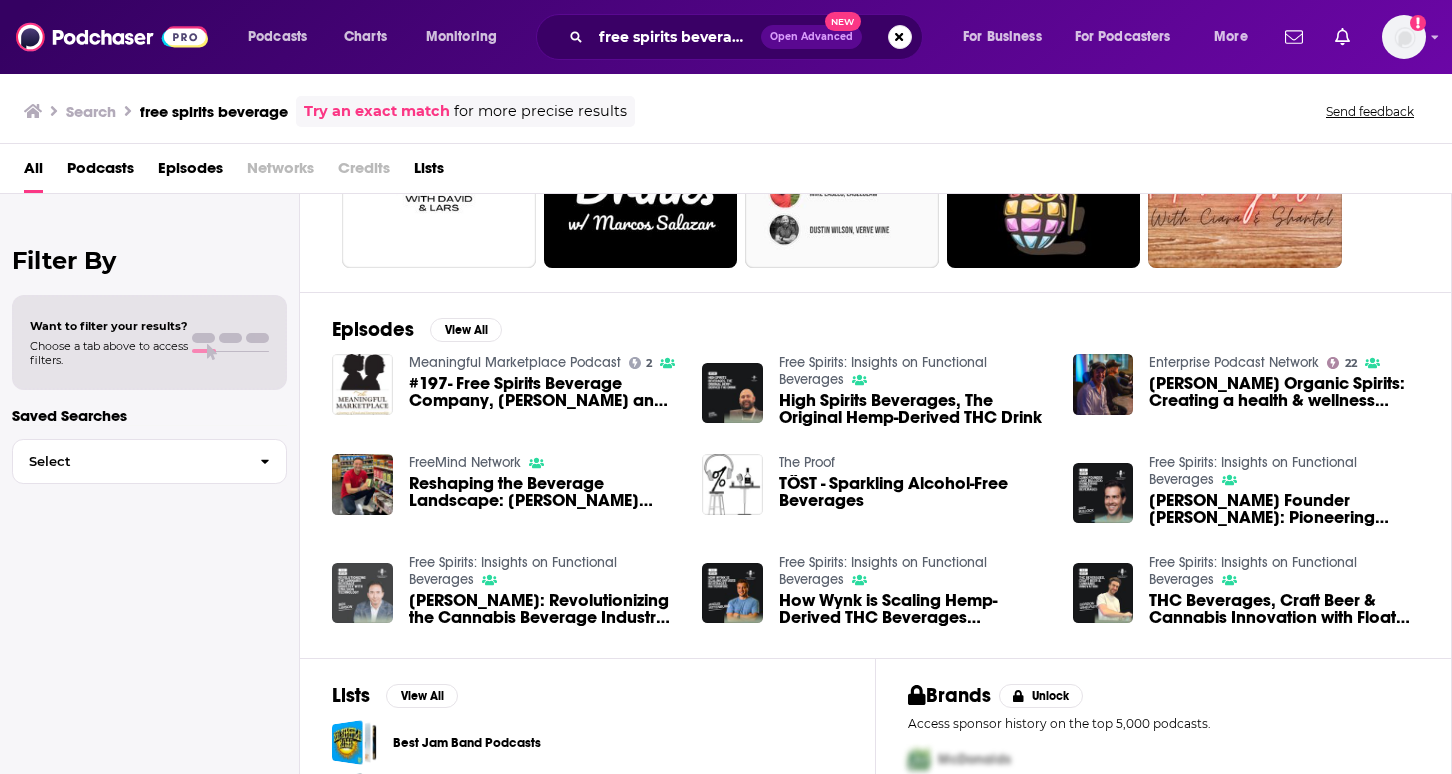 click at bounding box center [362, 593] 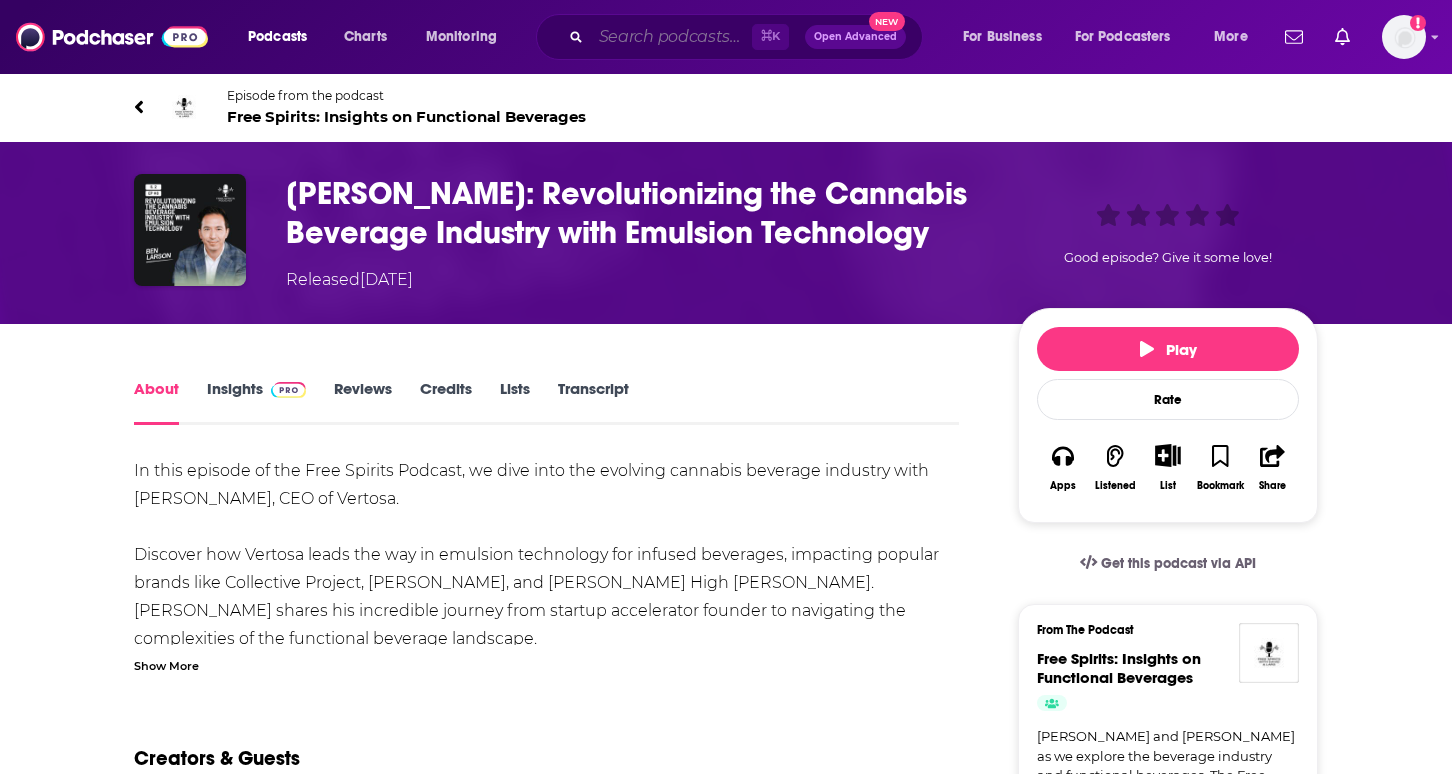 click at bounding box center [671, 37] 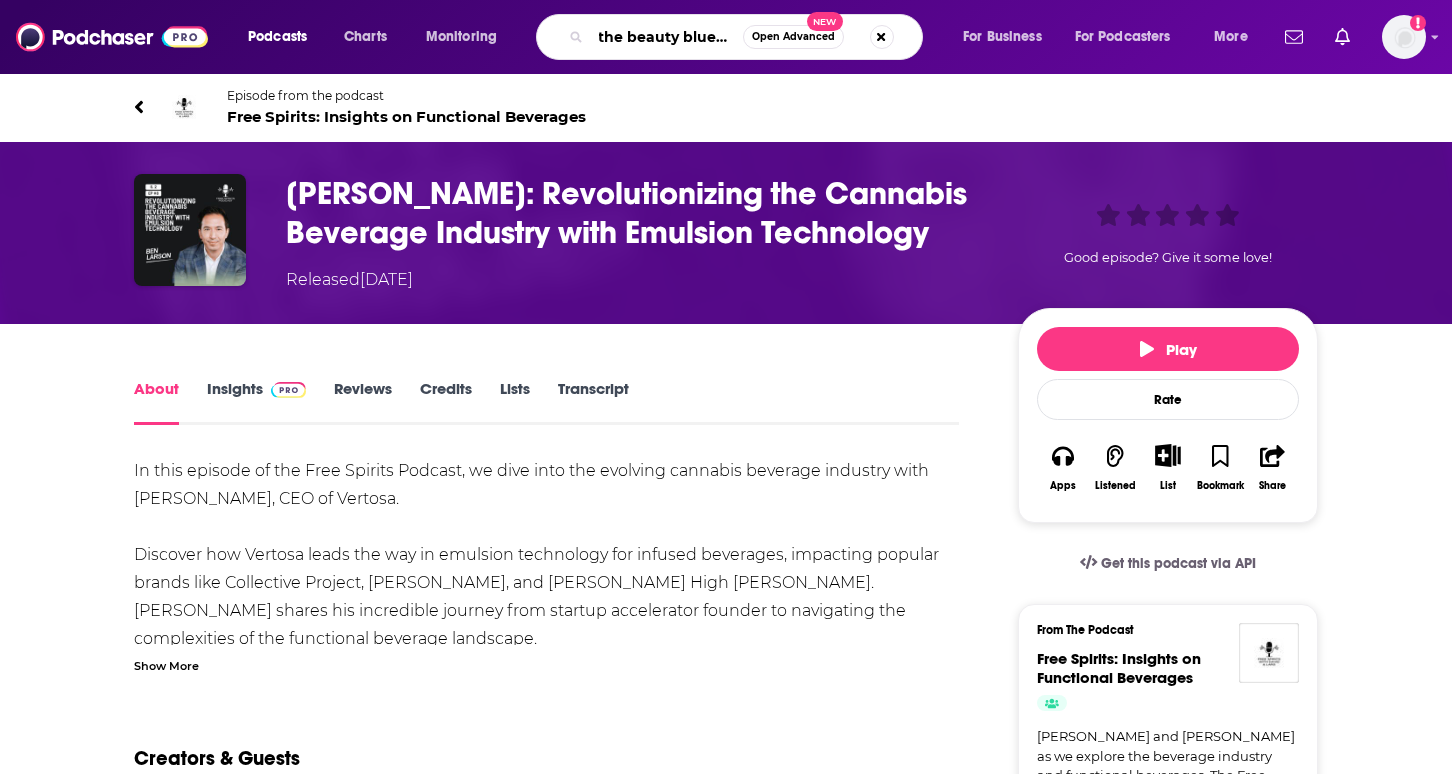 type on "the beauty blueprint" 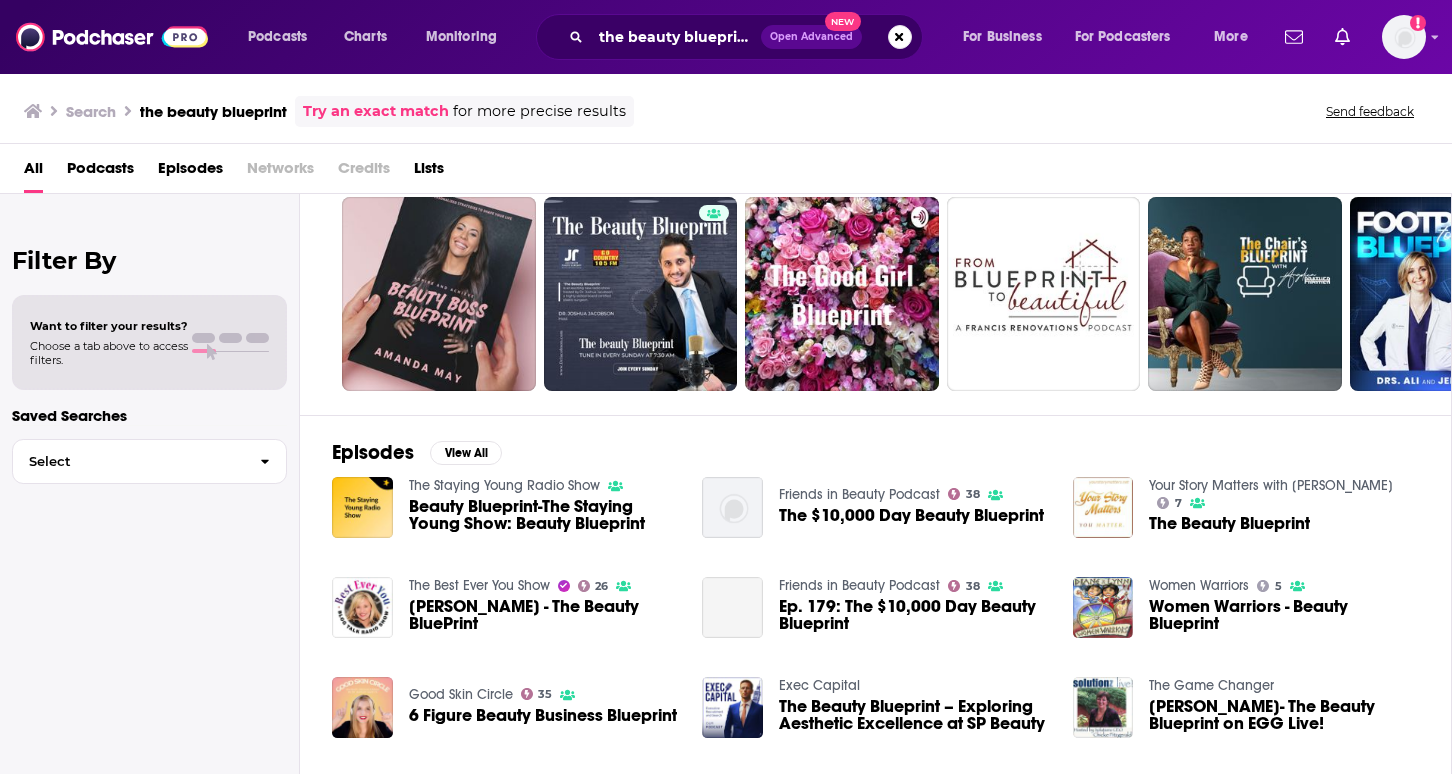 scroll, scrollTop: 91, scrollLeft: 0, axis: vertical 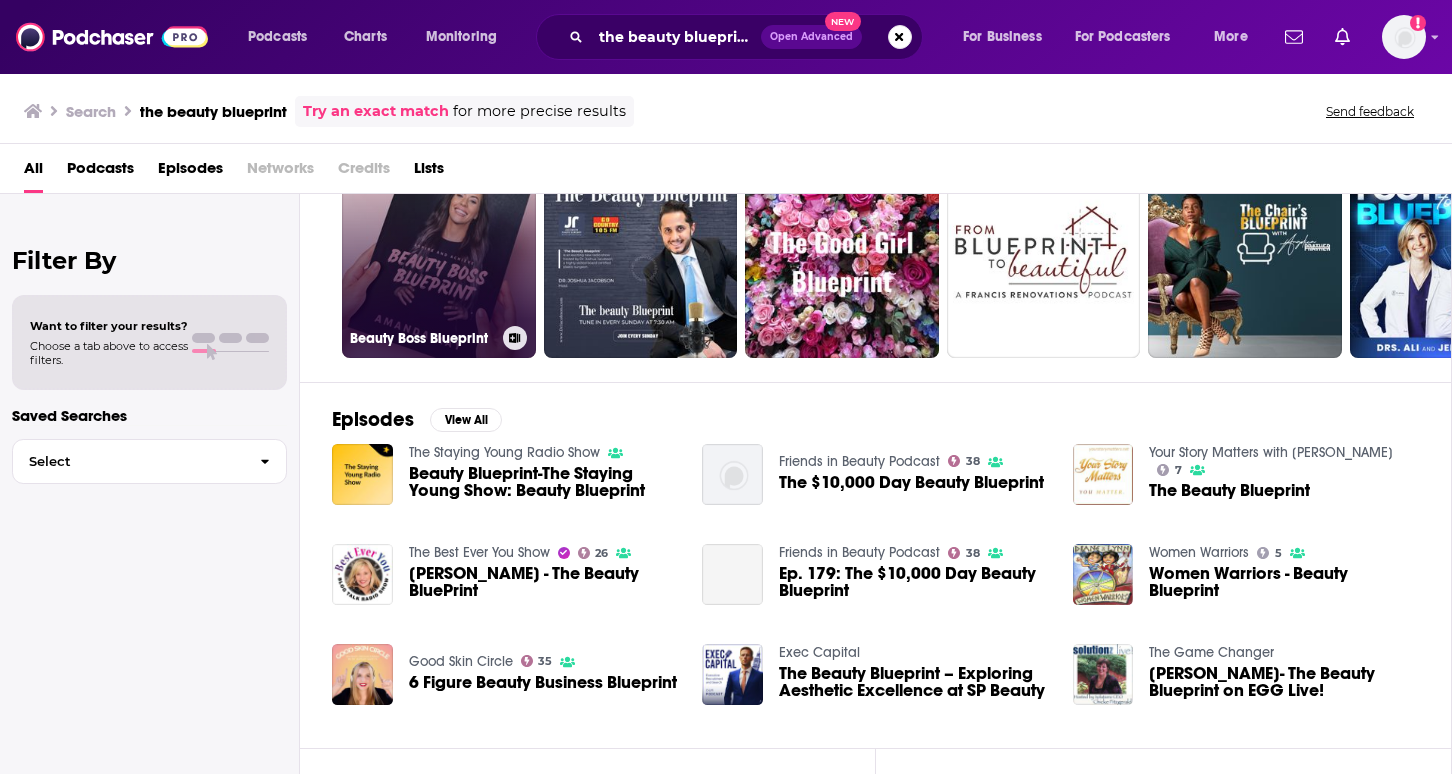 click on "Beauty Boss Blueprint" at bounding box center (439, 261) 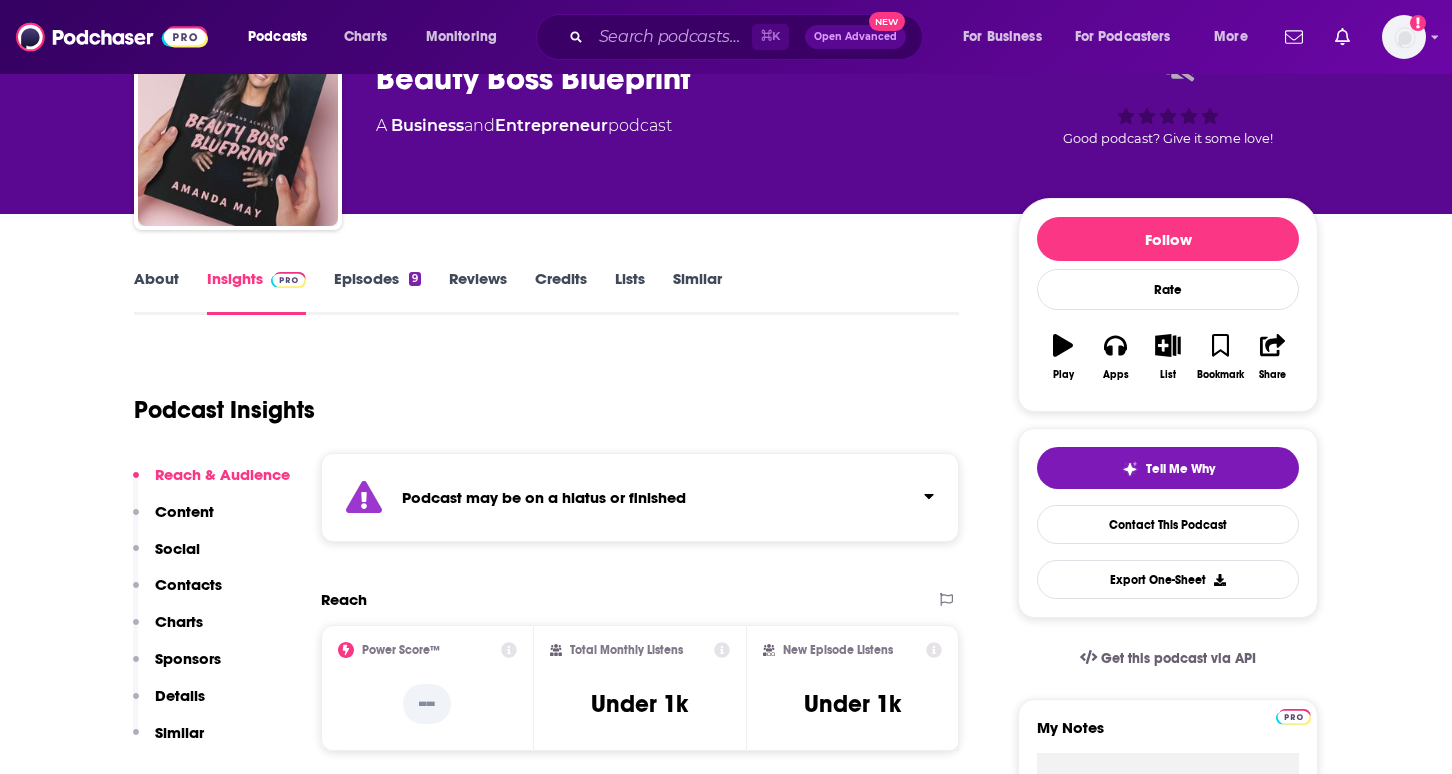 scroll, scrollTop: 130, scrollLeft: 0, axis: vertical 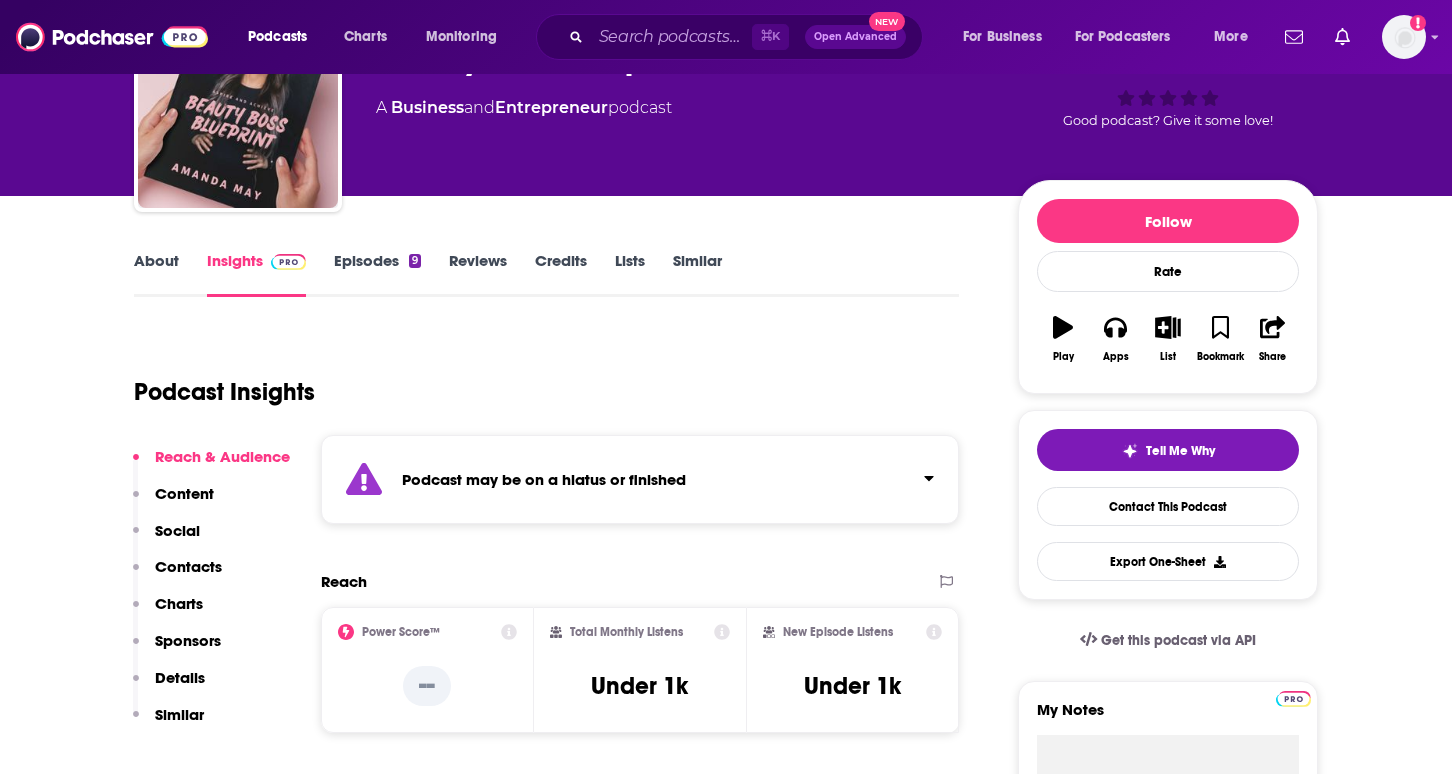 click on "Episodes 9" at bounding box center (377, 274) 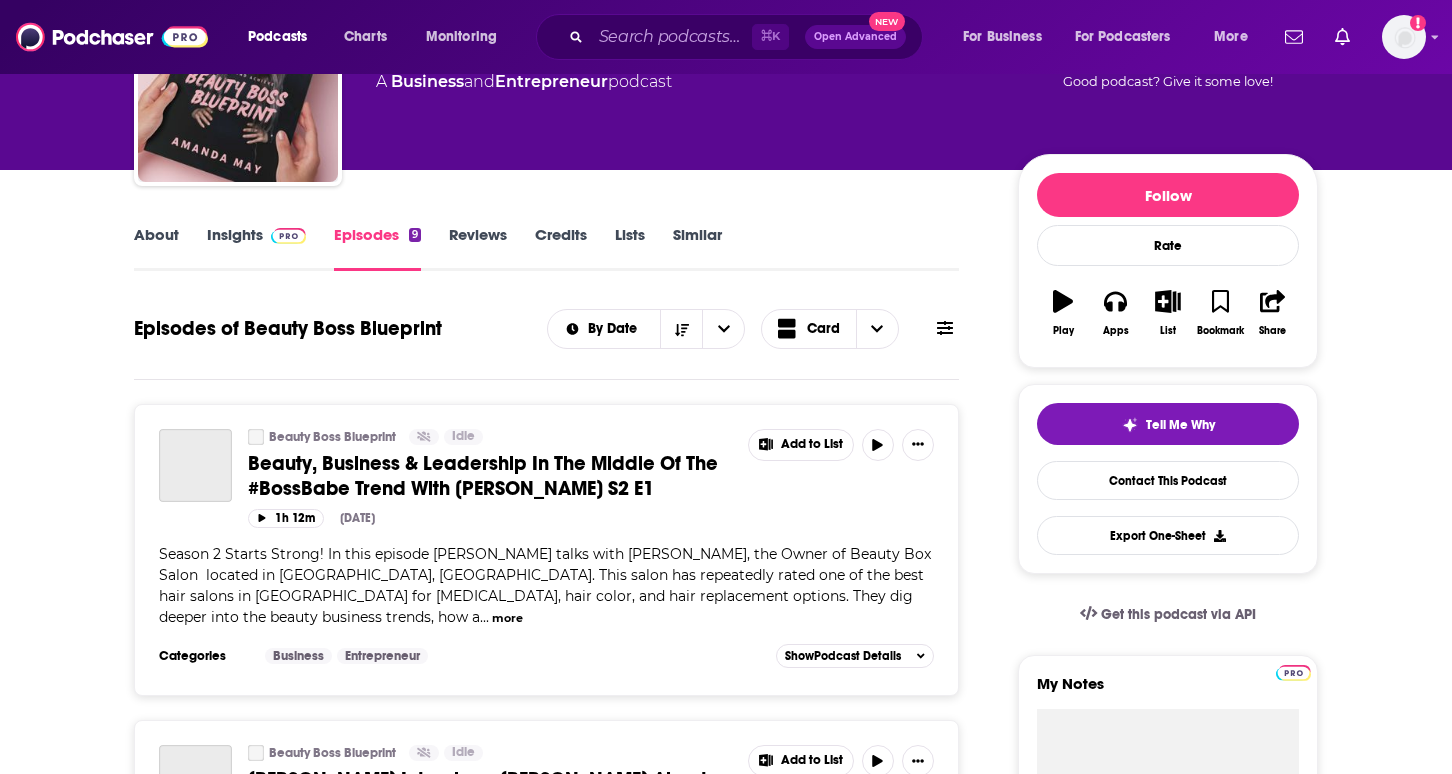 scroll, scrollTop: 161, scrollLeft: 0, axis: vertical 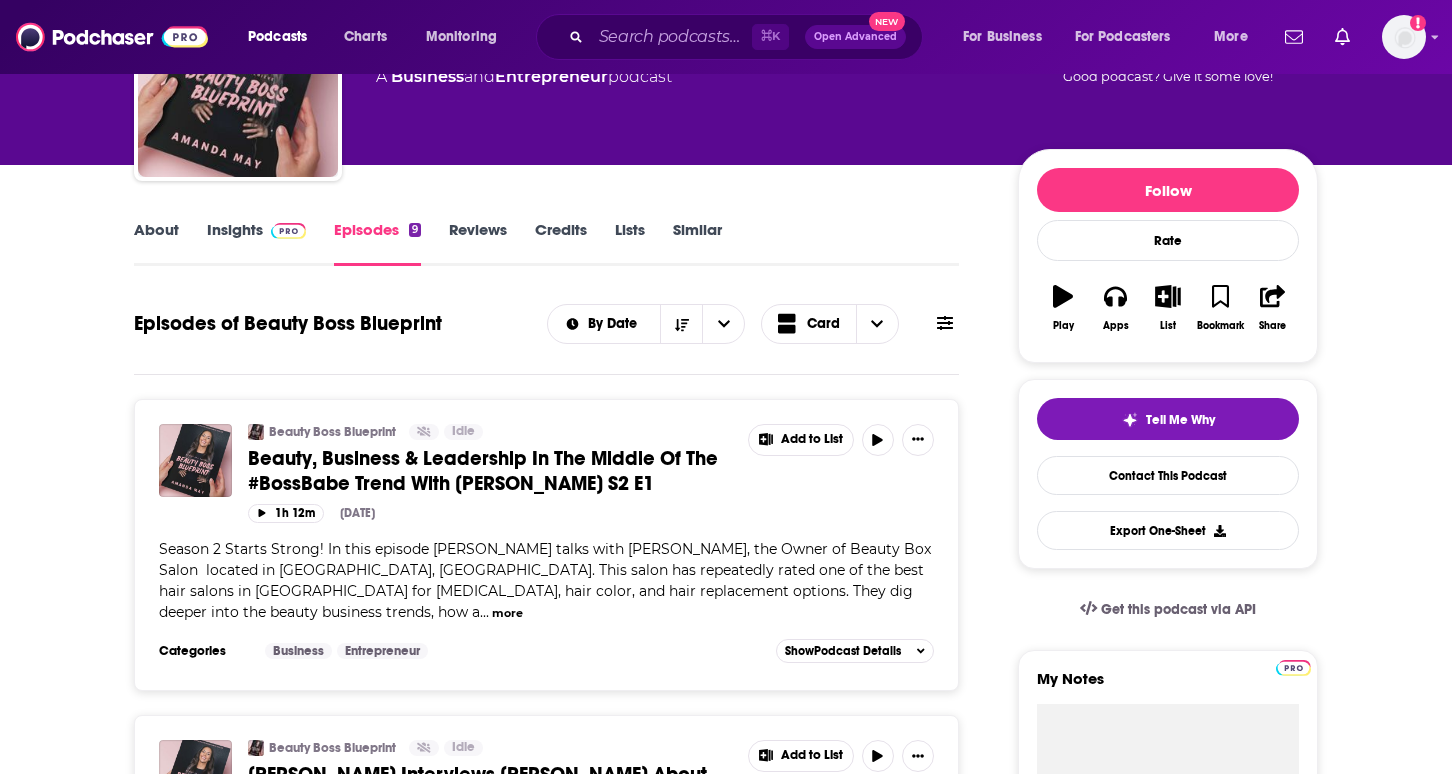 click on "⌘  K Open Advanced New" at bounding box center [729, 37] 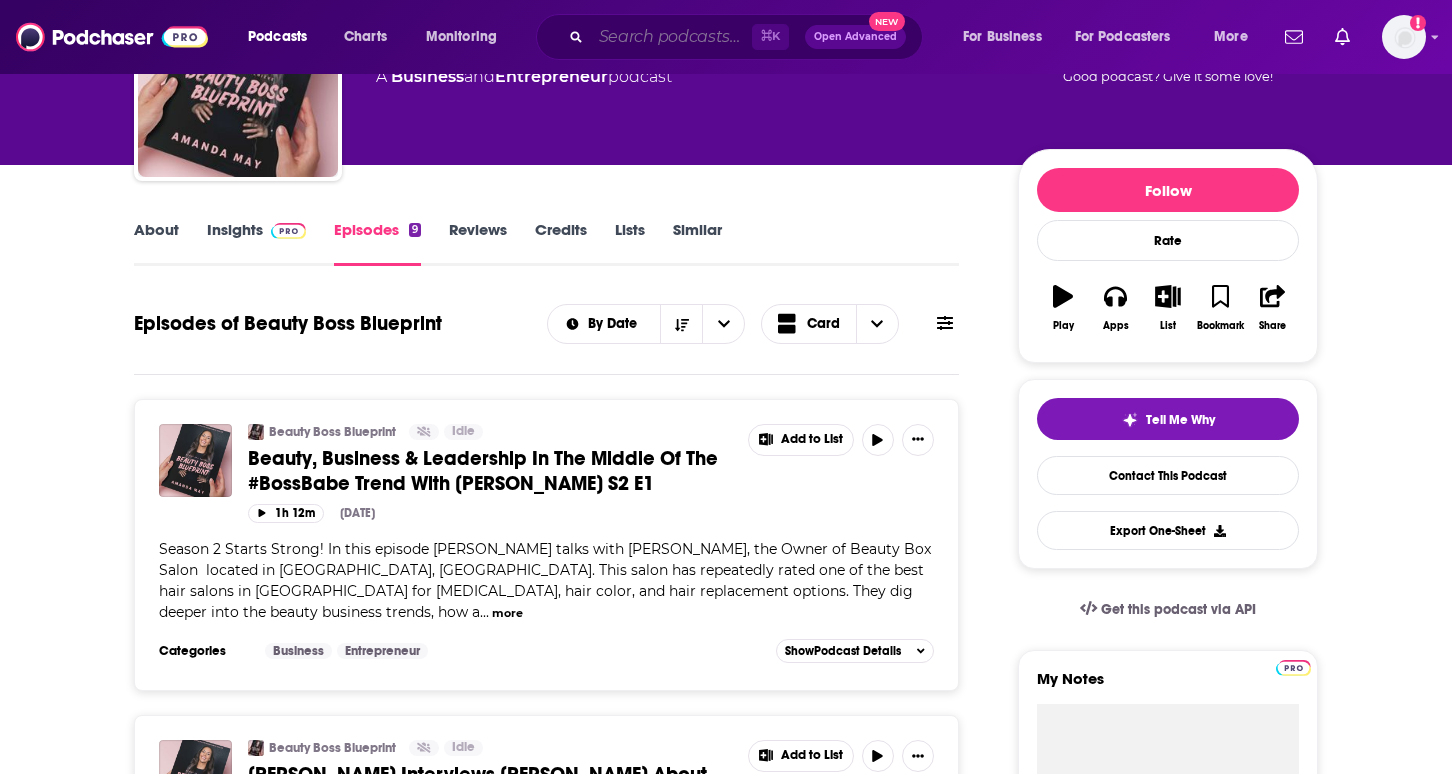 click at bounding box center (671, 37) 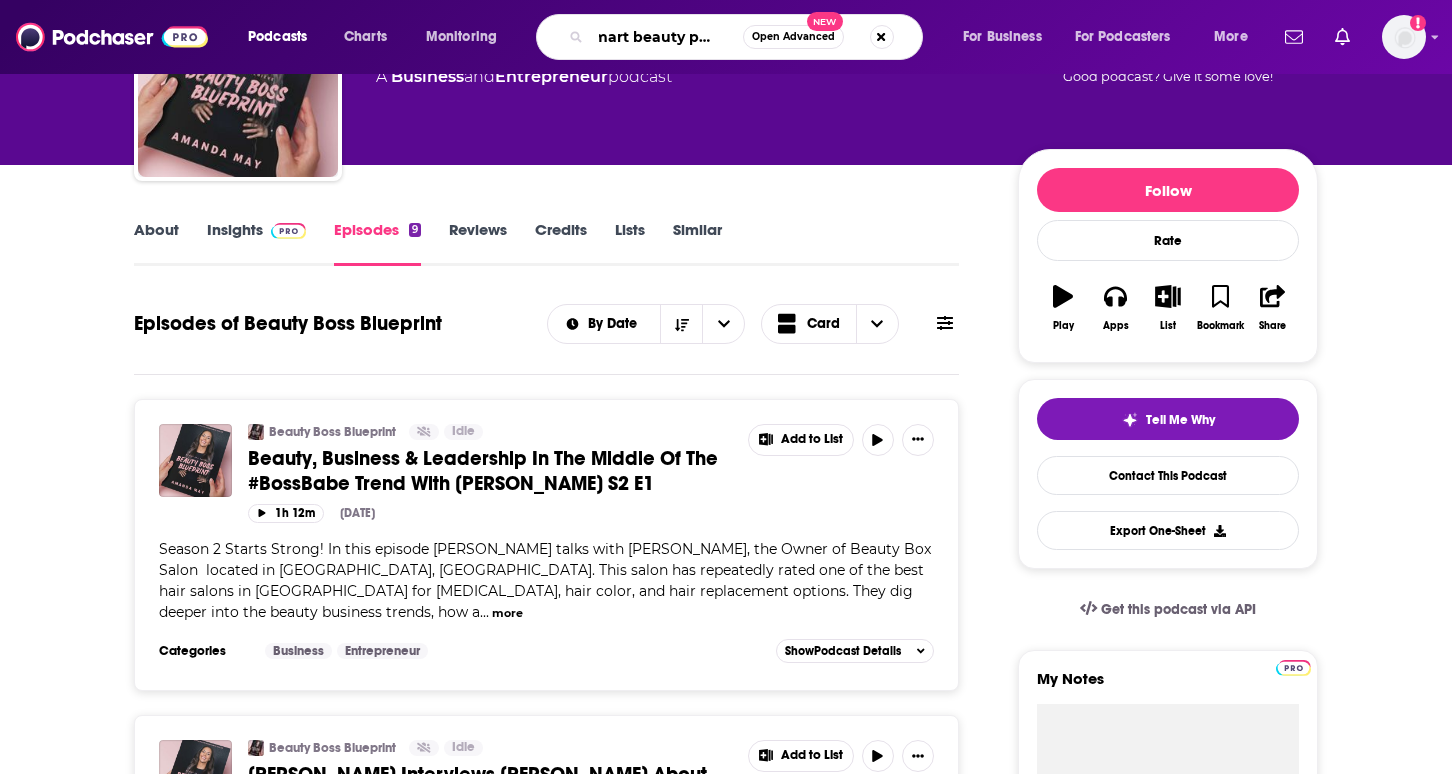 type on "smart beauty podcast" 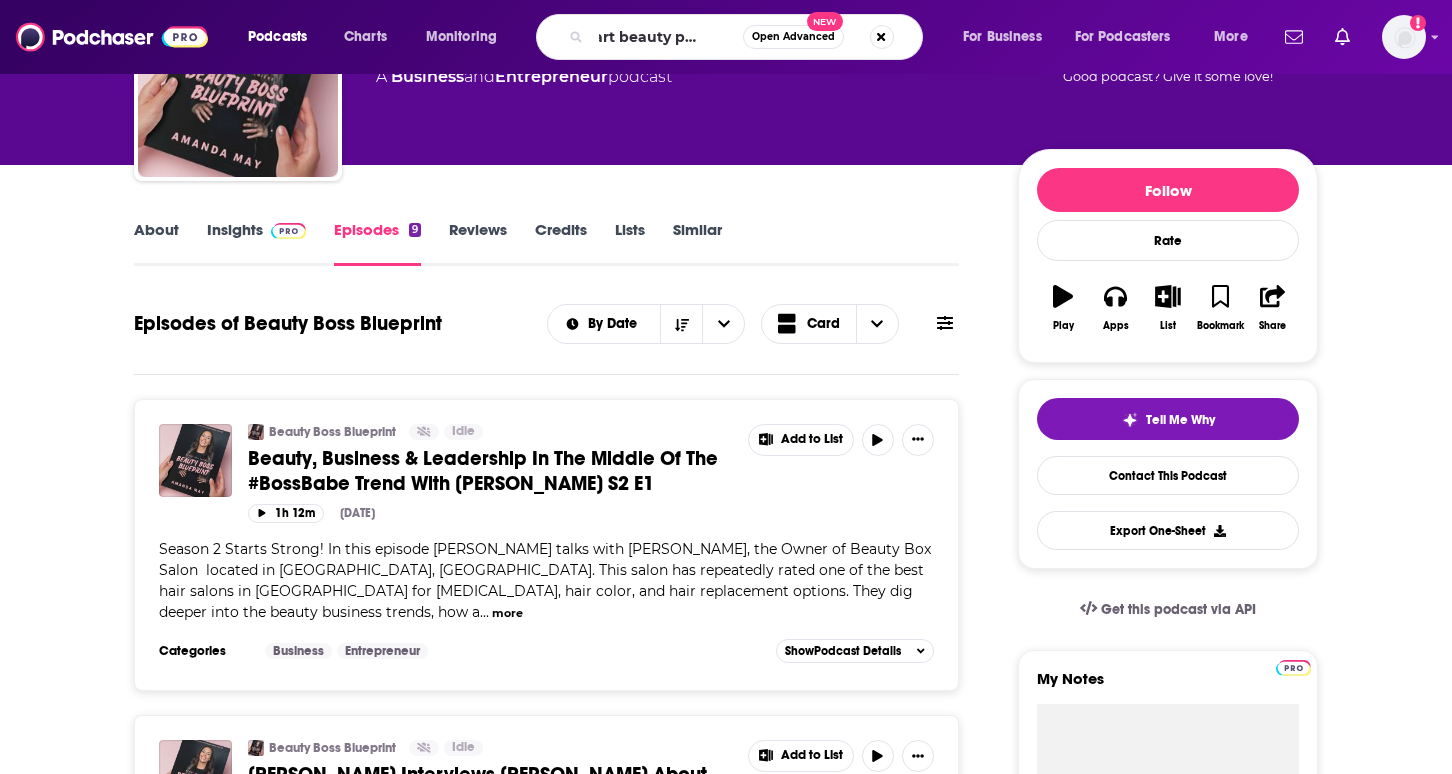 scroll, scrollTop: 0, scrollLeft: 0, axis: both 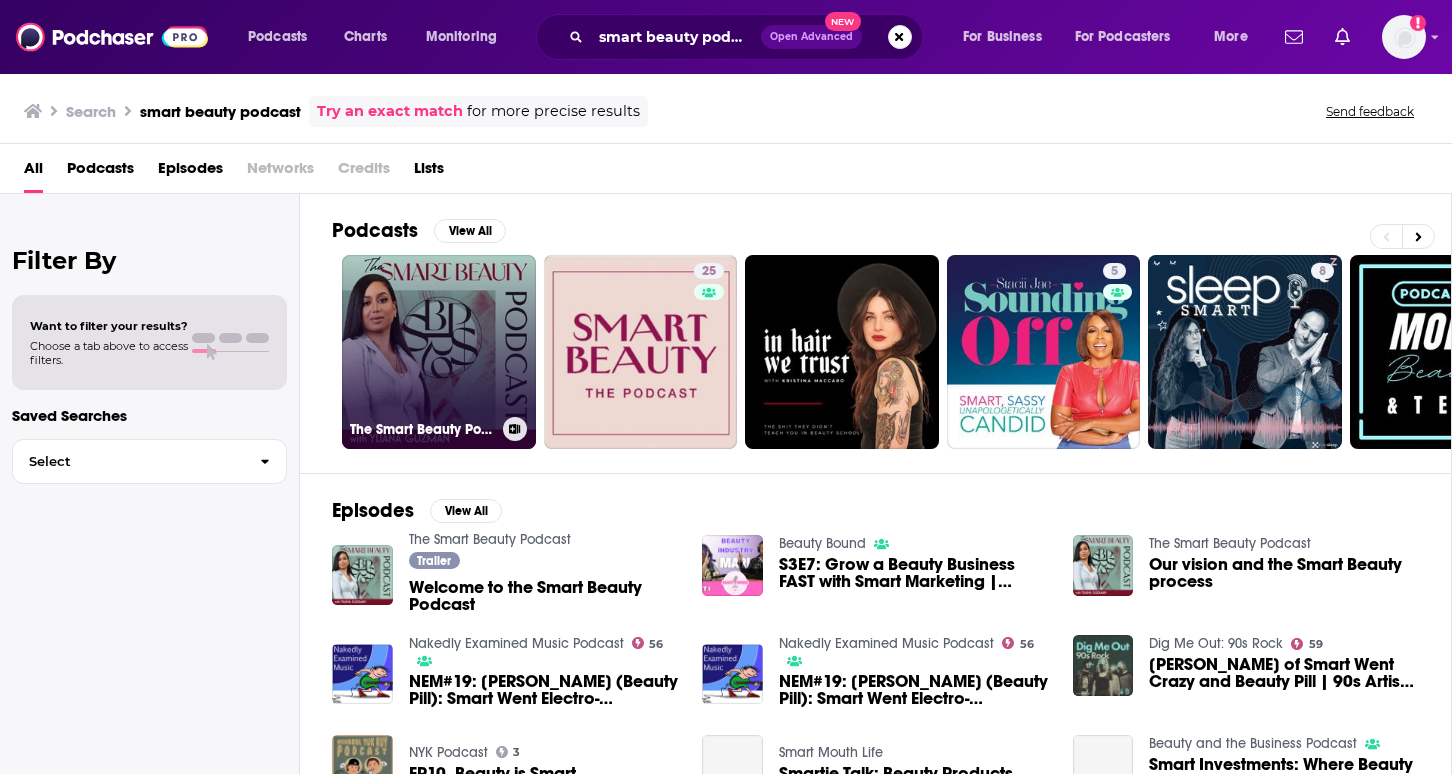click on "The Smart Beauty Podcast" at bounding box center [439, 352] 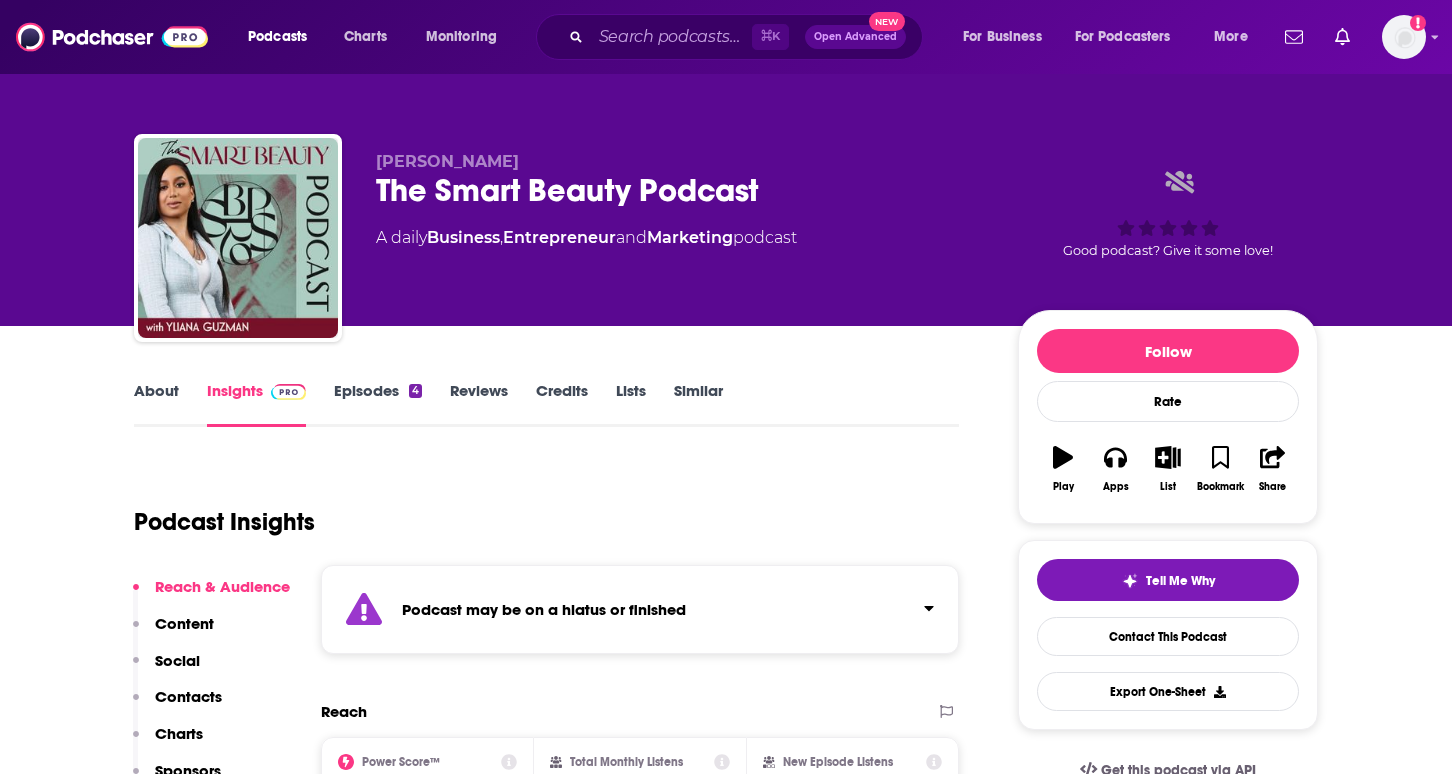 click on "Episodes 4" at bounding box center (378, 404) 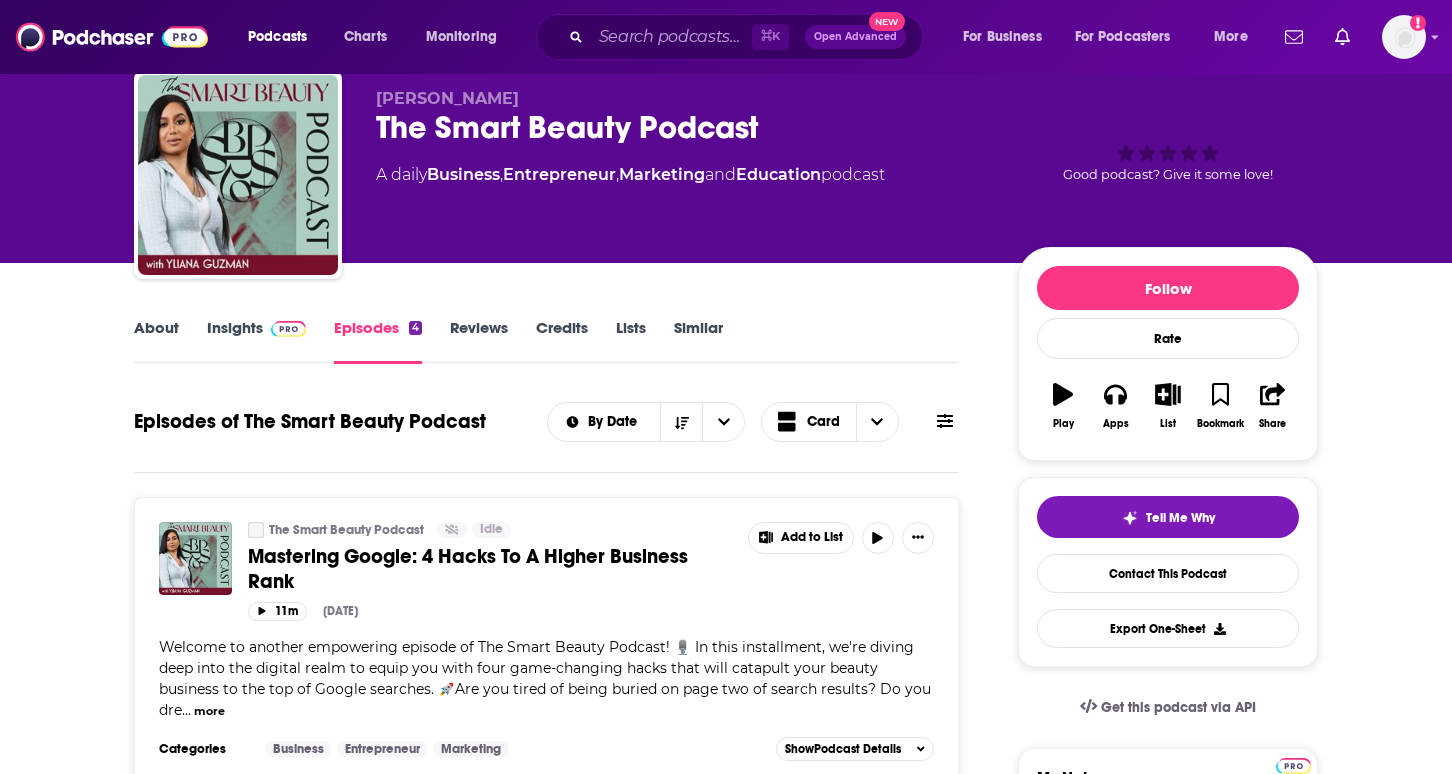 scroll, scrollTop: 68, scrollLeft: 0, axis: vertical 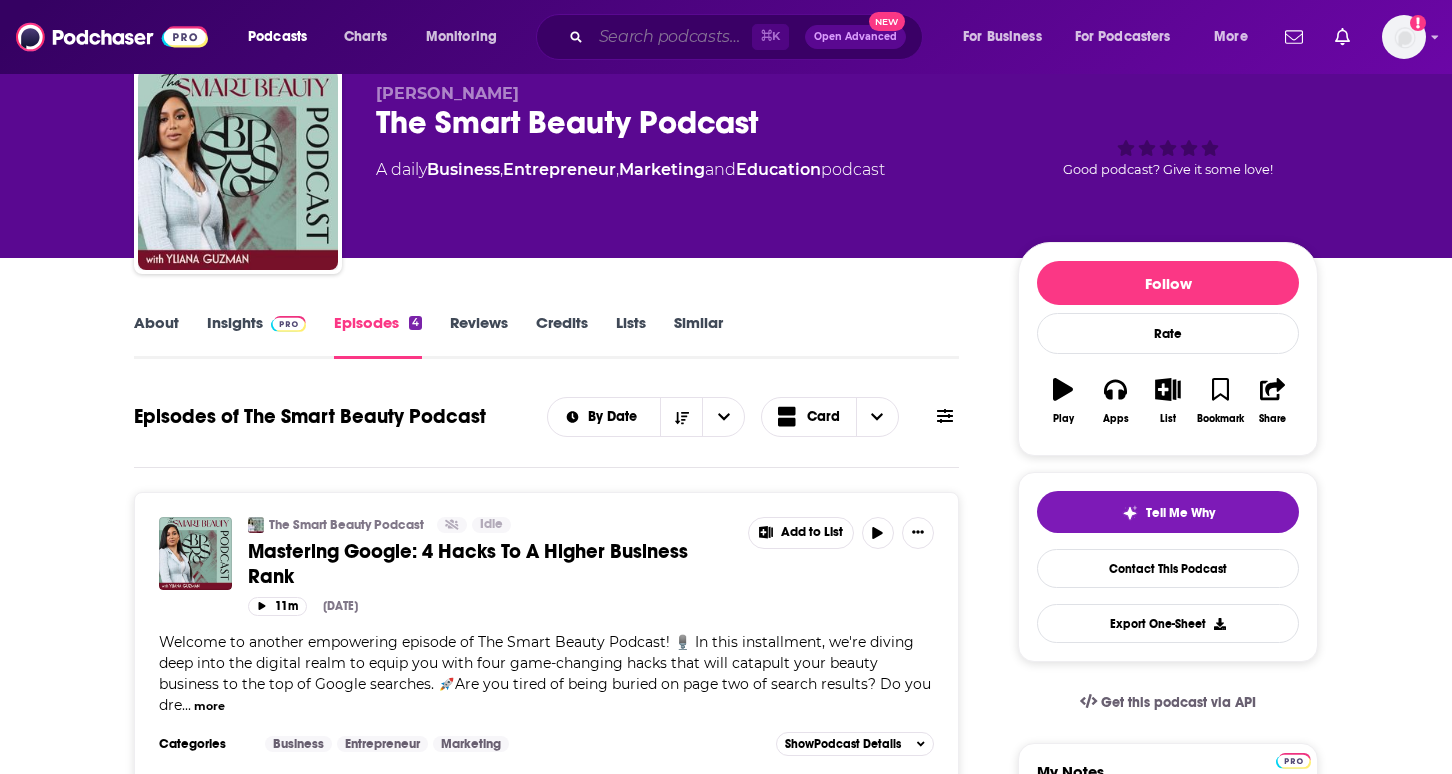 click at bounding box center [671, 37] 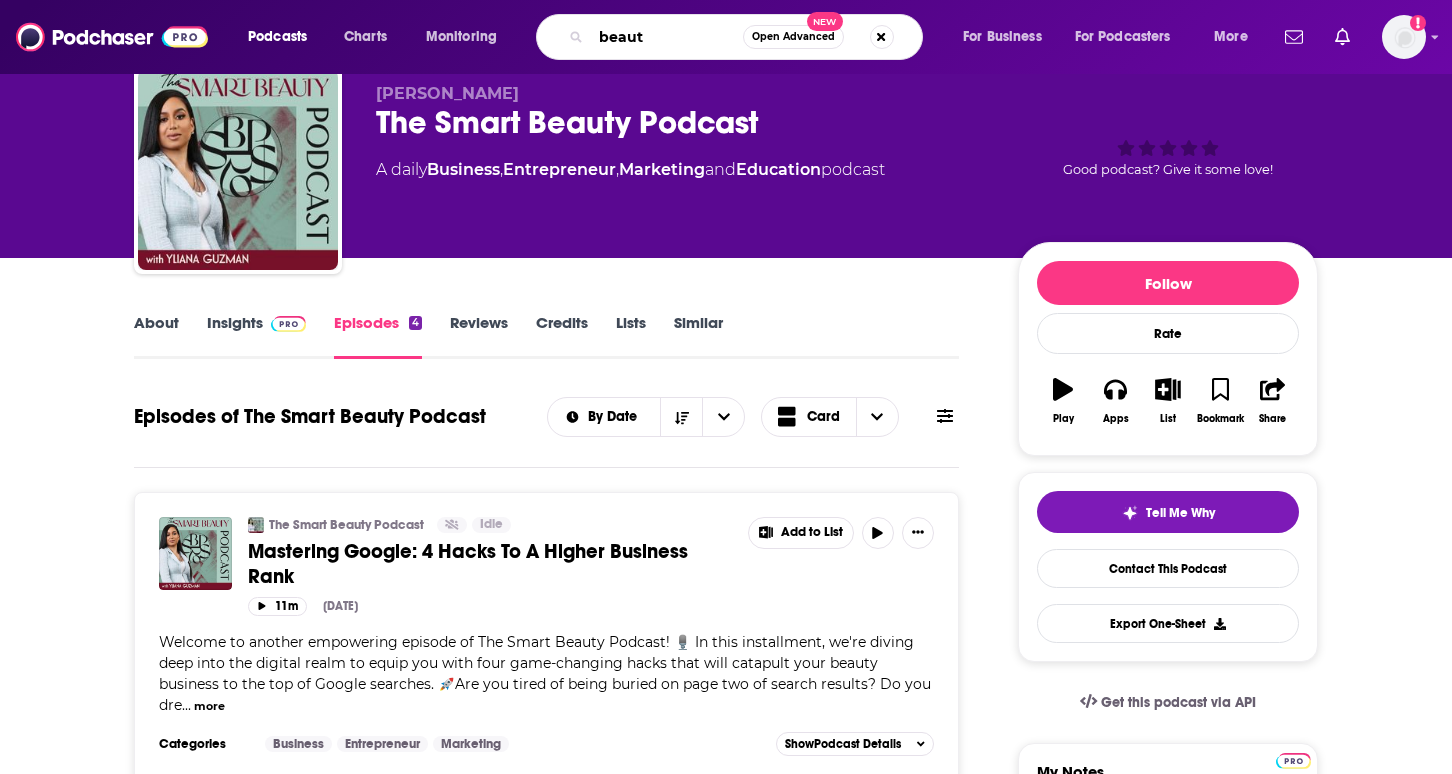 type on "beauty" 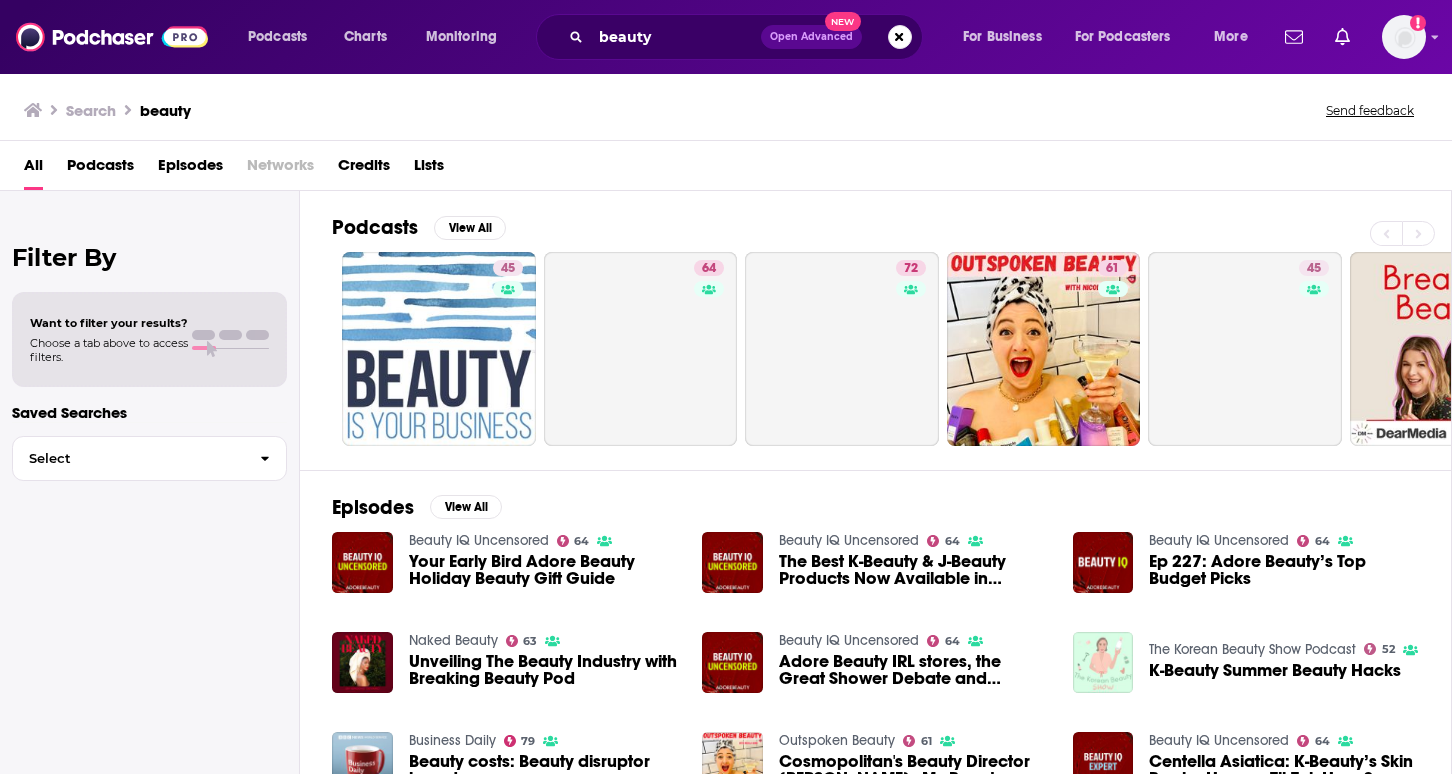 scroll, scrollTop: 0, scrollLeft: 0, axis: both 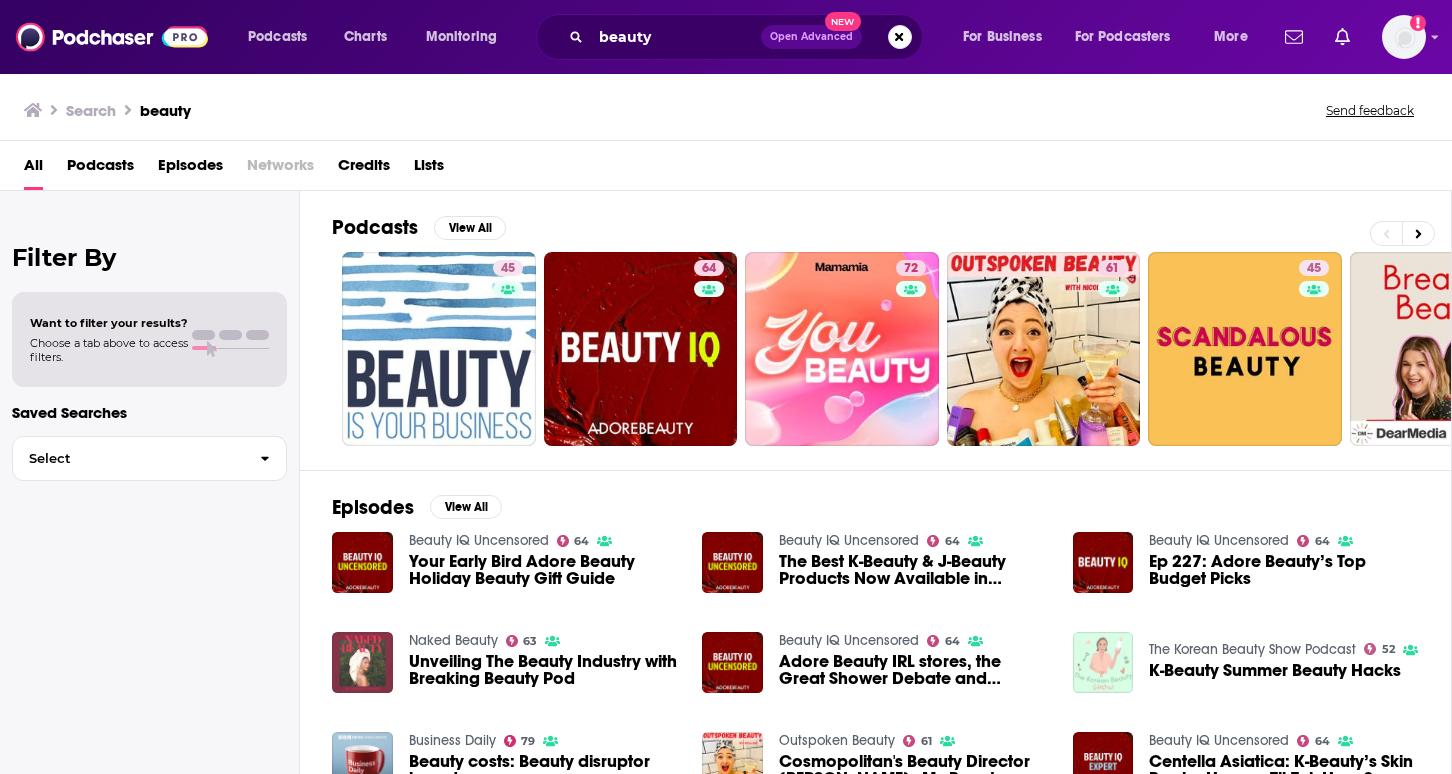 click at bounding box center (362, 662) 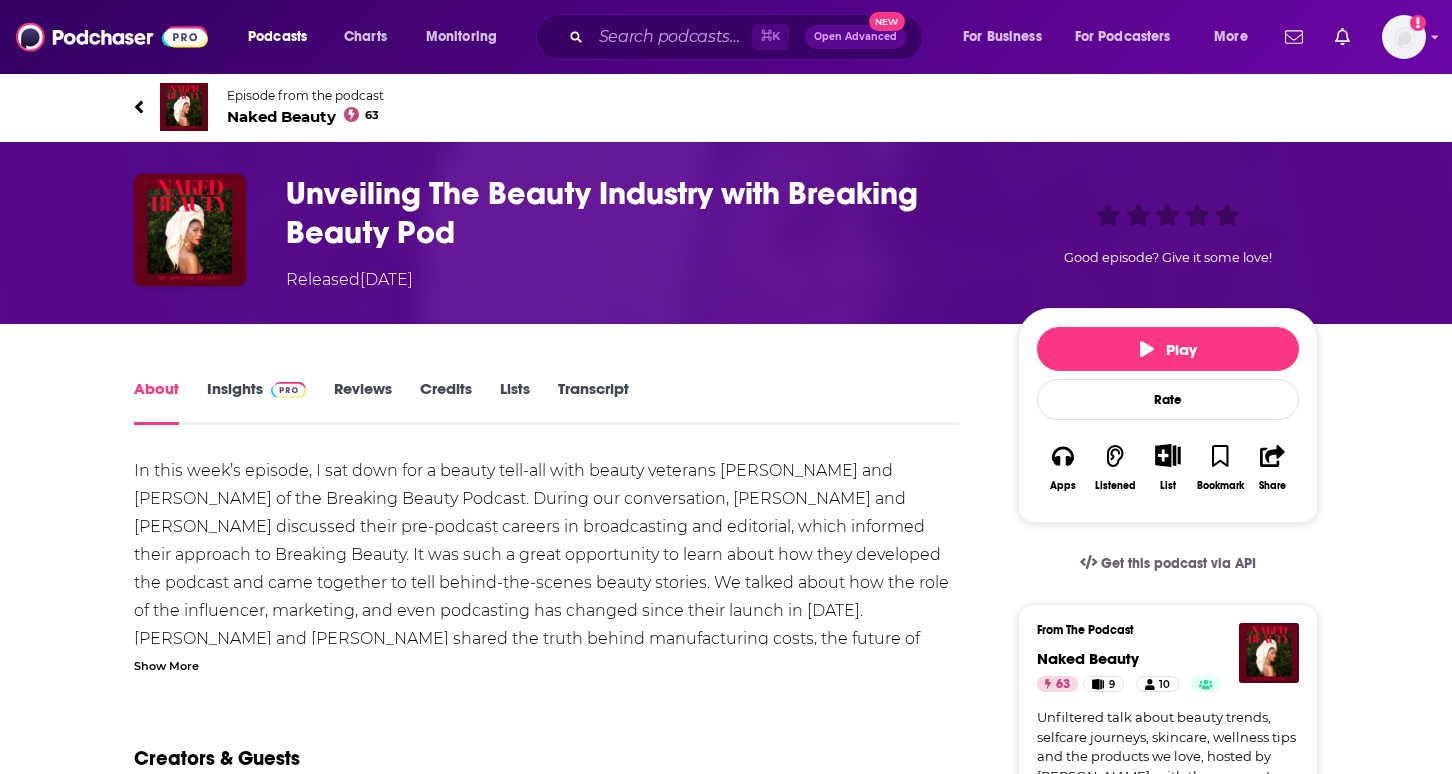 click on "Insights" at bounding box center [256, 402] 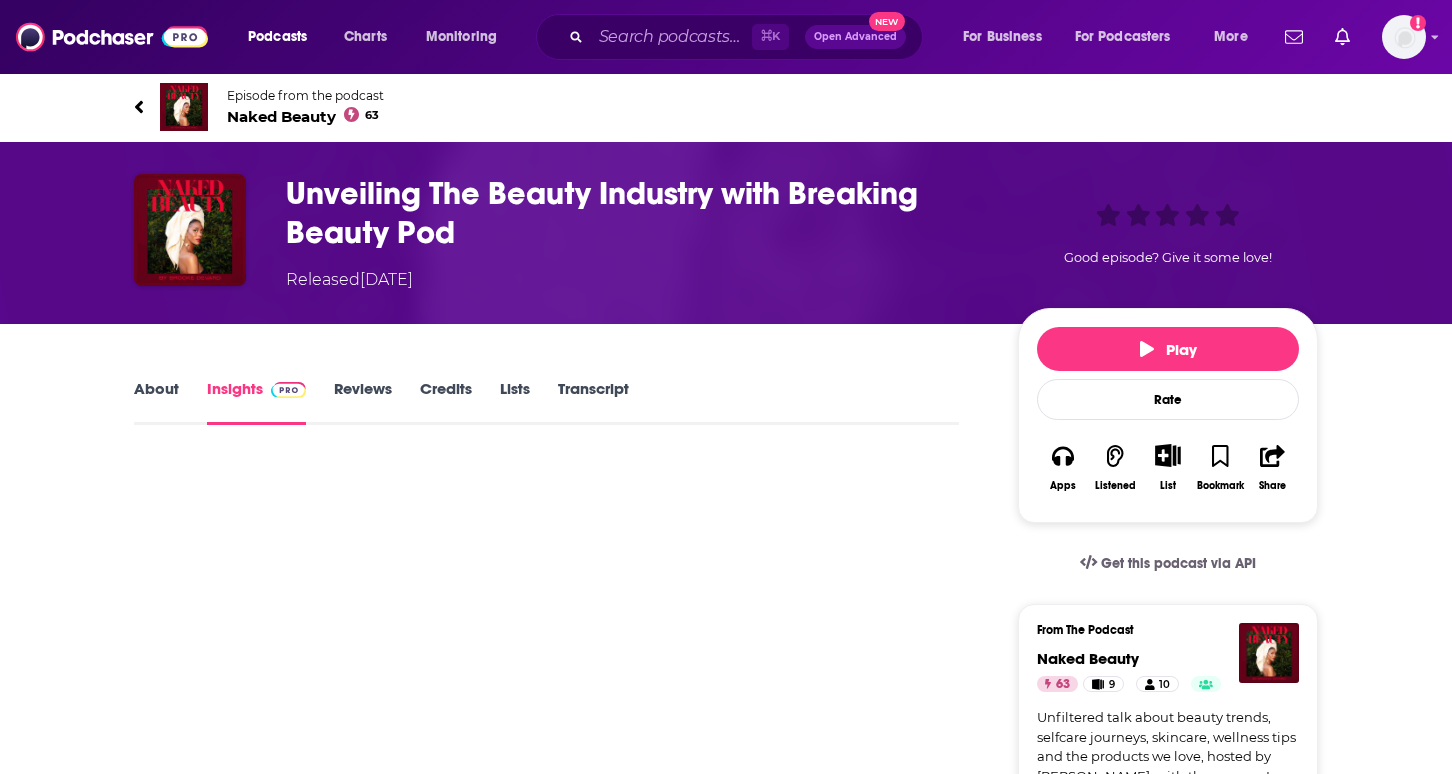 click on "About Insights Reviews Credits Lists Transcript spinner   Play Rate Apps Listened List Bookmark Share Get this podcast via API From The Podcast Naked Beauty 63 9 10 Unfiltered talk about beauty trends, selfcare journeys, skincare, wellness tips and the products we love, hosted by [PERSON_NAME], with the women I admire. Hosted on Acast. See [DOMAIN_NAME][URL] for more information. Follow Share This Episode Recommendation sent [URL][DOMAIN_NAME] Copy Link Official Episode Page [DOMAIN_NAME] Download Audio File [URL][DOMAIN_NAME] Claim This Podcast Do you host or manage this podcast? Claim and edit this page to your liking. ," at bounding box center [726, 1140] 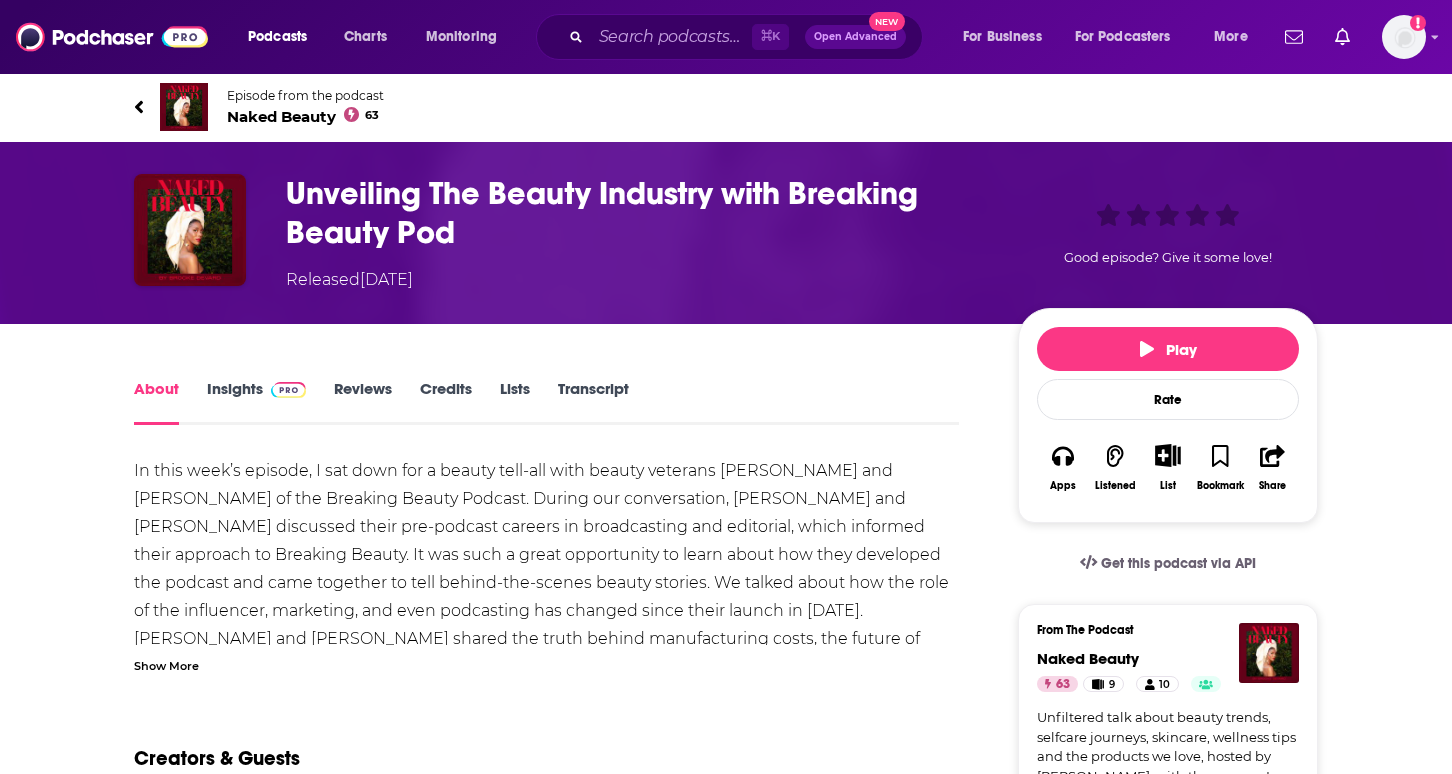 click on "Unveiling The Beauty Industry with Breaking Beauty Pod" at bounding box center [636, 213] 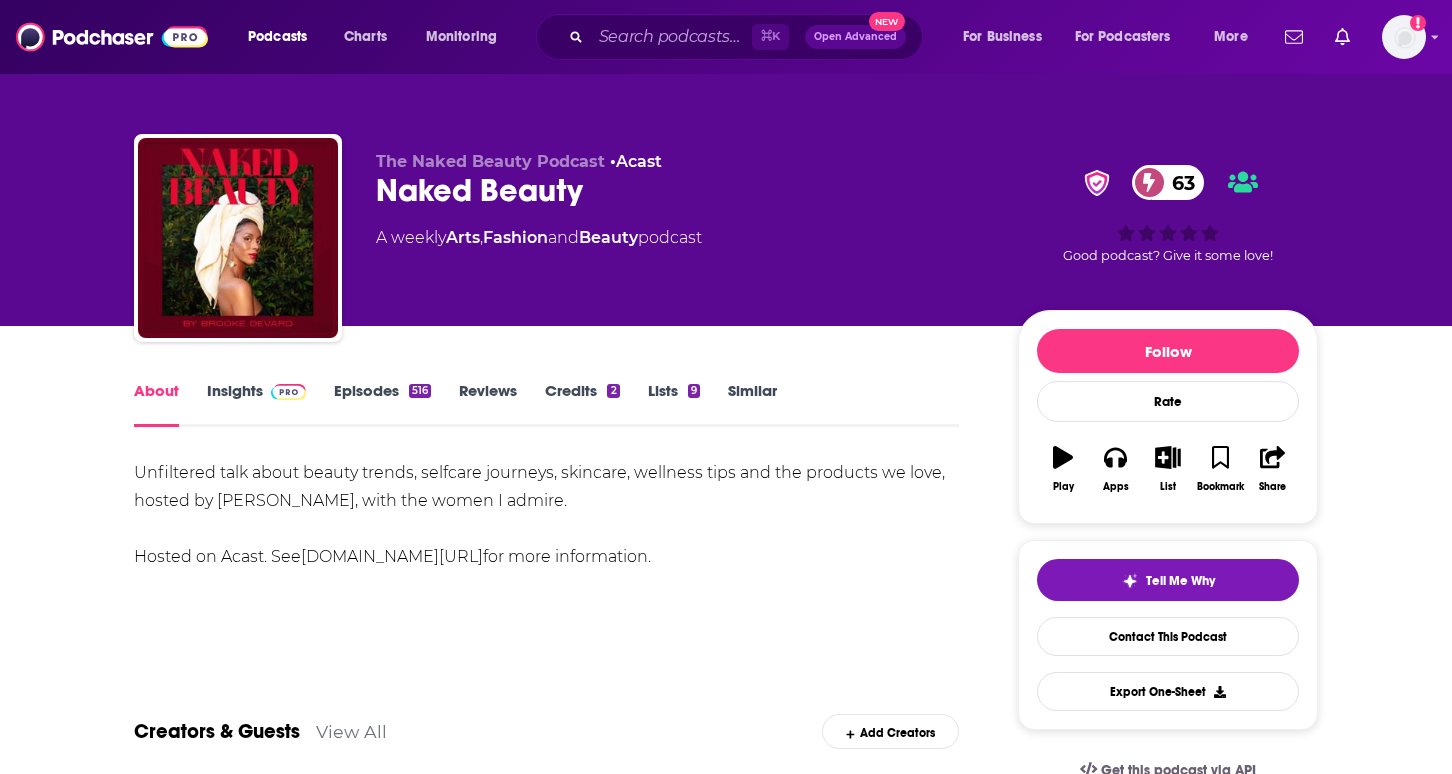 click on "Episodes 516" at bounding box center (382, 404) 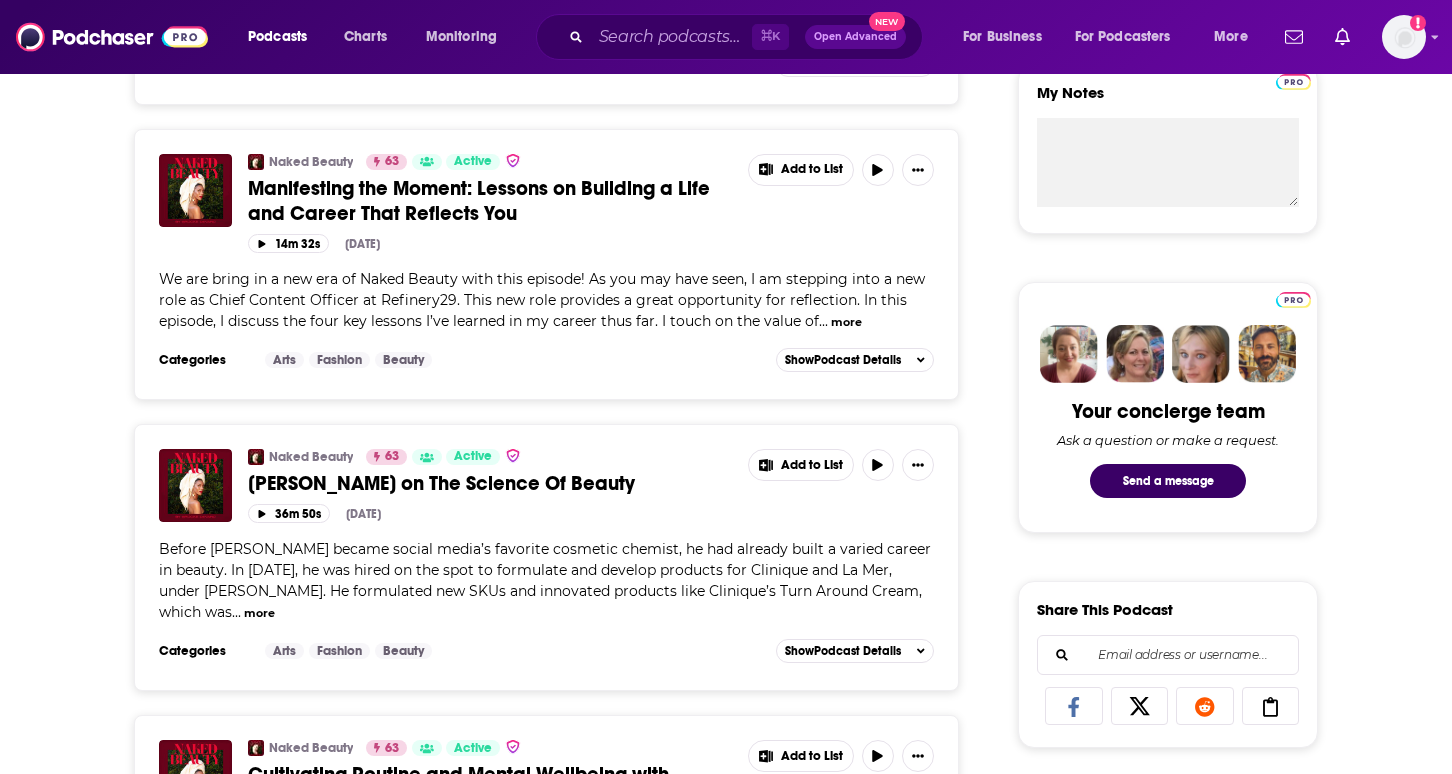 scroll, scrollTop: 750, scrollLeft: 0, axis: vertical 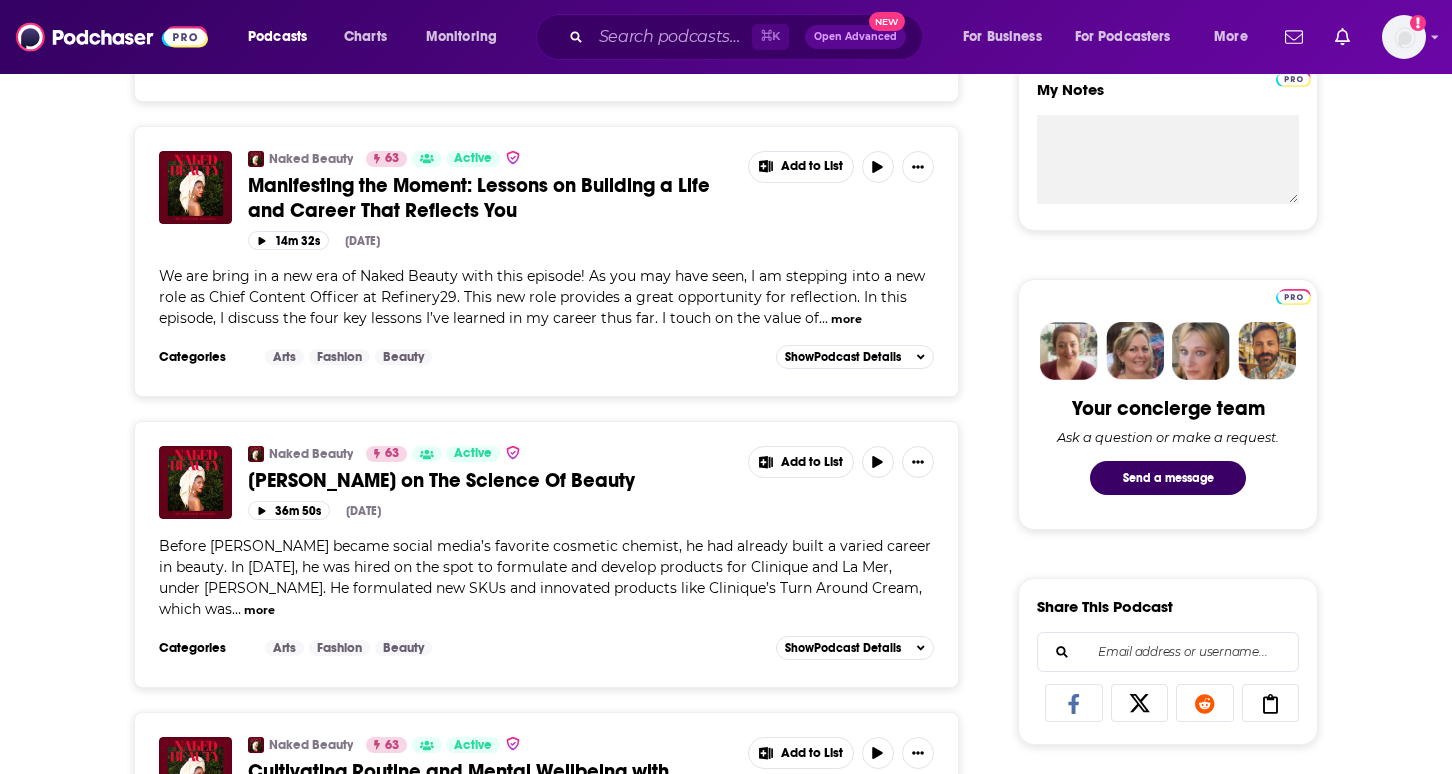 click on "more" at bounding box center [846, 319] 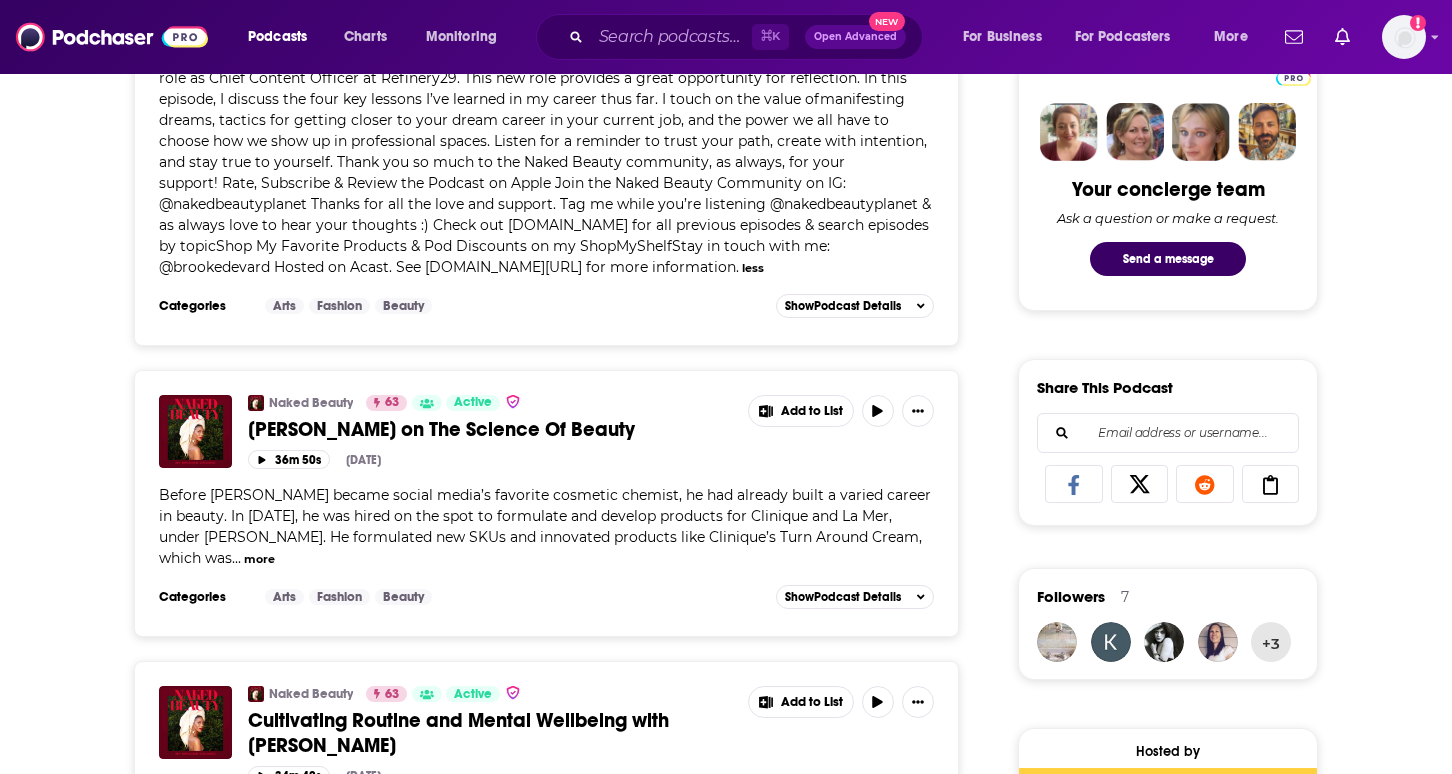 scroll, scrollTop: 972, scrollLeft: 0, axis: vertical 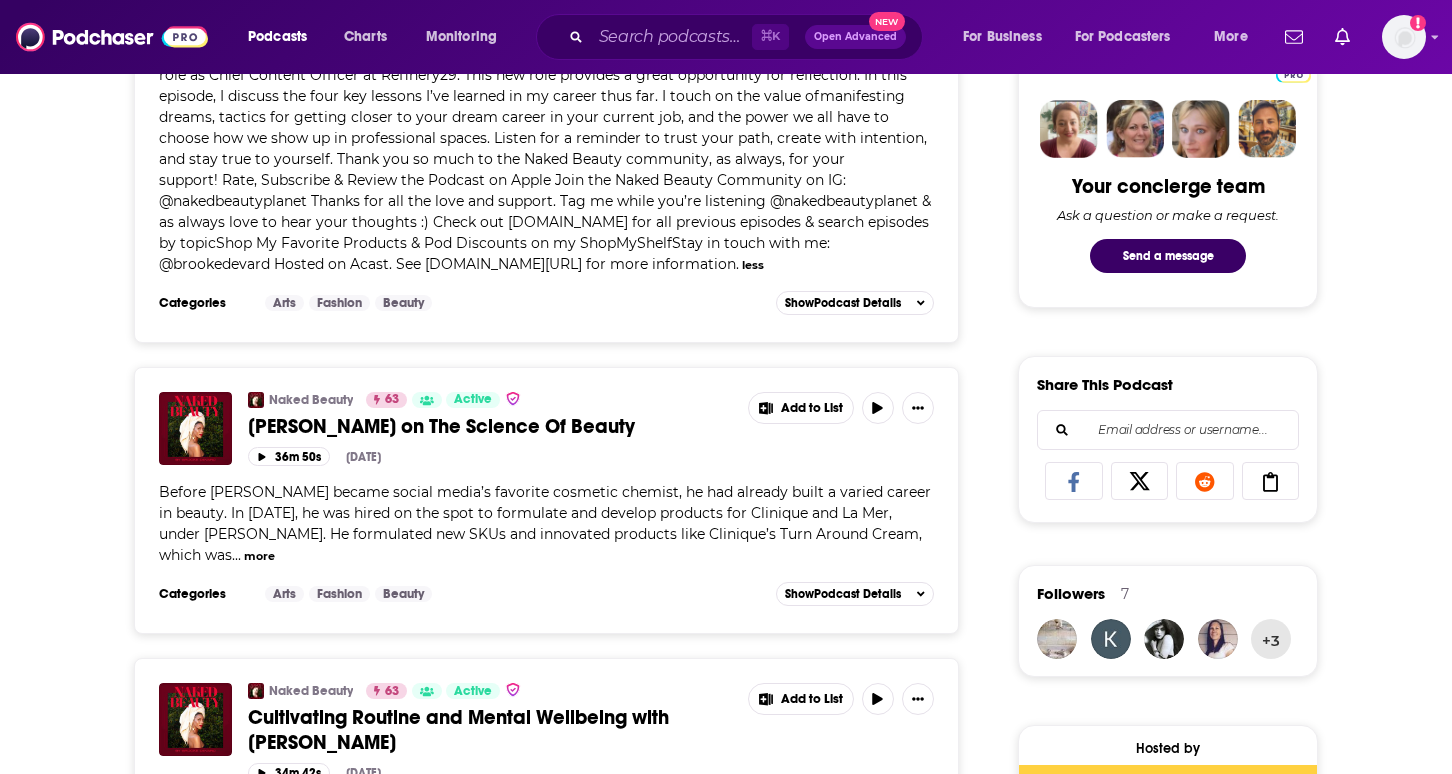 click on "more" at bounding box center (259, 556) 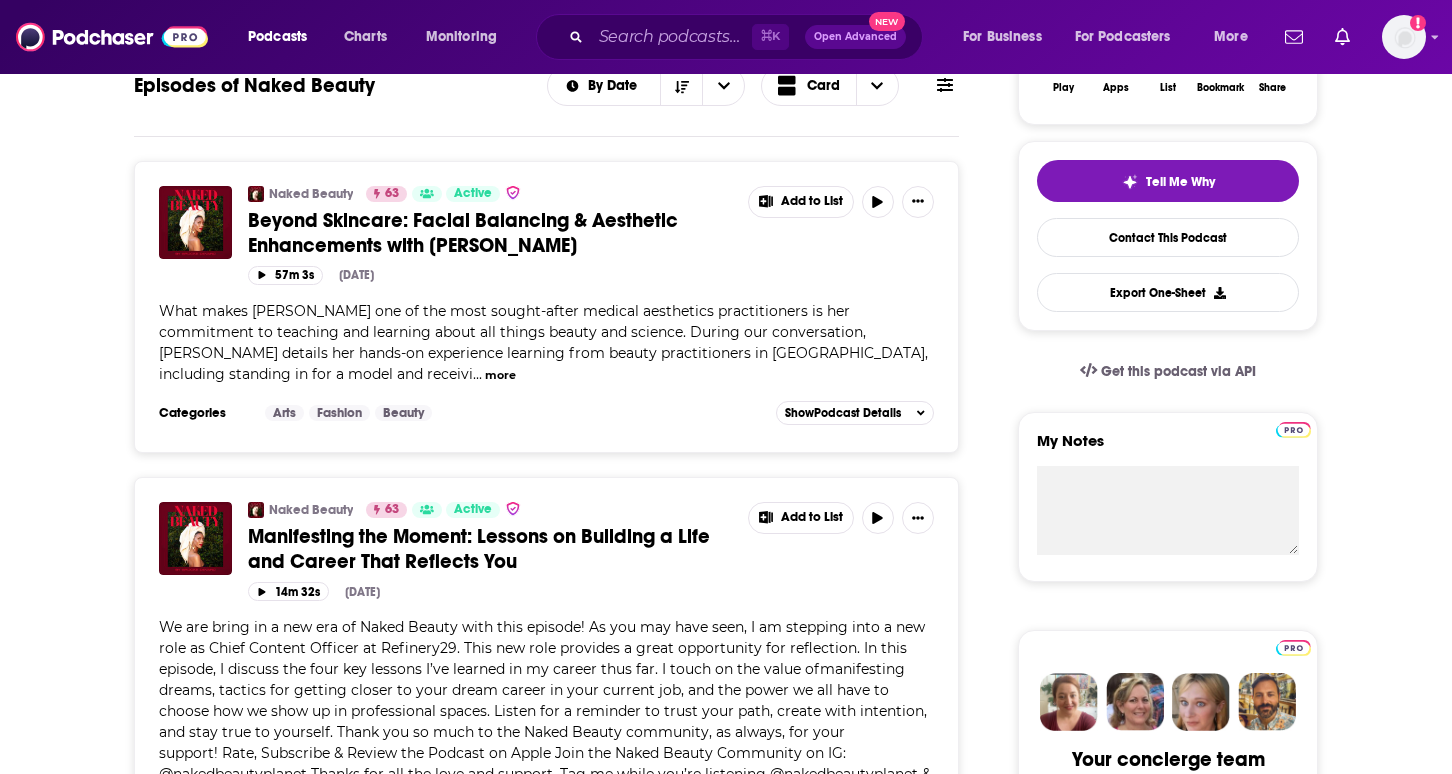 scroll, scrollTop: 49, scrollLeft: 0, axis: vertical 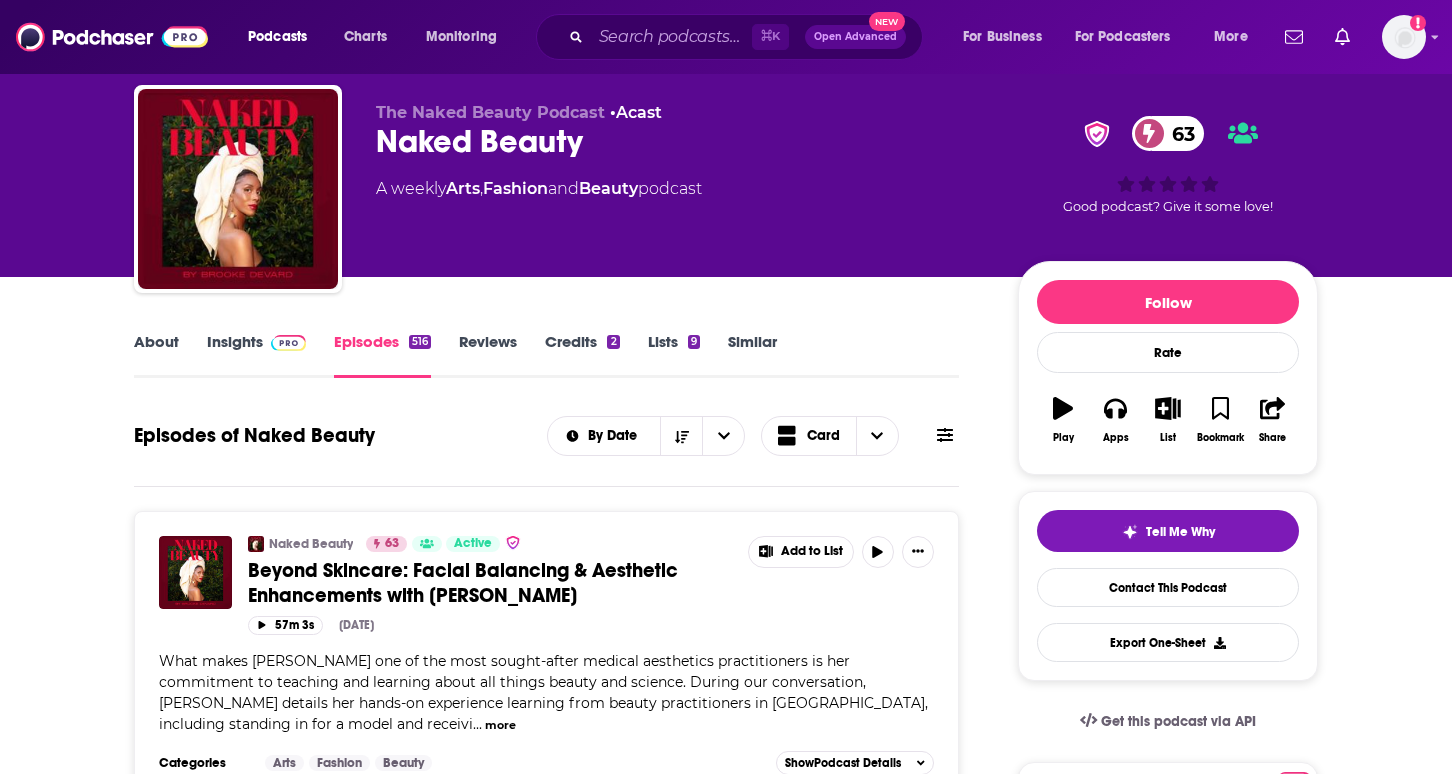 click on "Insights" at bounding box center (256, 355) 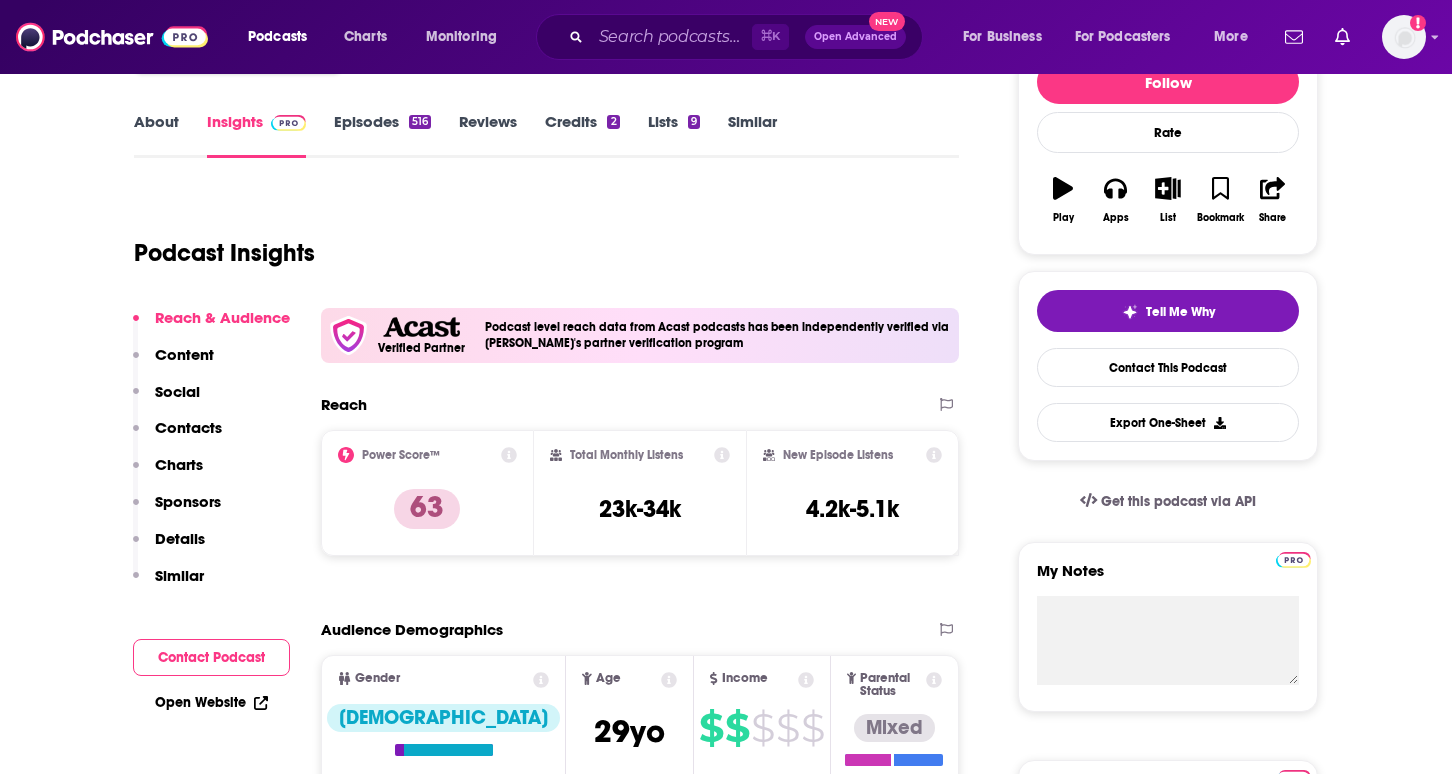 scroll, scrollTop: 264, scrollLeft: 0, axis: vertical 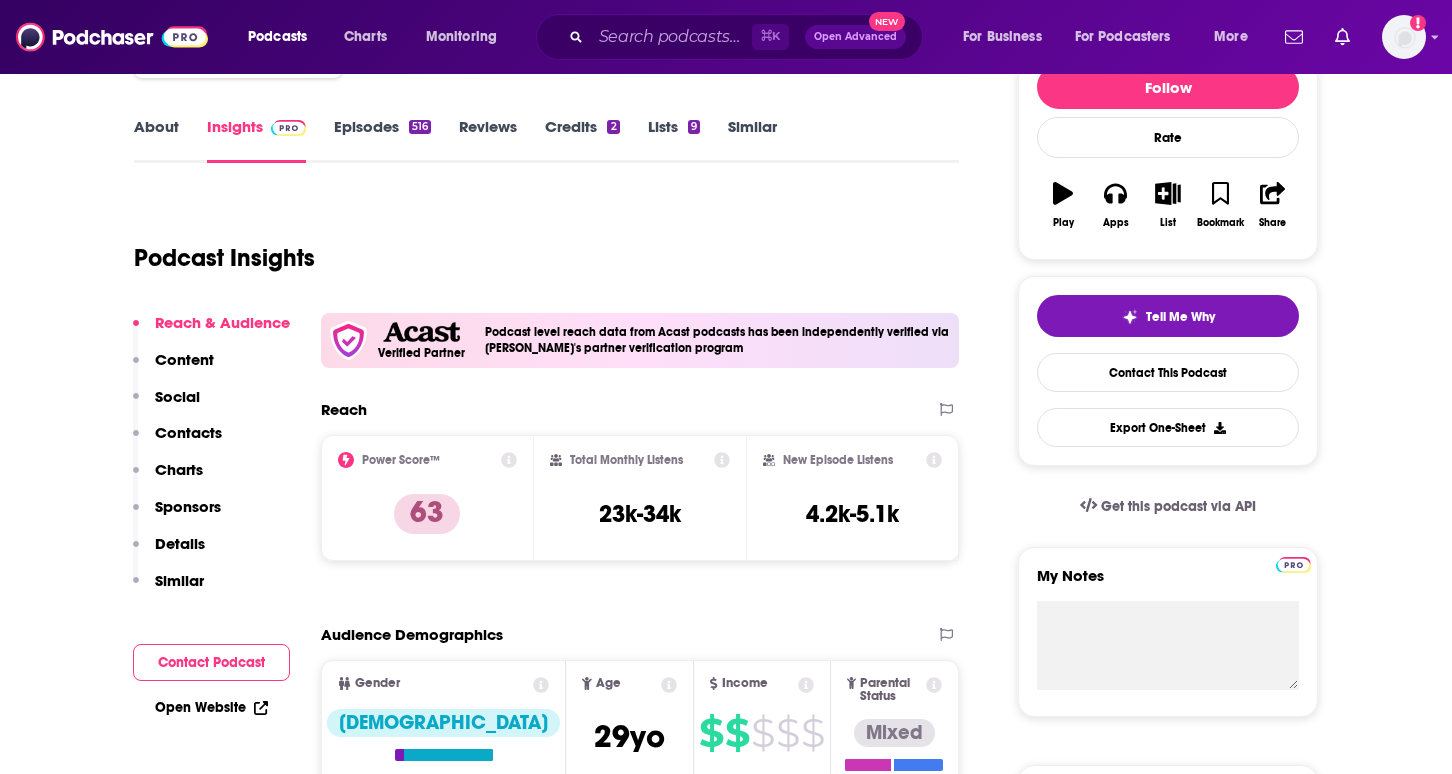 click on "About" at bounding box center (156, 140) 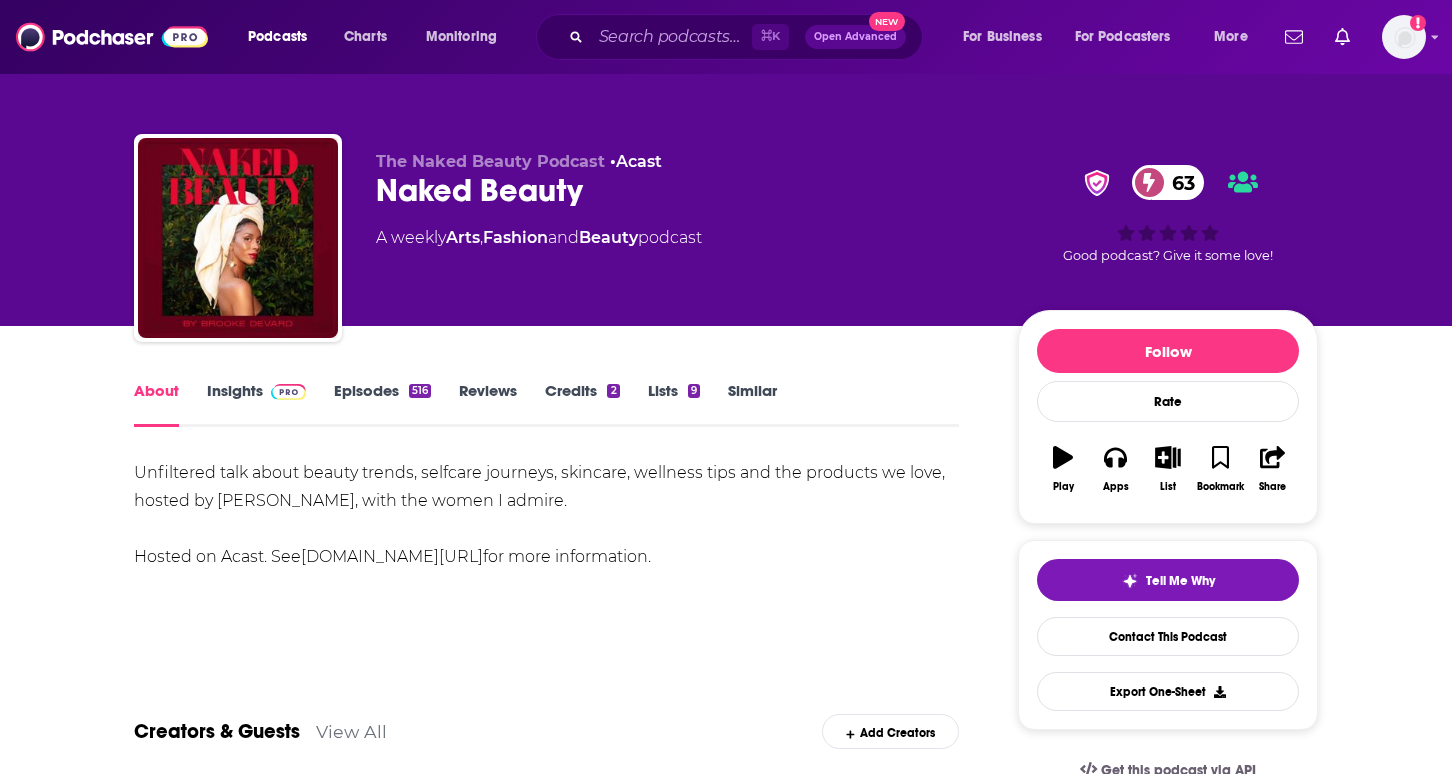 click on "Insights" at bounding box center [256, 404] 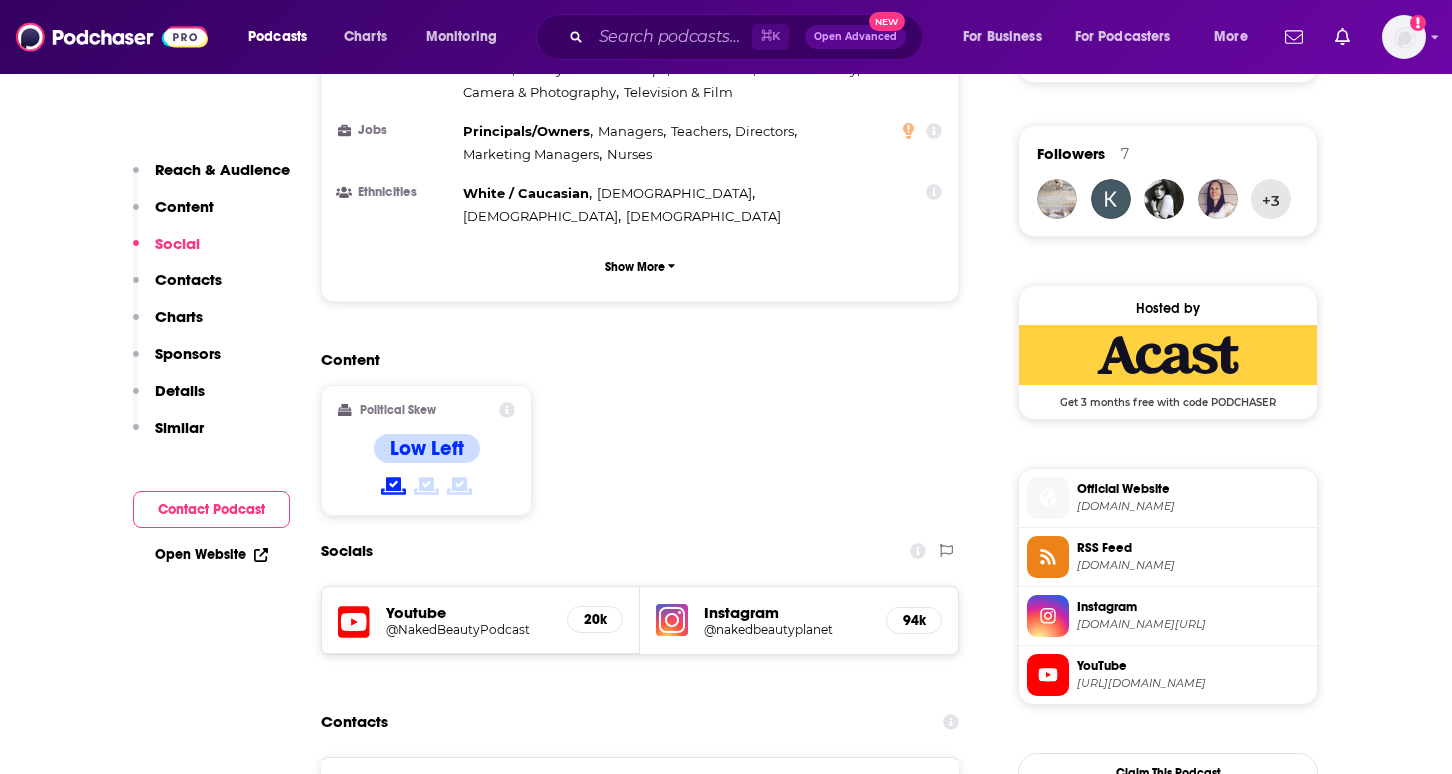 scroll, scrollTop: 1688, scrollLeft: 0, axis: vertical 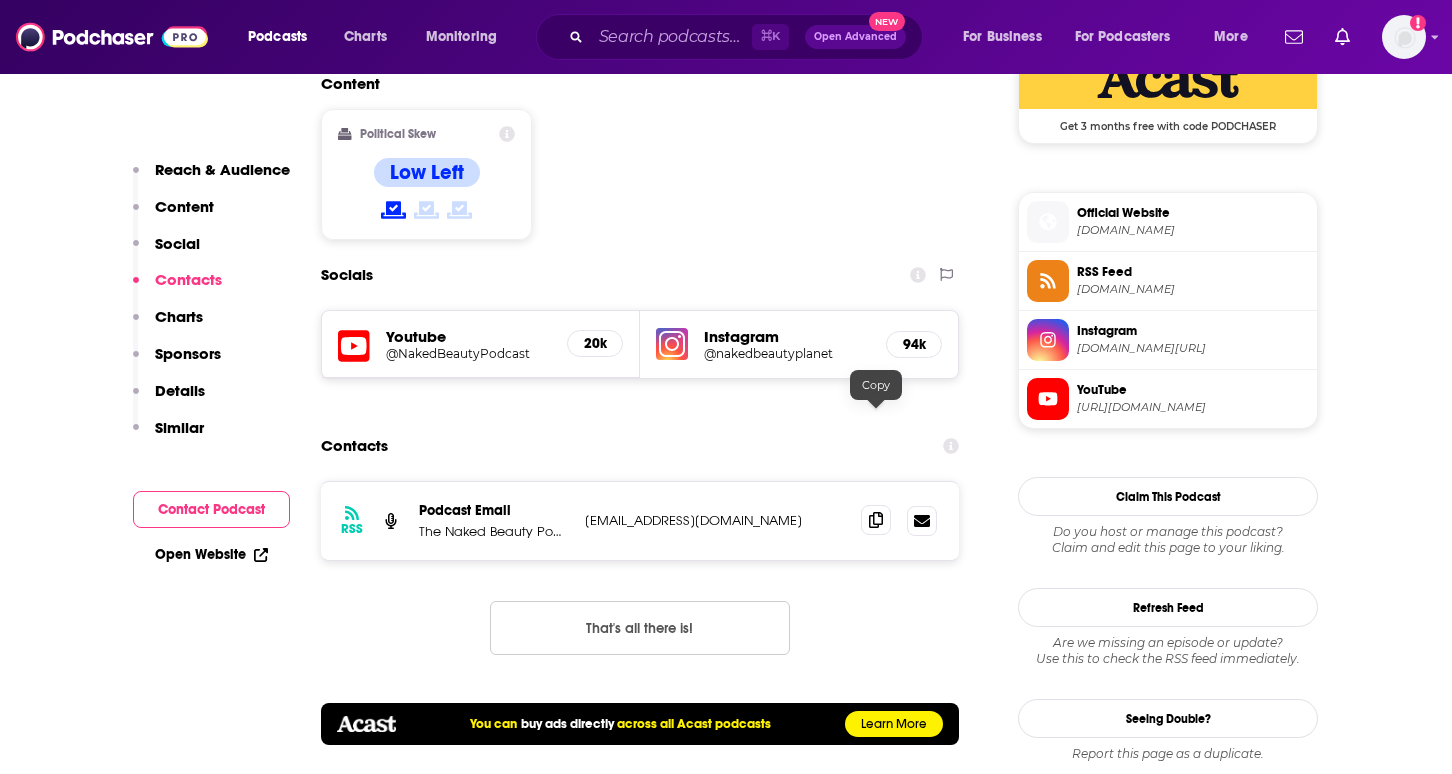 click 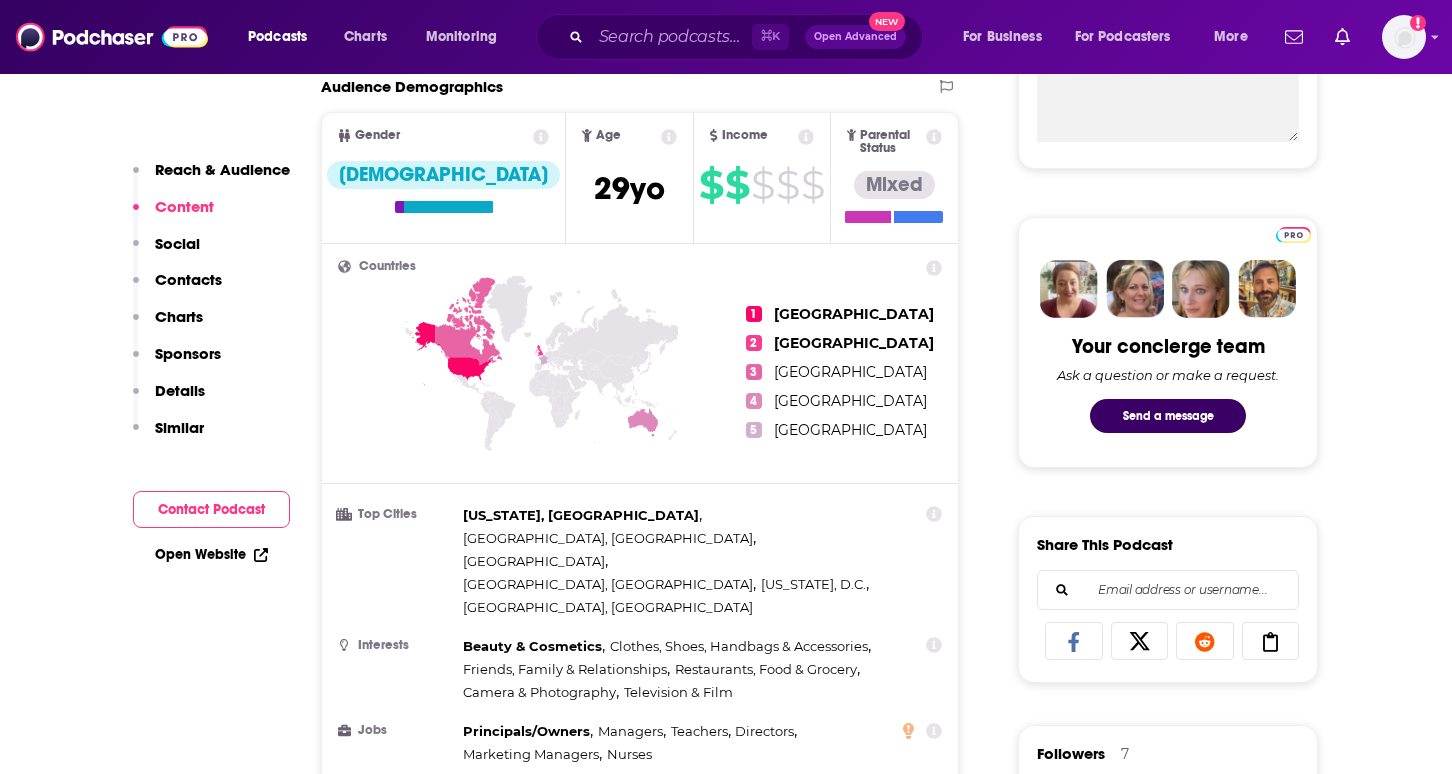 scroll, scrollTop: 0, scrollLeft: 0, axis: both 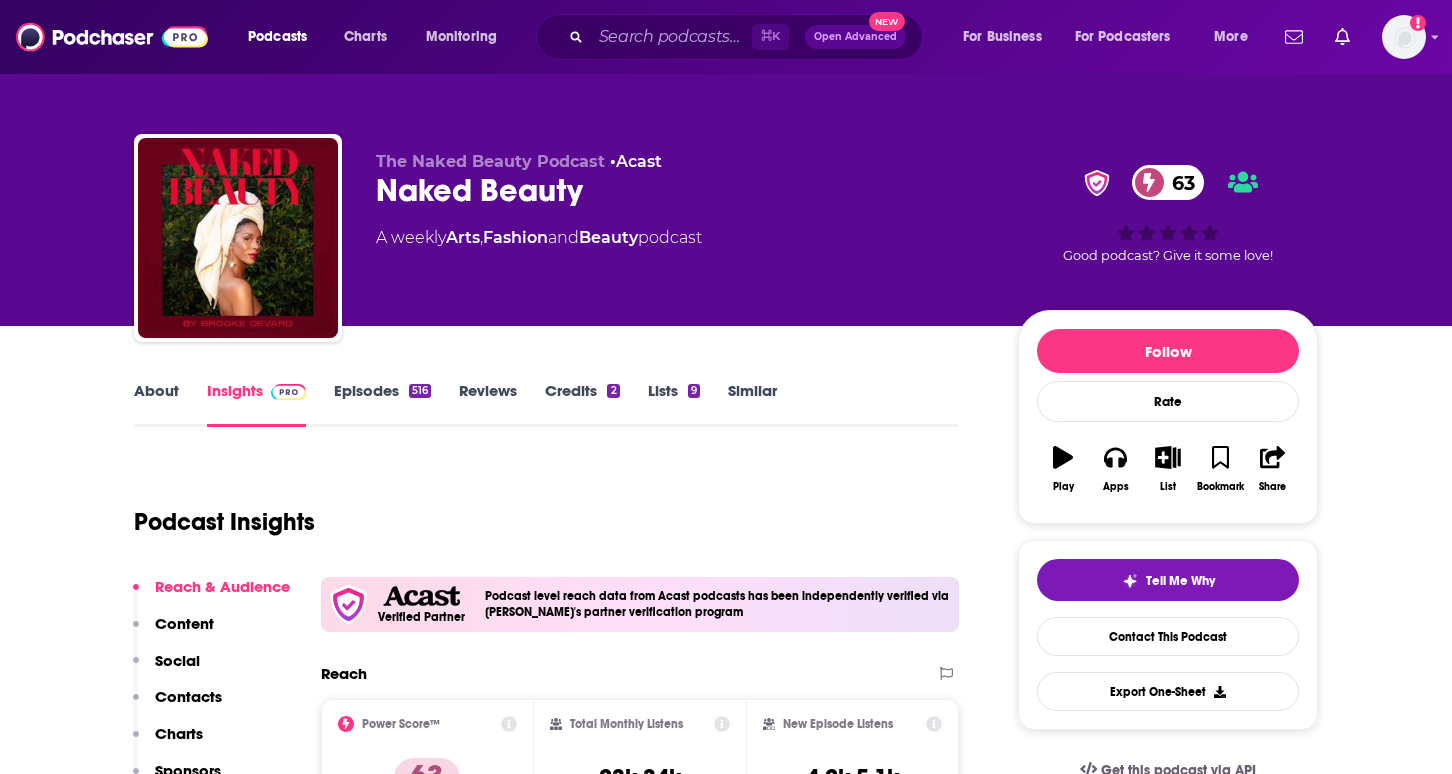 click on "About" at bounding box center [156, 404] 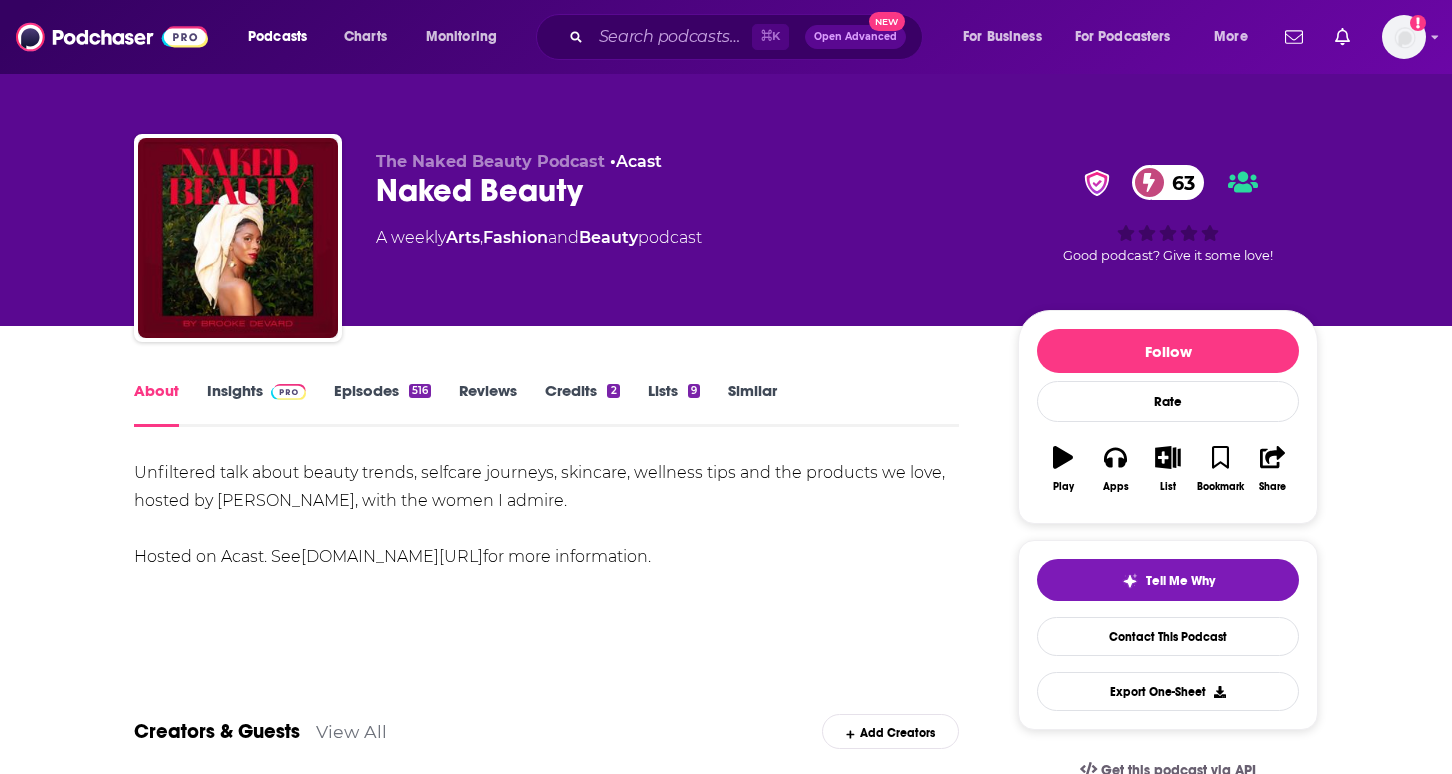 click on "Insights" at bounding box center [256, 404] 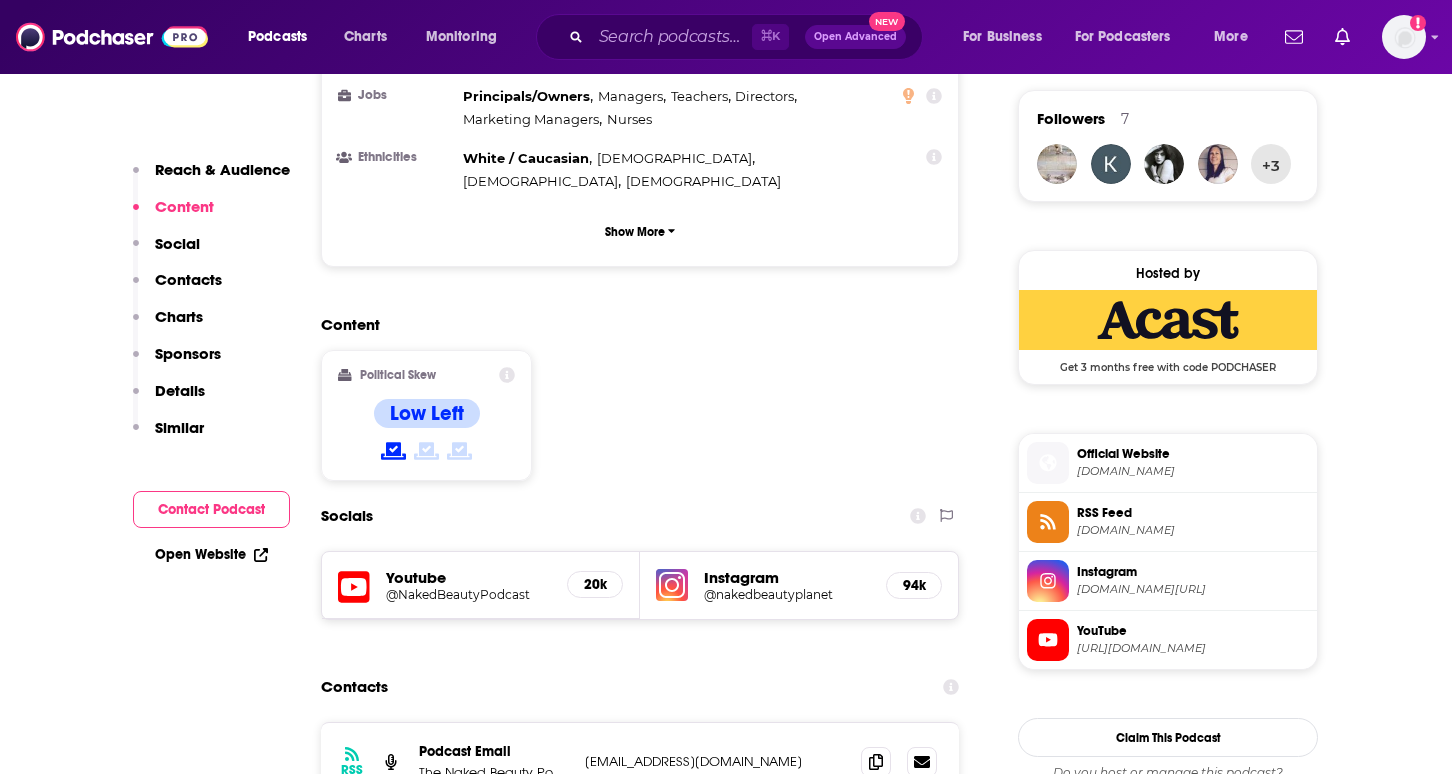 scroll, scrollTop: 1455, scrollLeft: 0, axis: vertical 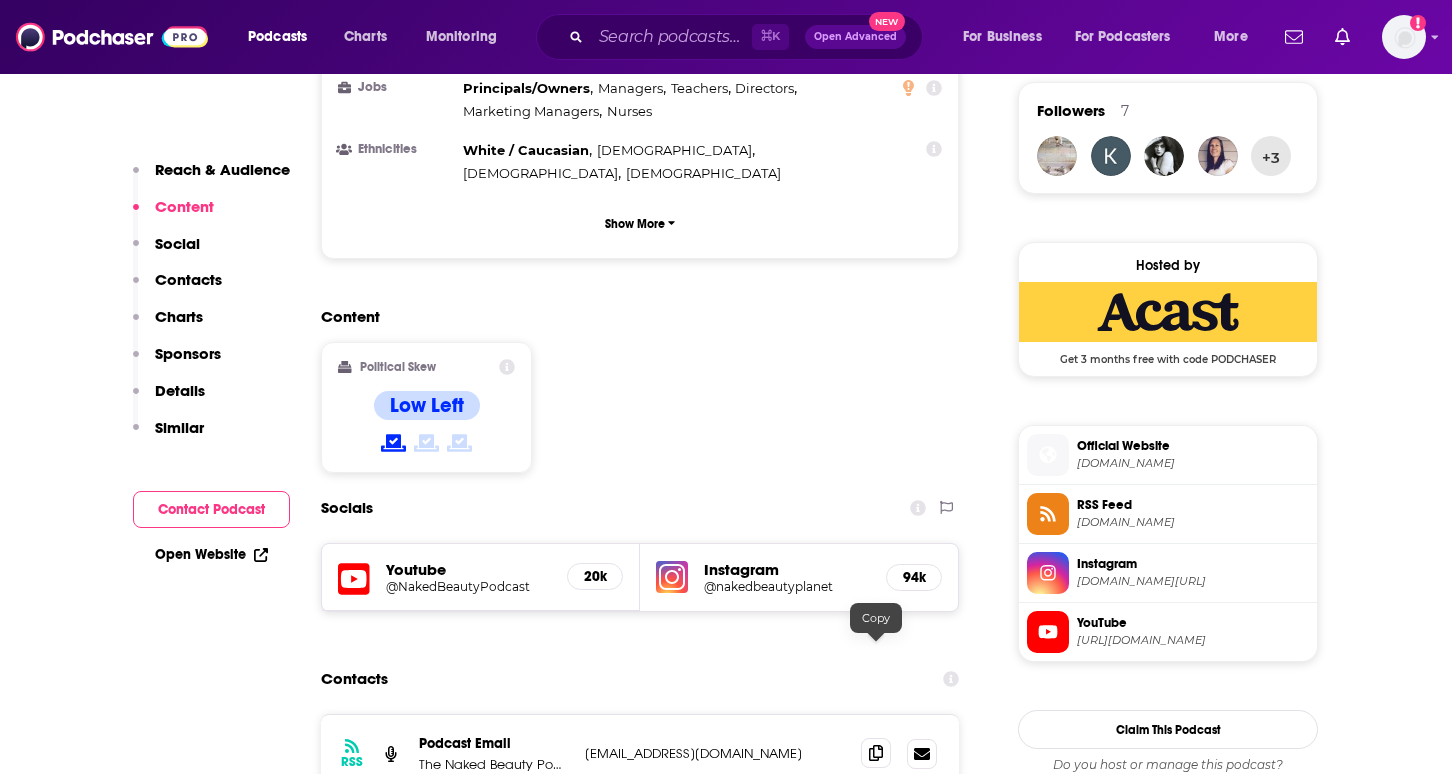 click at bounding box center (876, 753) 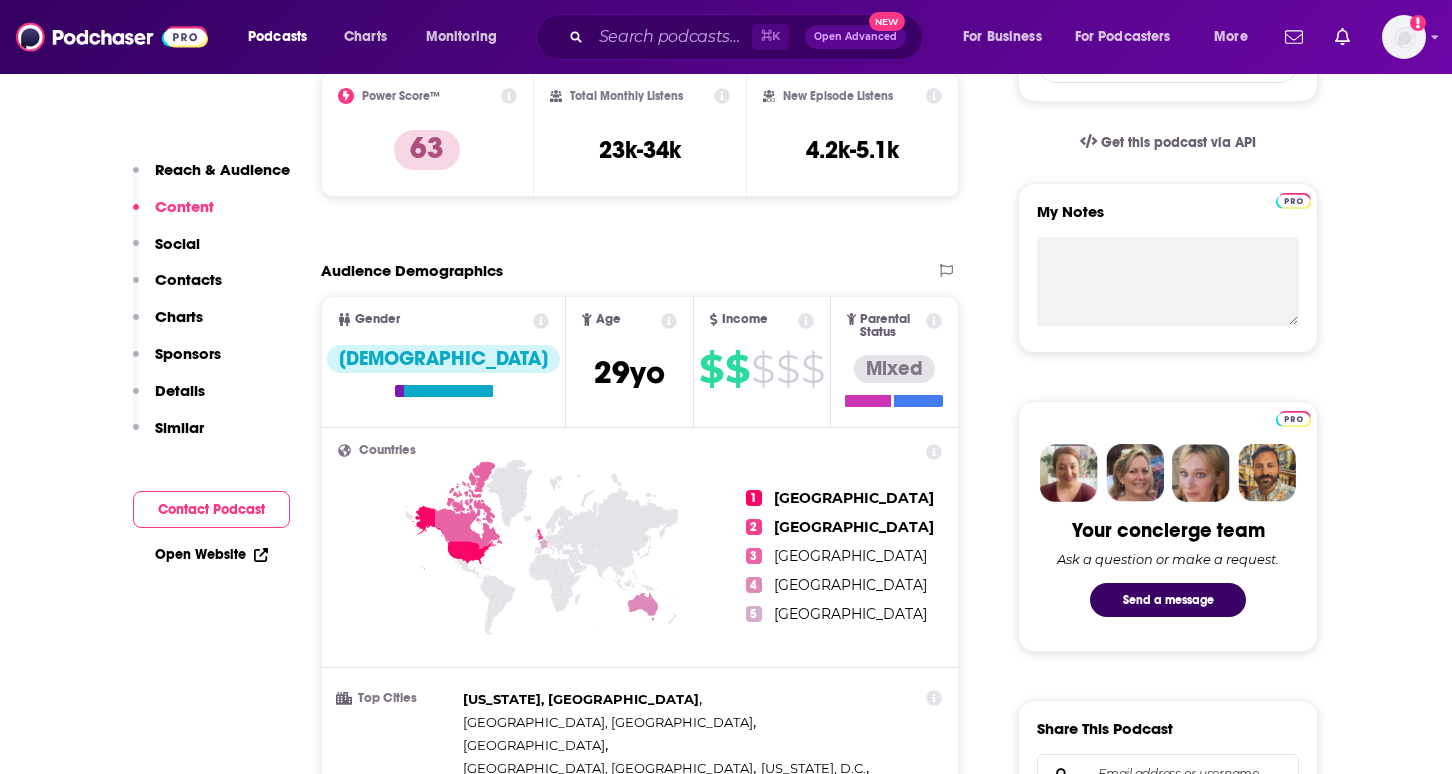 scroll, scrollTop: 377, scrollLeft: 0, axis: vertical 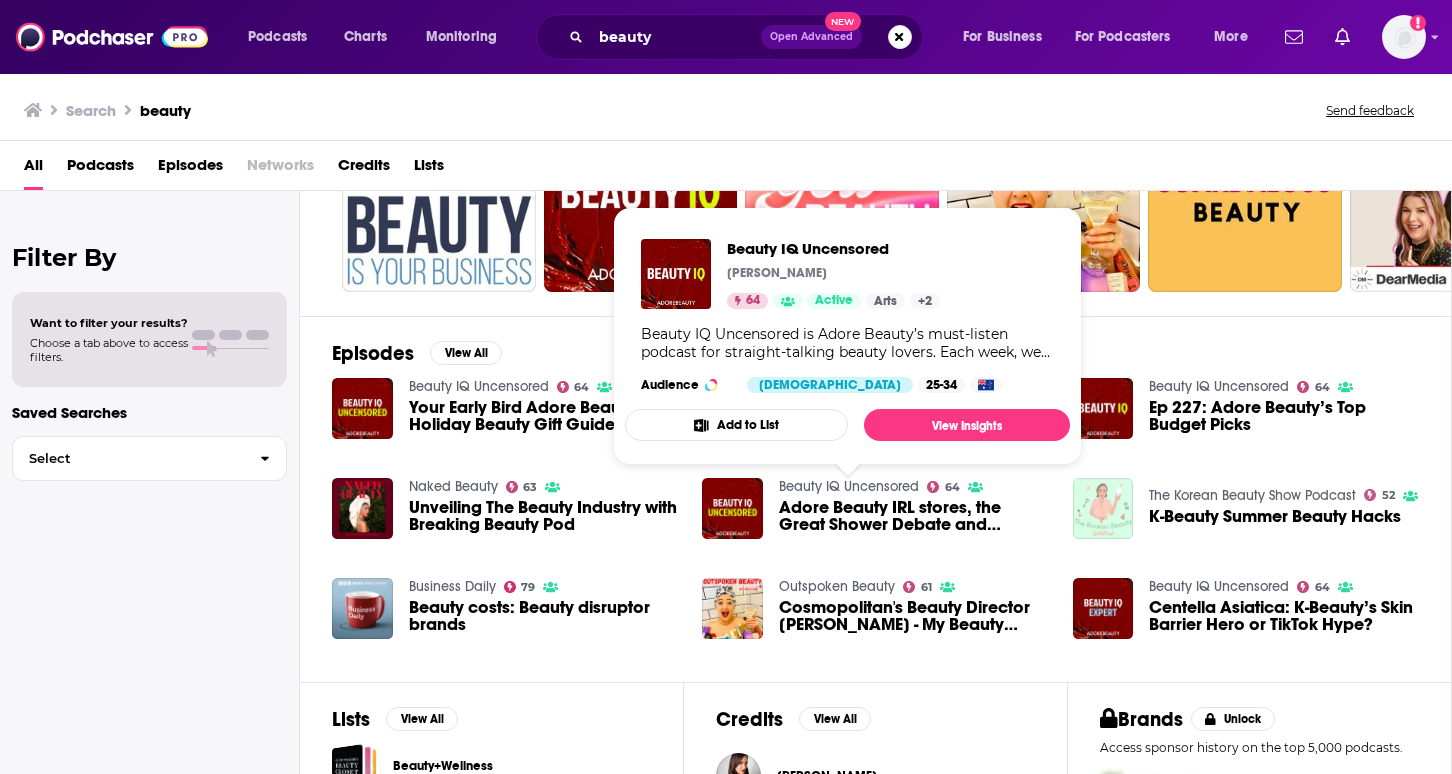click on "Beauty IQ Uncensored" at bounding box center (849, 486) 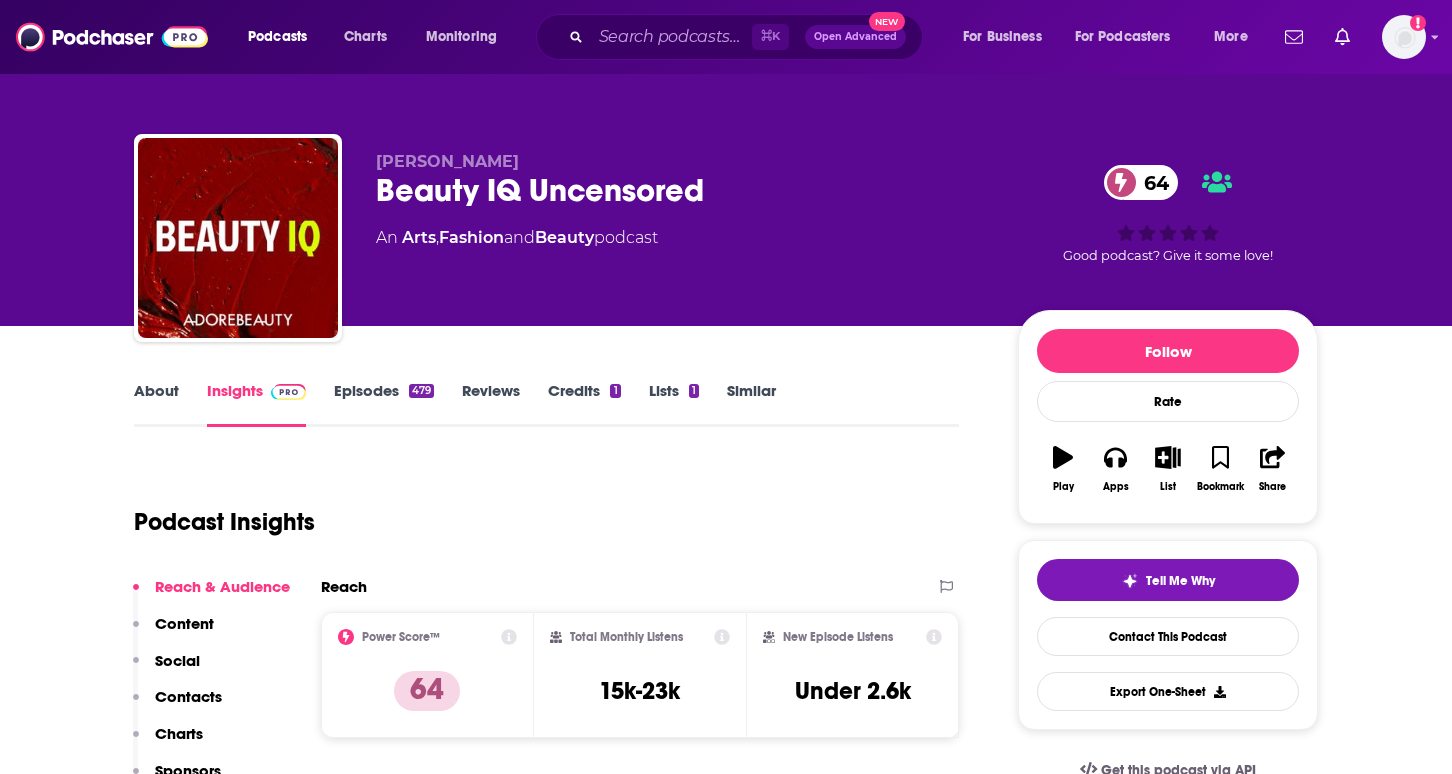 click on "About" at bounding box center (156, 404) 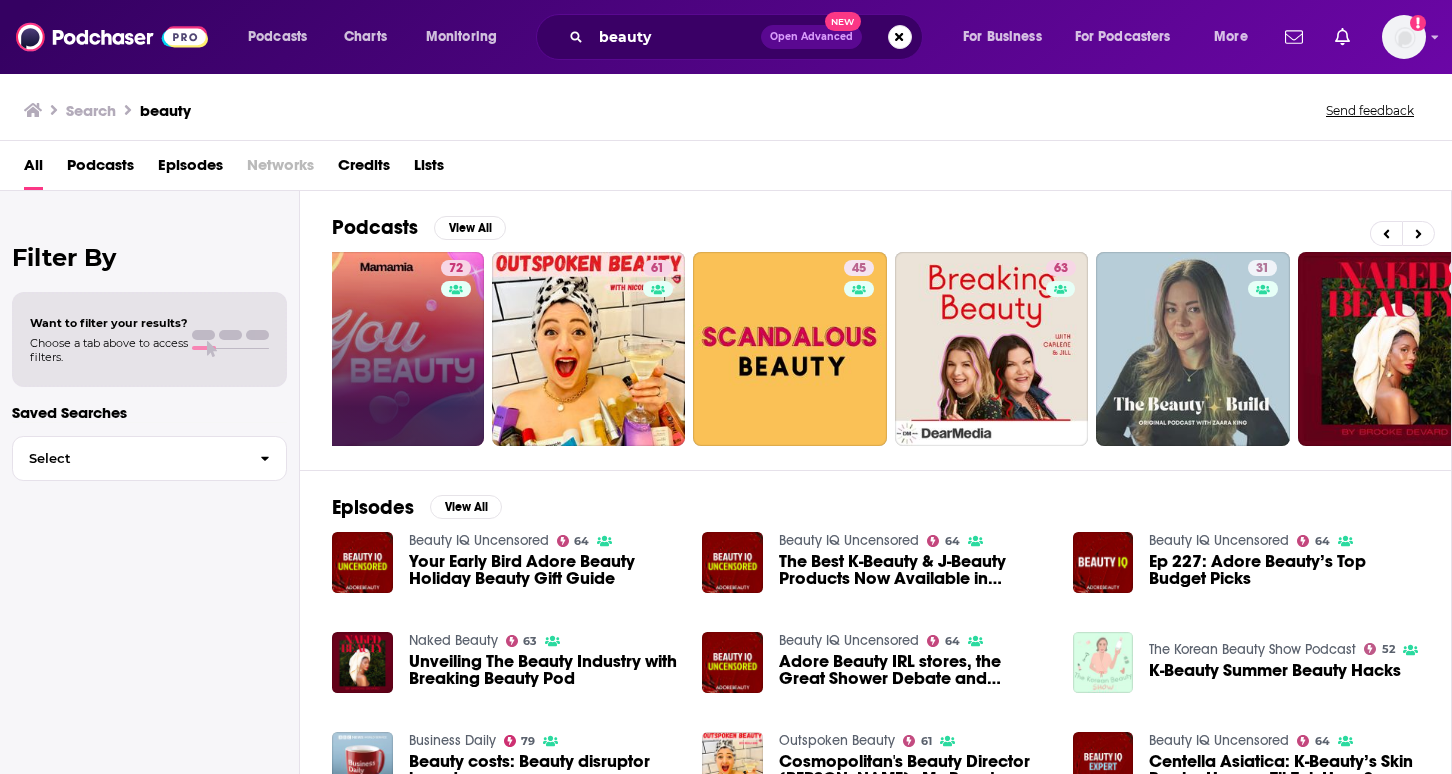 scroll, scrollTop: 0, scrollLeft: 495, axis: horizontal 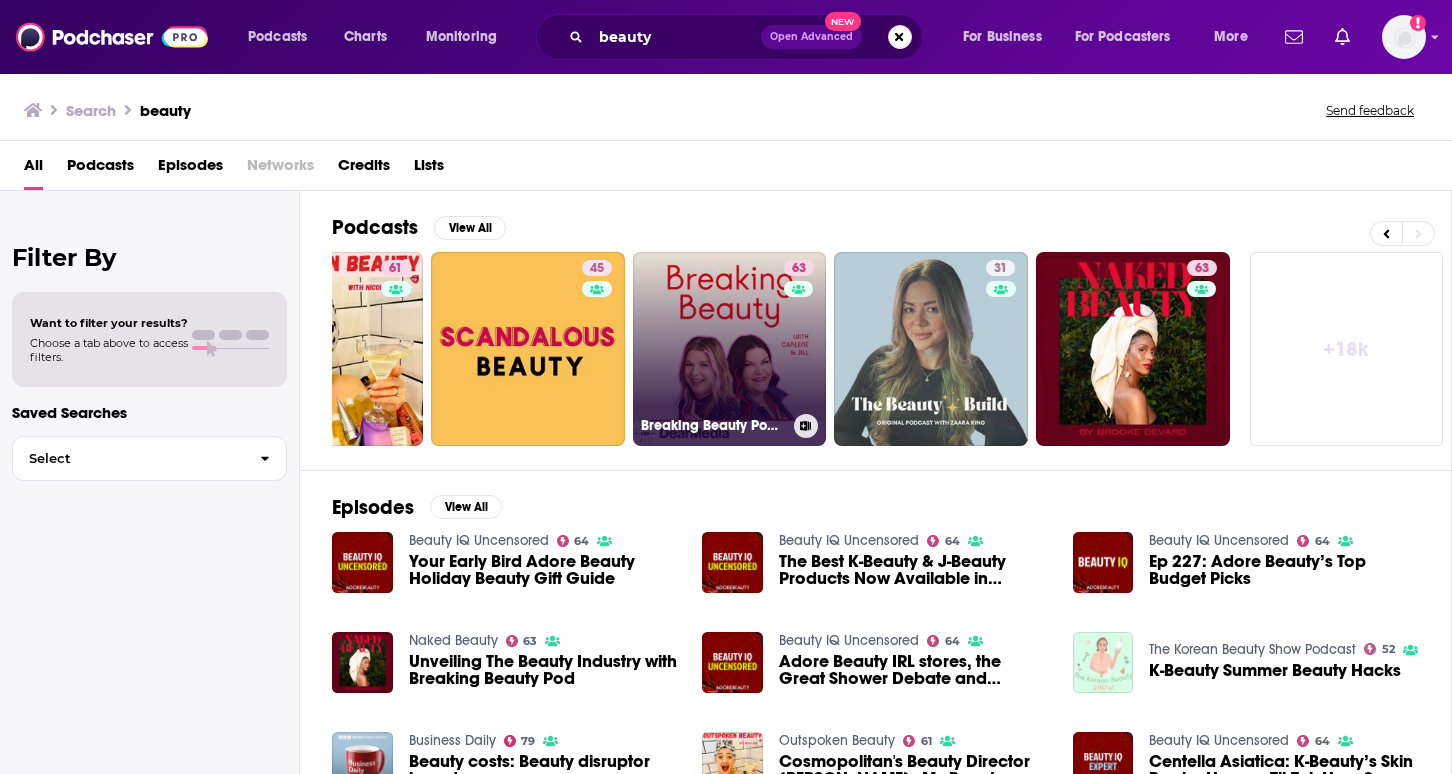 click on "63 Breaking Beauty Podcast" at bounding box center [730, 349] 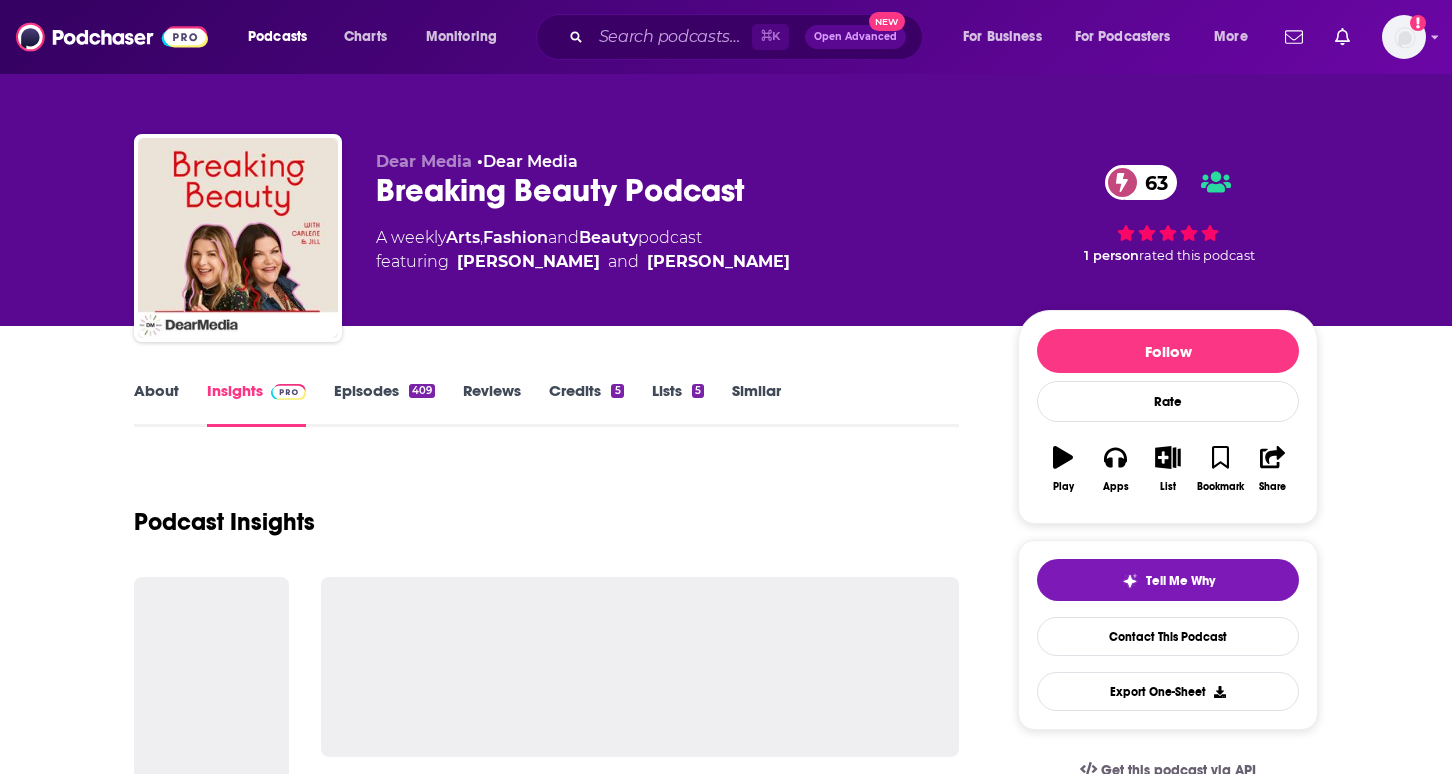 click on "About" at bounding box center (156, 404) 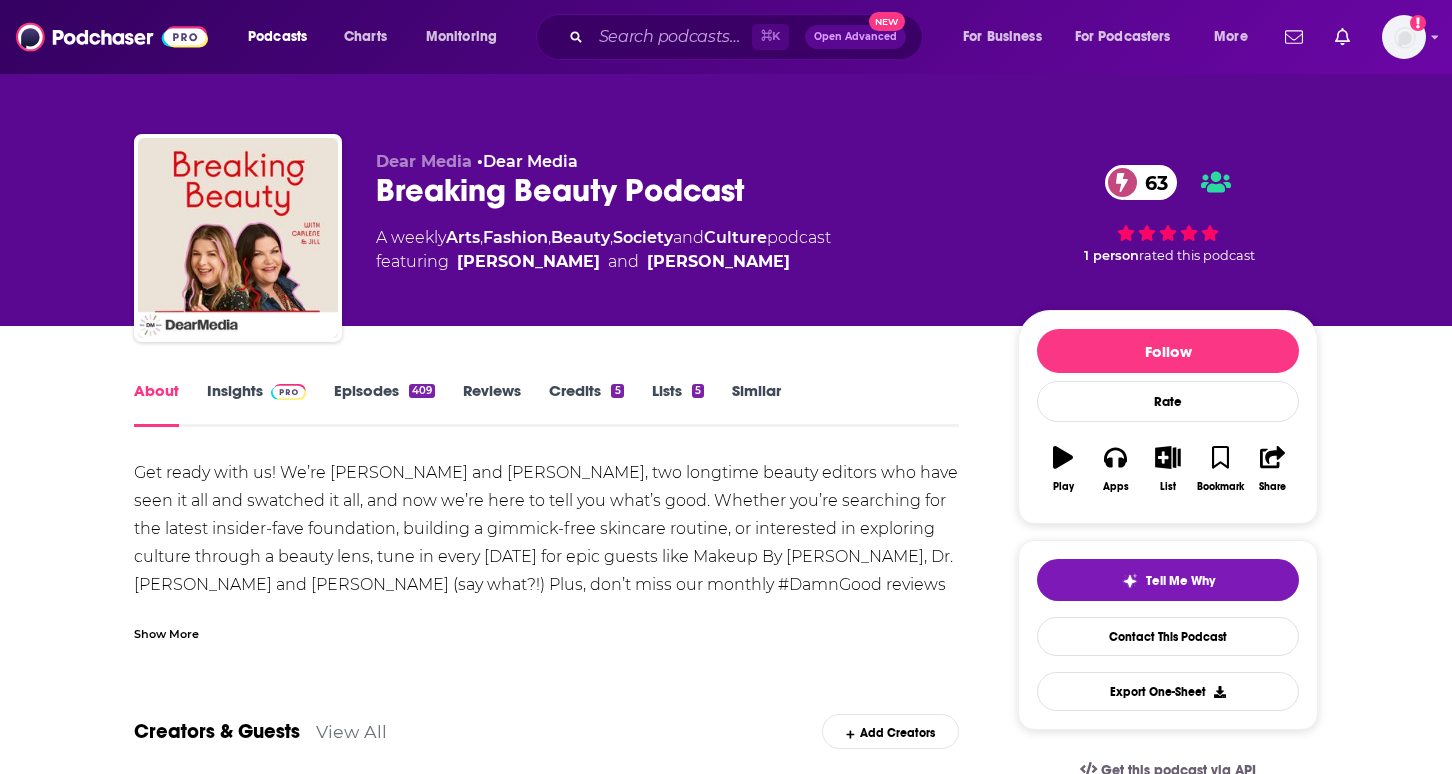 click on "Episodes 409" at bounding box center [384, 404] 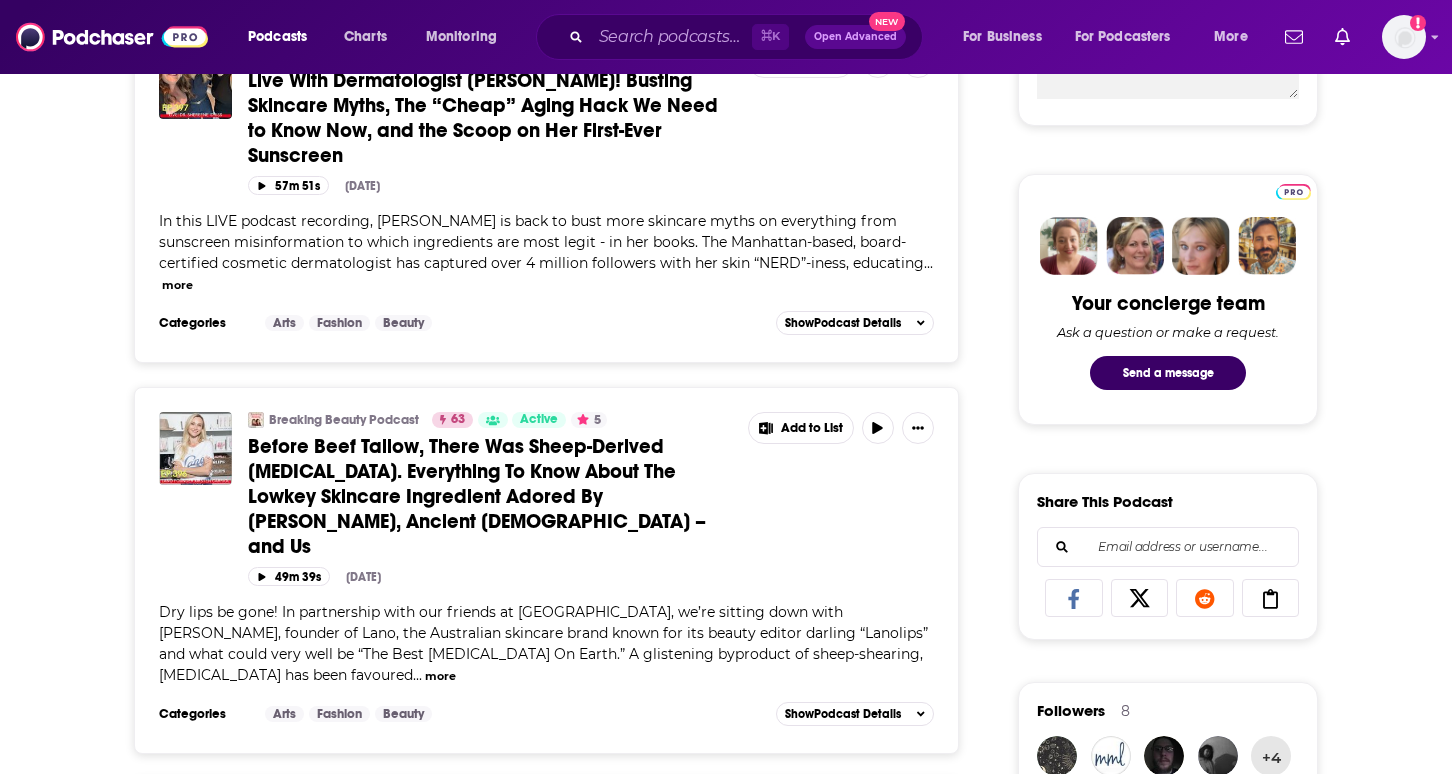 scroll, scrollTop: 857, scrollLeft: 0, axis: vertical 